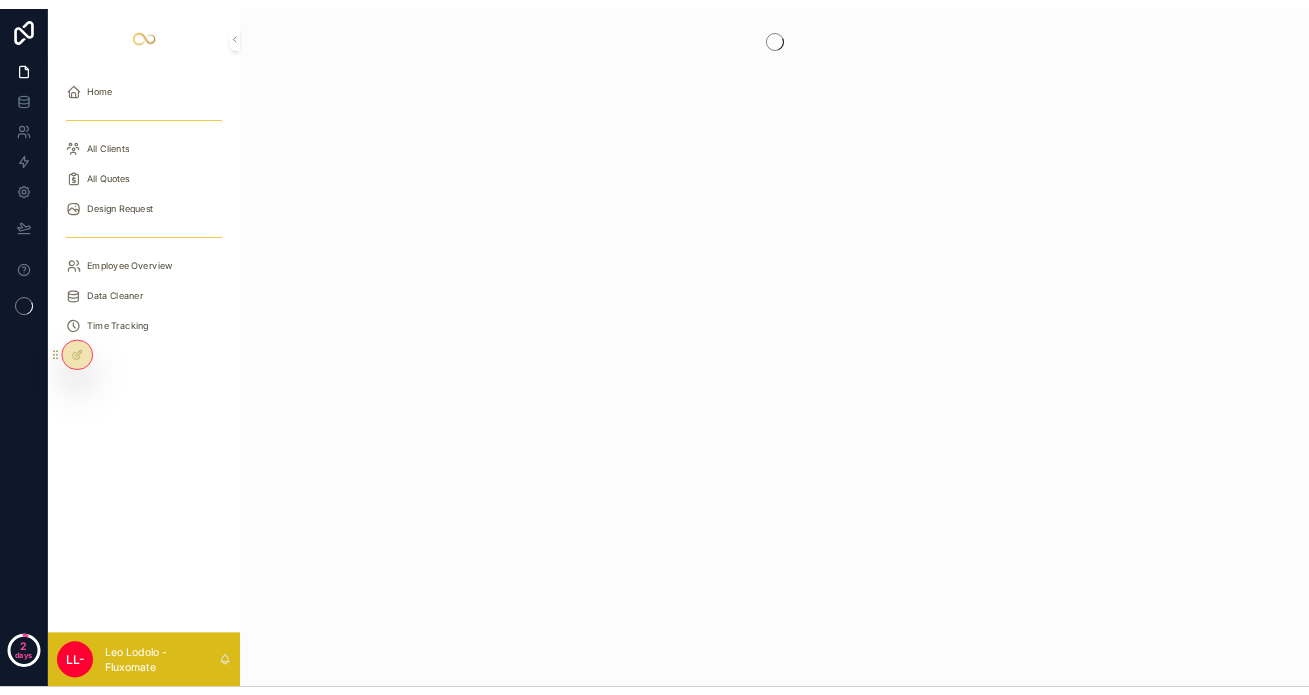 scroll, scrollTop: 0, scrollLeft: 0, axis: both 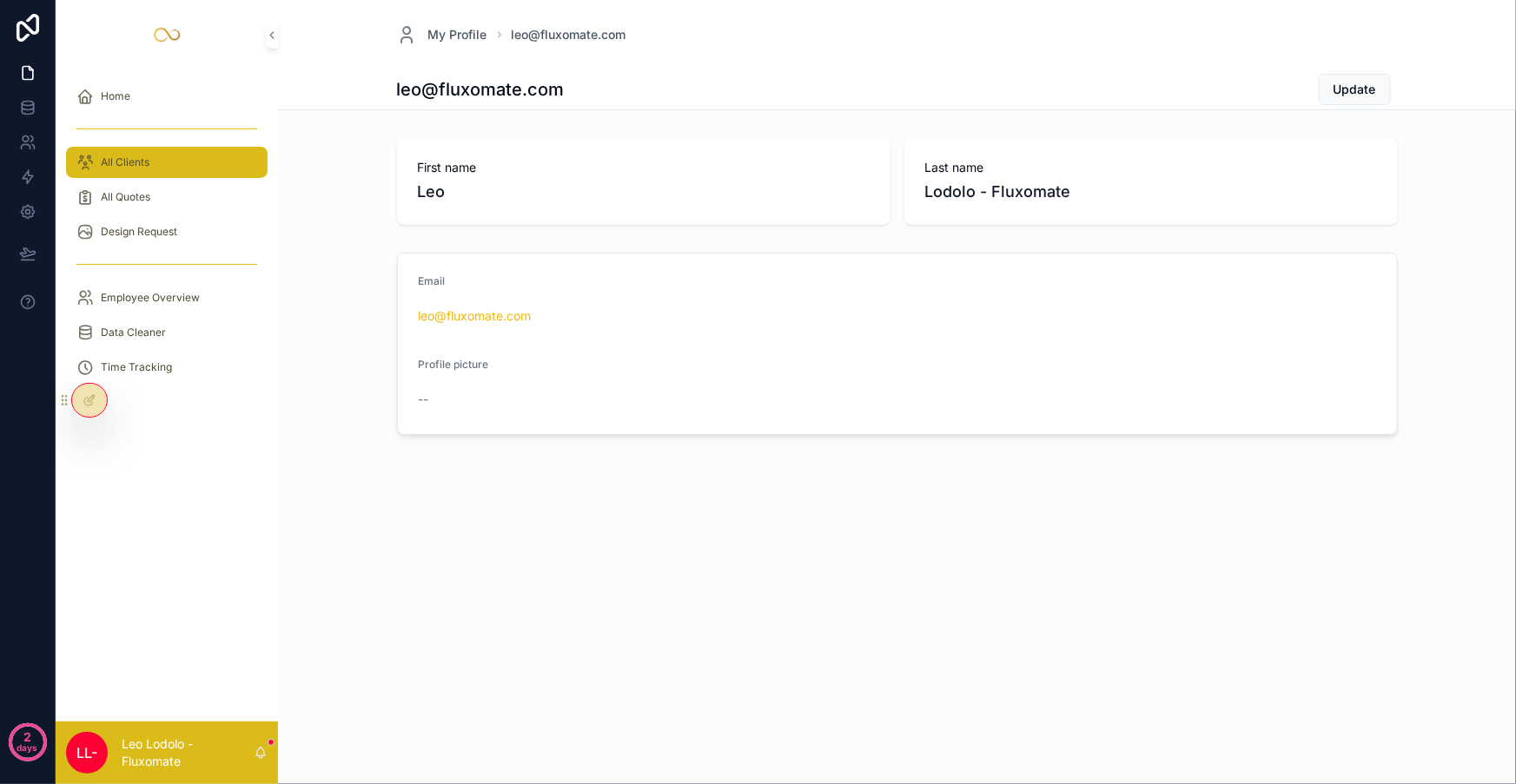 click on "All Clients" at bounding box center (167, 162) 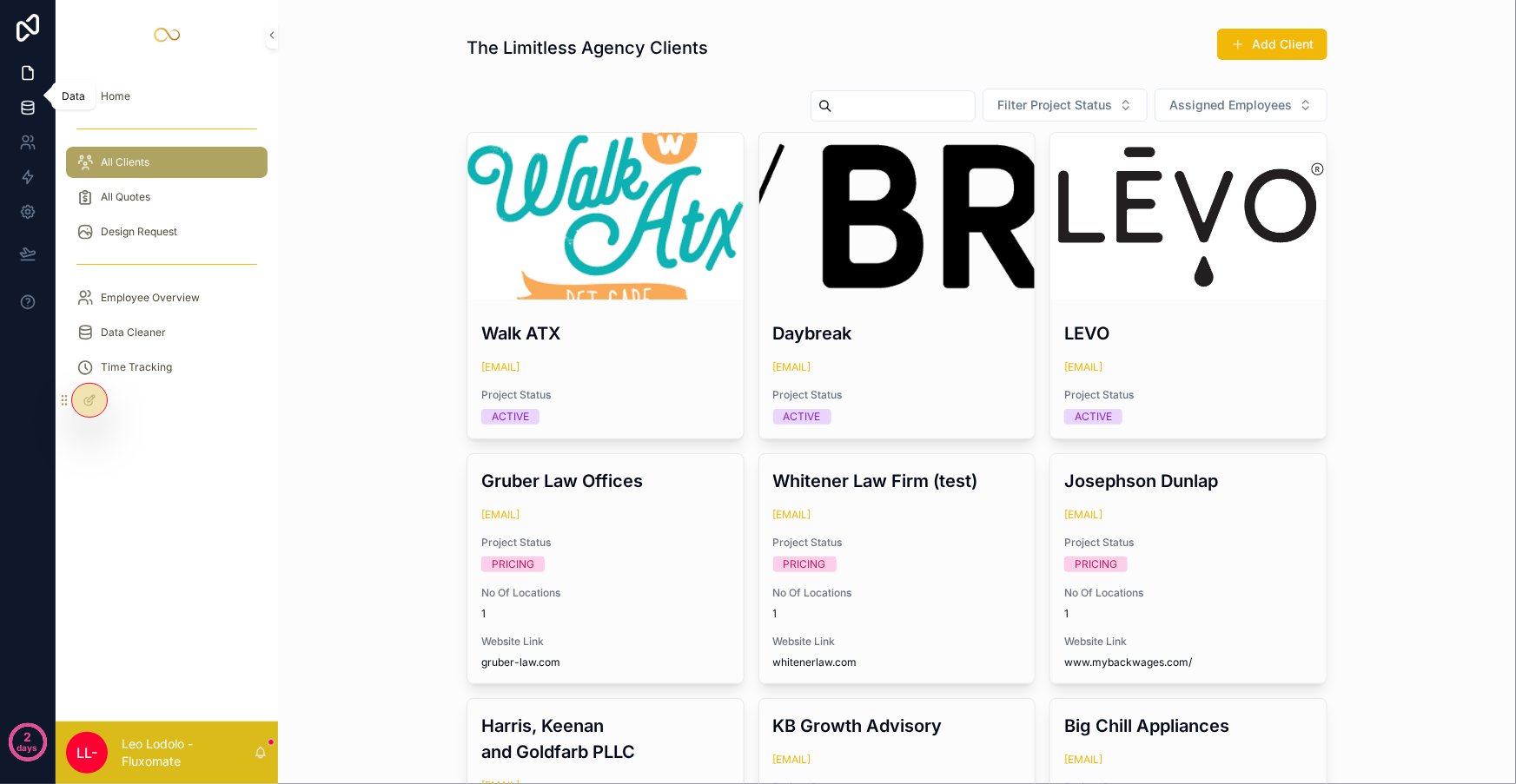 click 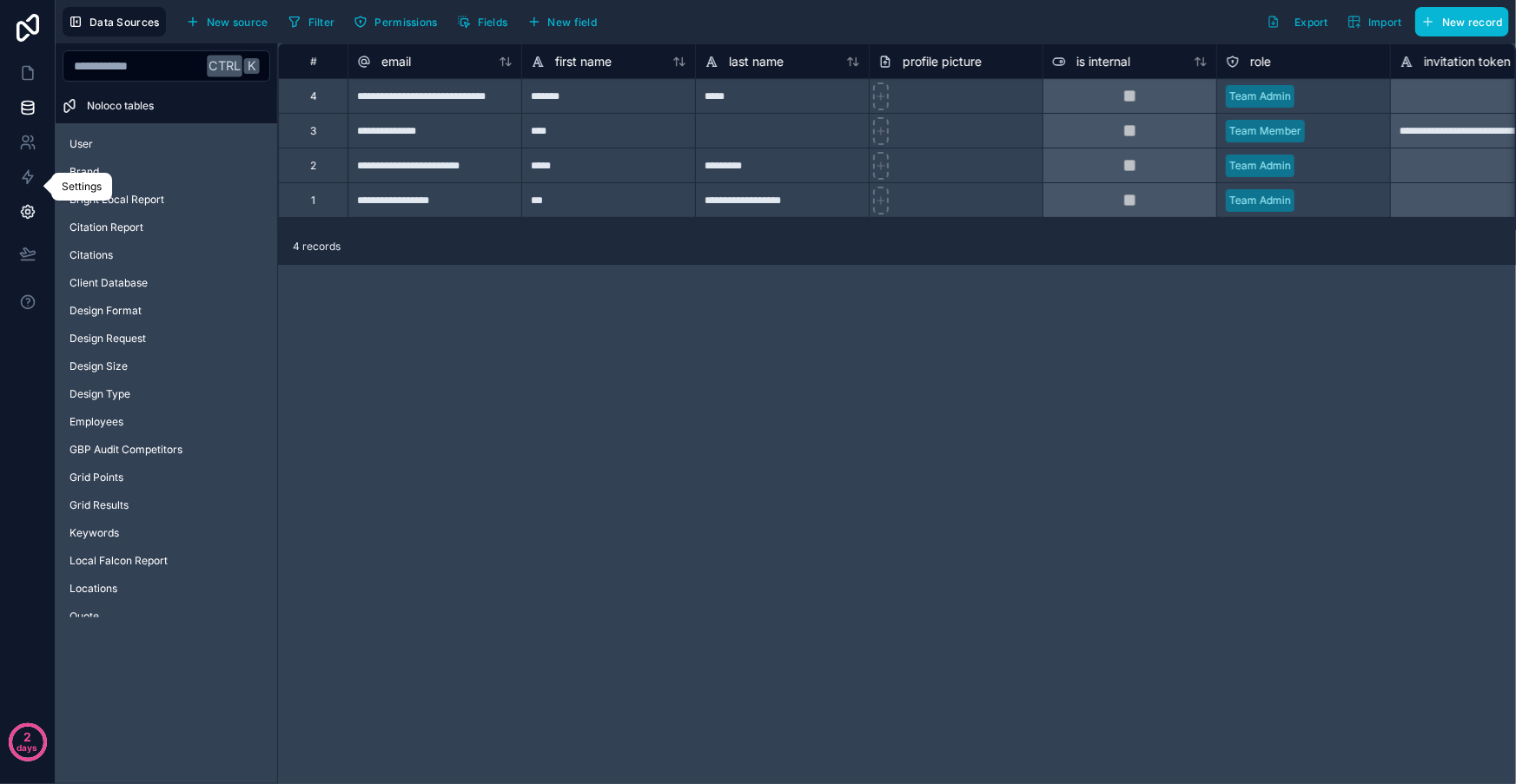 click at bounding box center (27, 212) 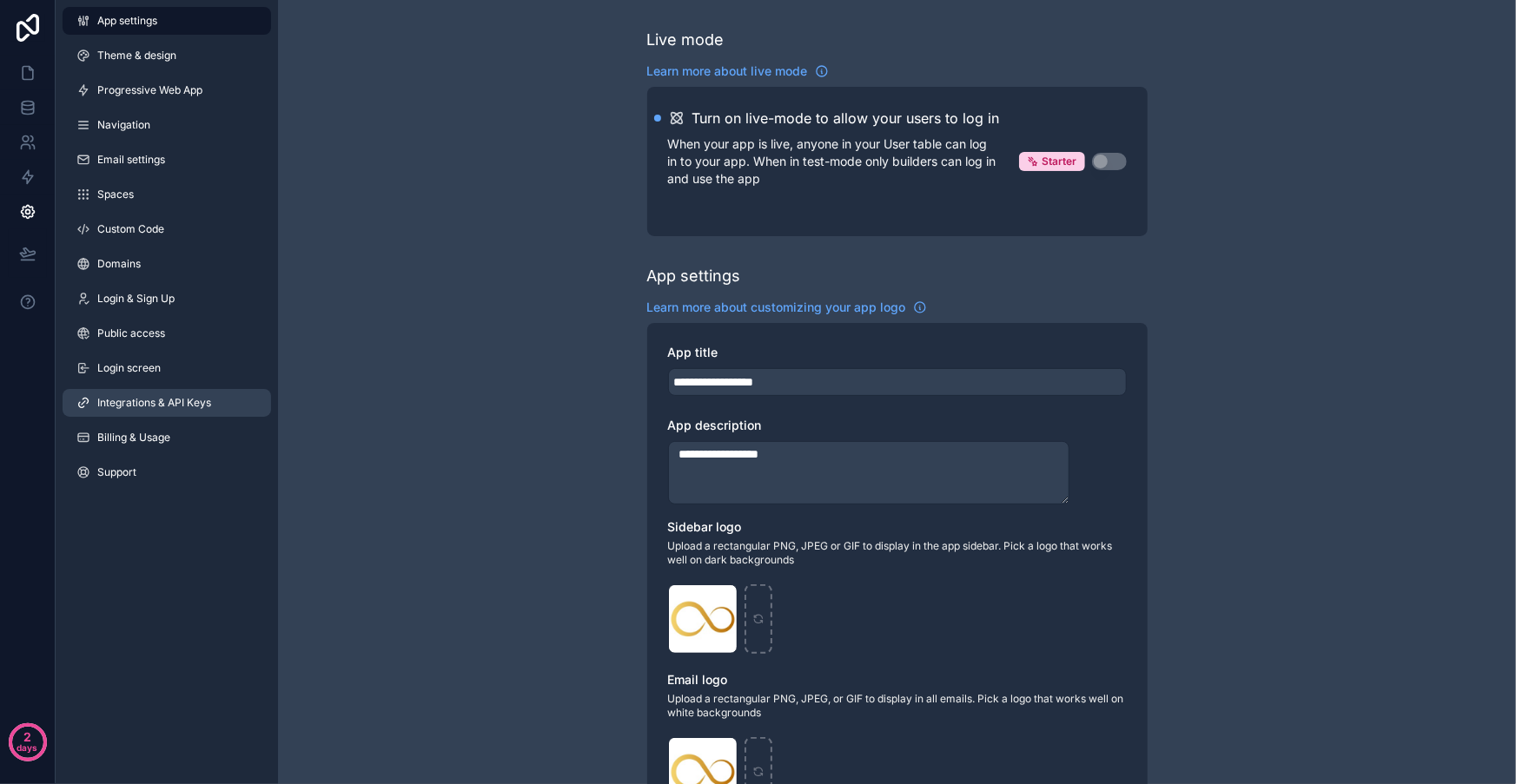 click on "Integrations & API Keys" at bounding box center (154, 403) 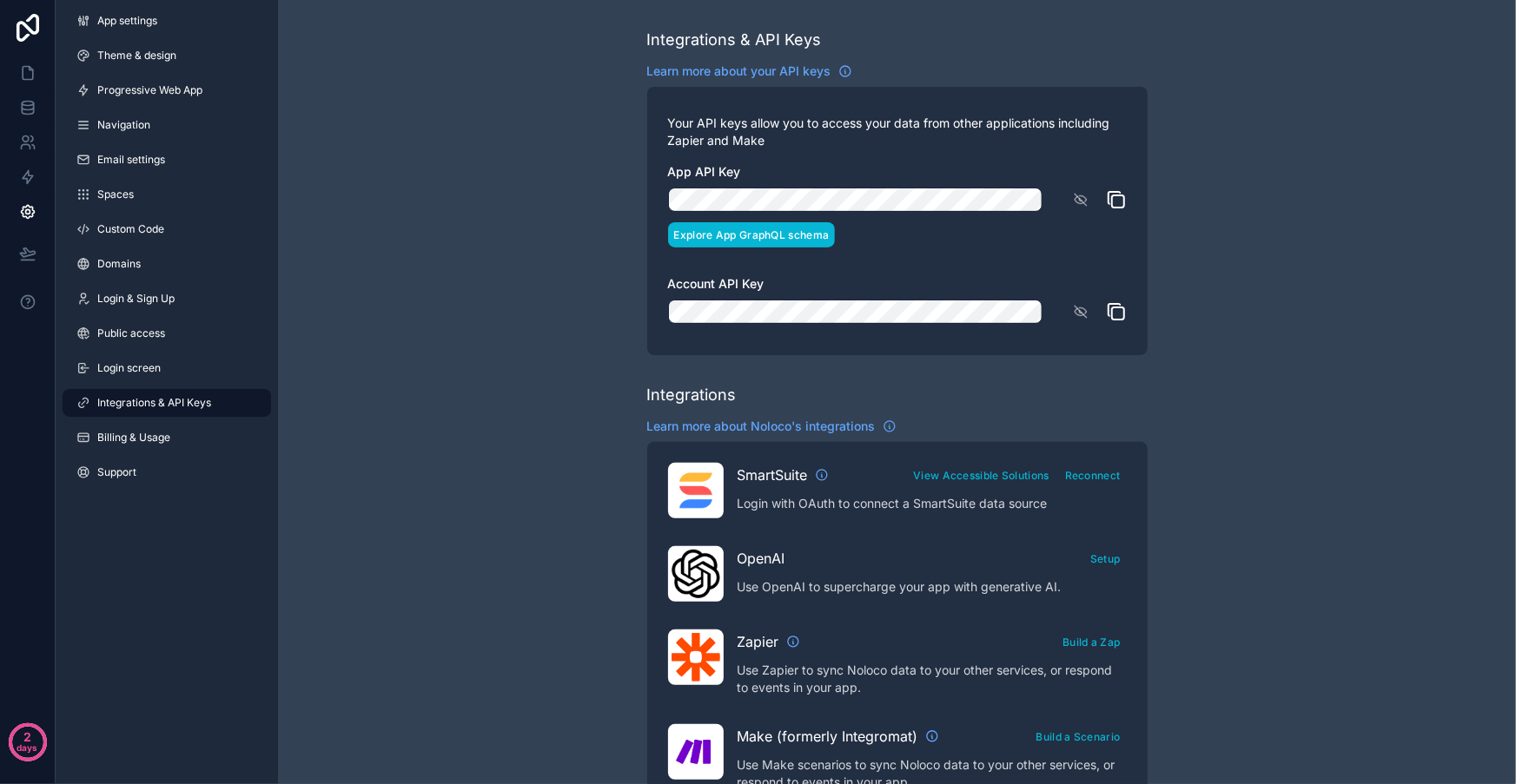 click on "Explore App GraphQL schema" at bounding box center [751, 234] 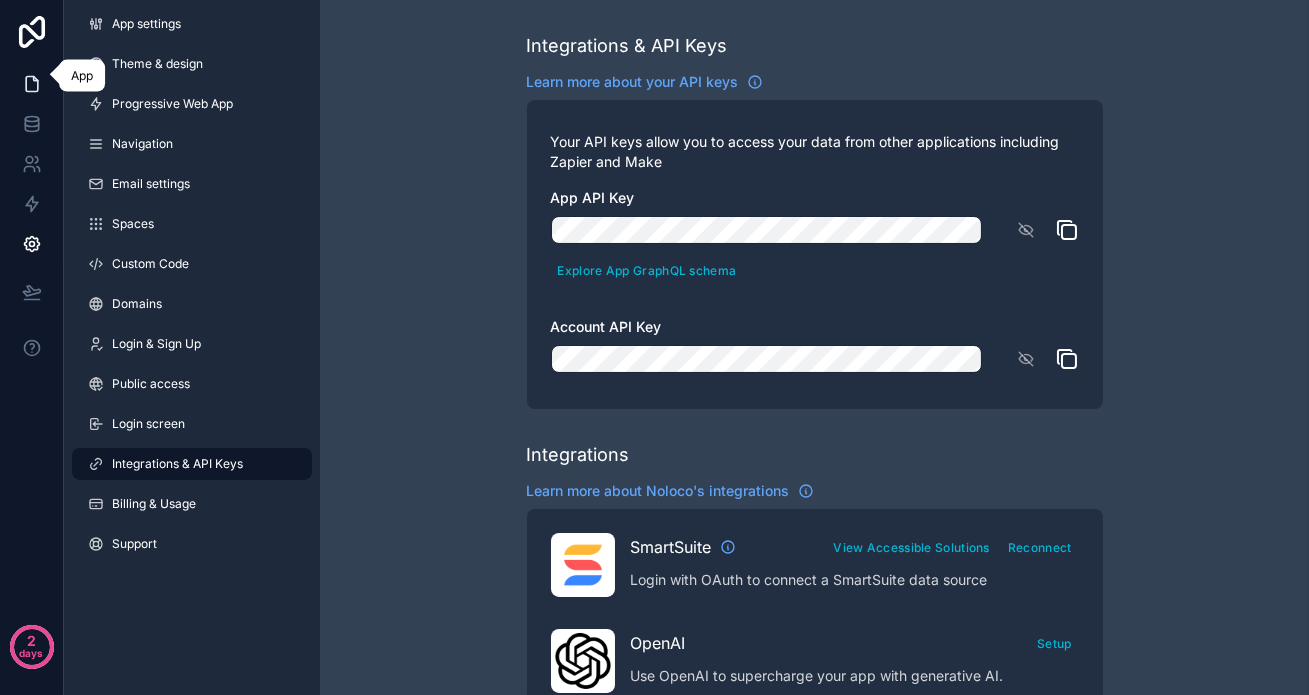 click at bounding box center (31, 84) 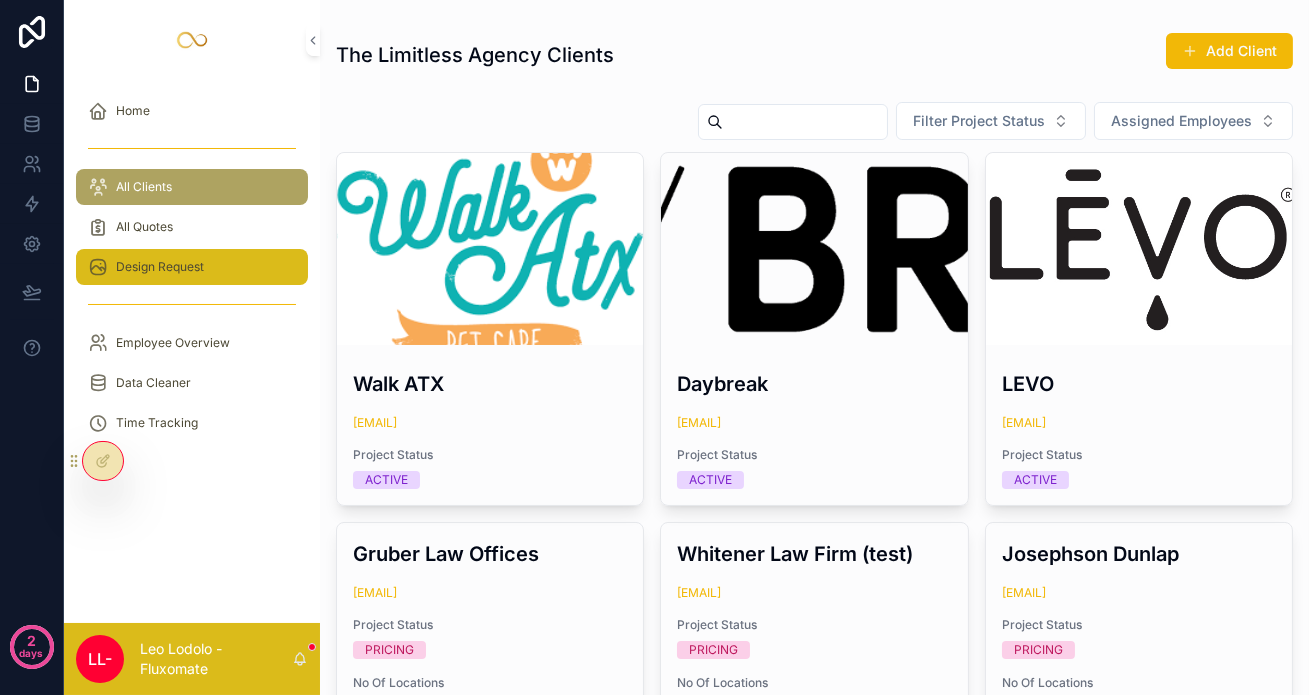 click on "Design Request" at bounding box center (192, 267) 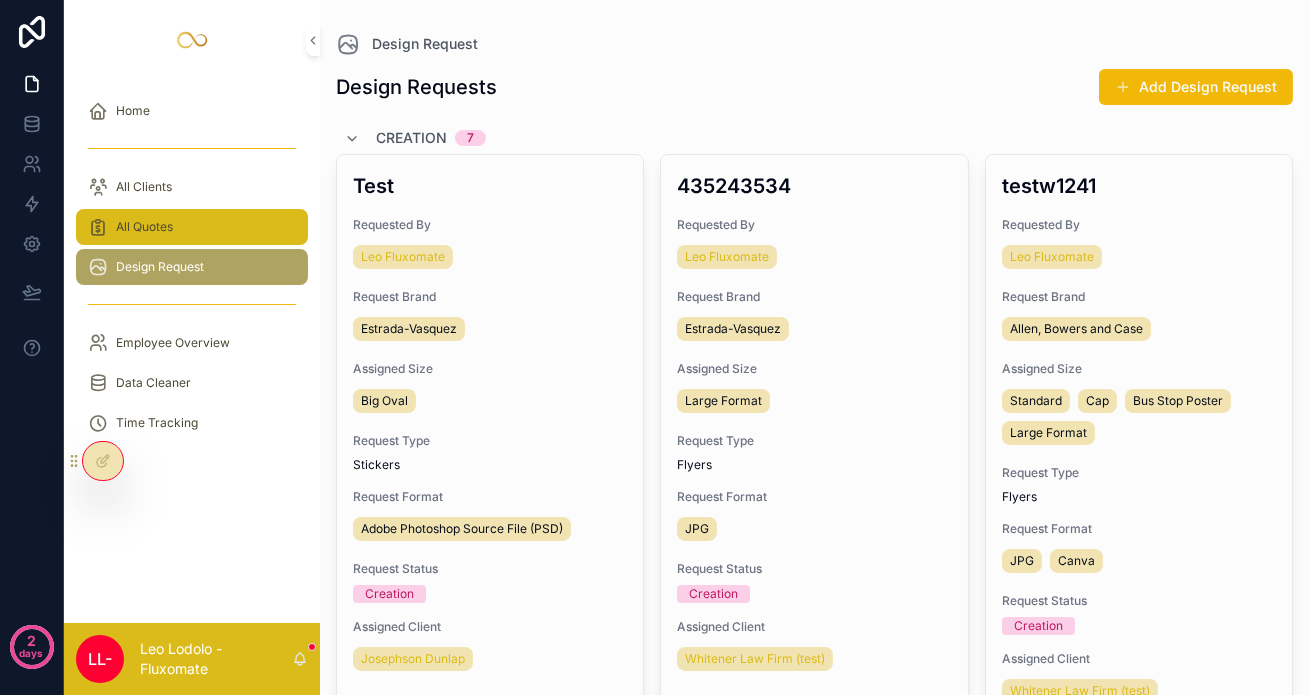 click on "All Quotes" at bounding box center (192, 227) 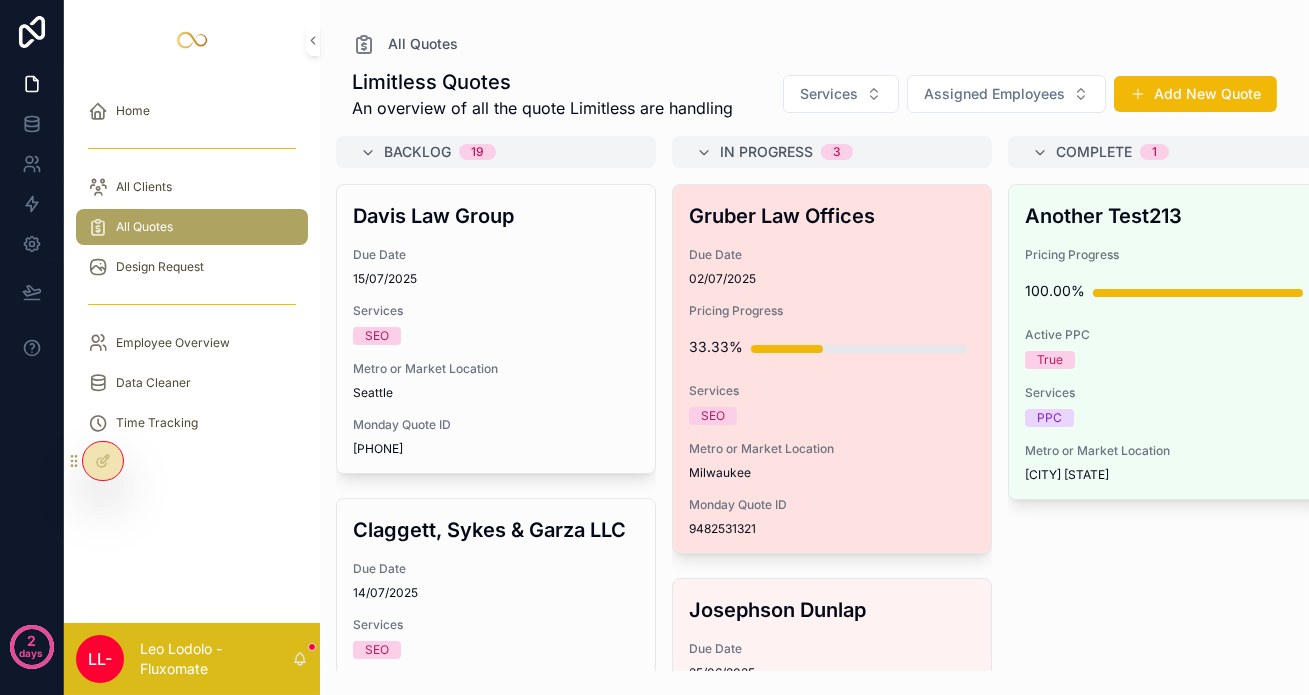 click on "Gruber Law Offices Due Date 02/07/2025 Pricing Progress 33.33% Services SEO Metro or Market Location [CITY] Monday Quote ID 9482531321" at bounding box center [832, 369] 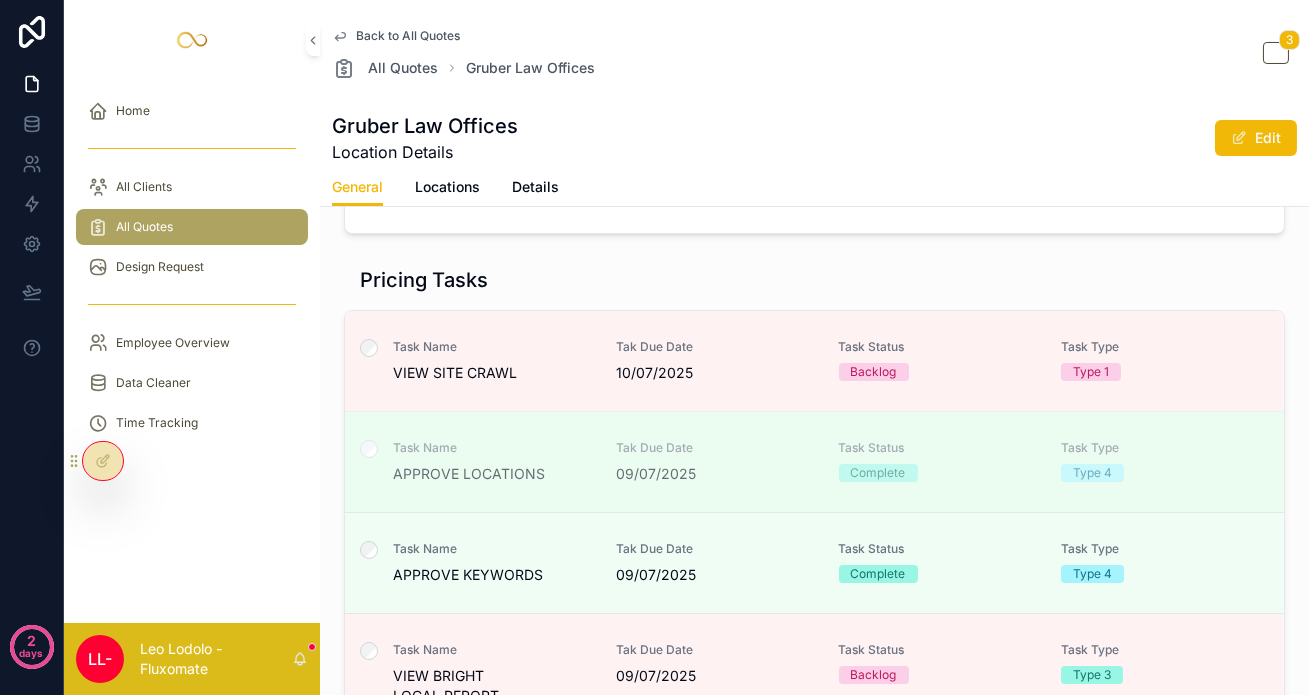 scroll, scrollTop: 363, scrollLeft: 0, axis: vertical 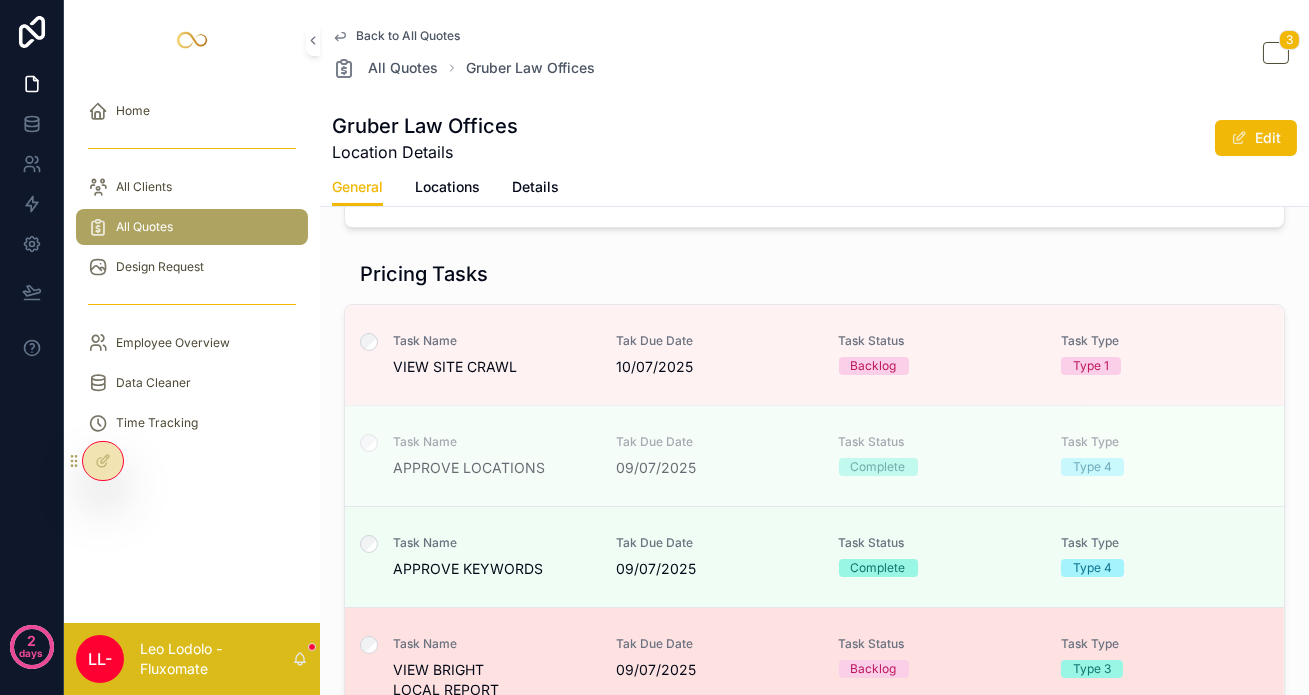 click on "VIEW BRIGHT LOCAL REPORT" at bounding box center (492, 680) 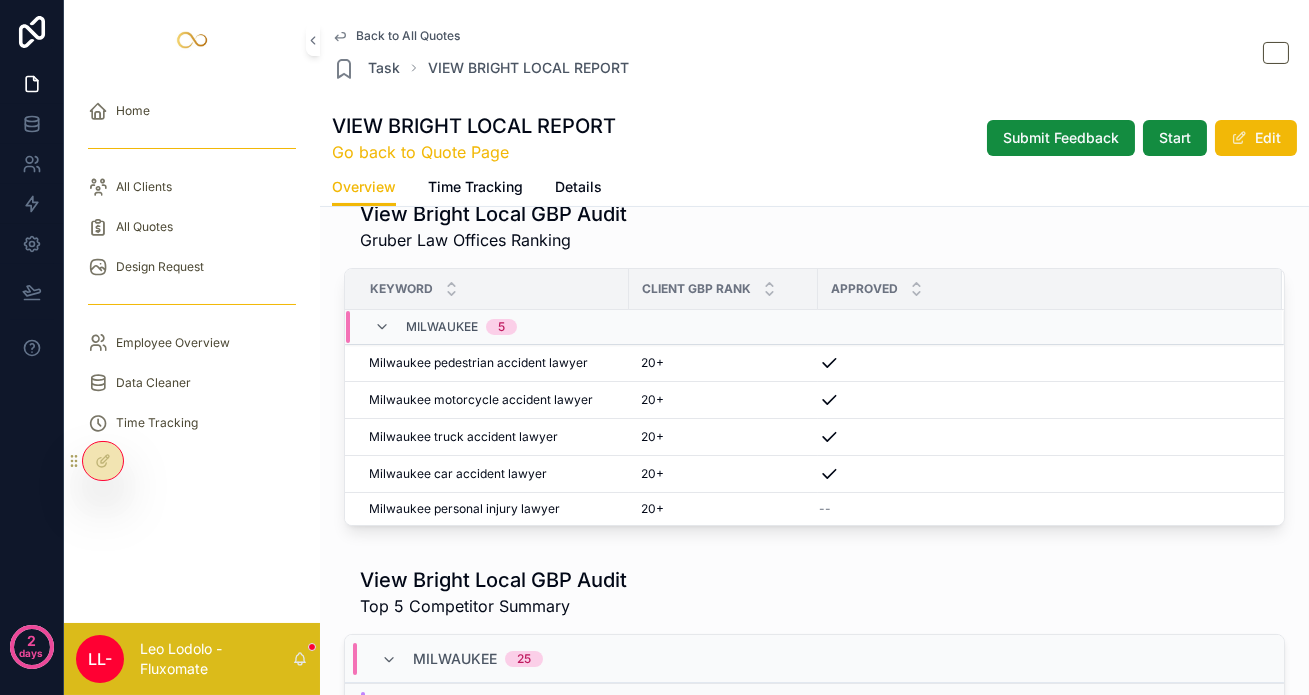 scroll, scrollTop: 727, scrollLeft: 0, axis: vertical 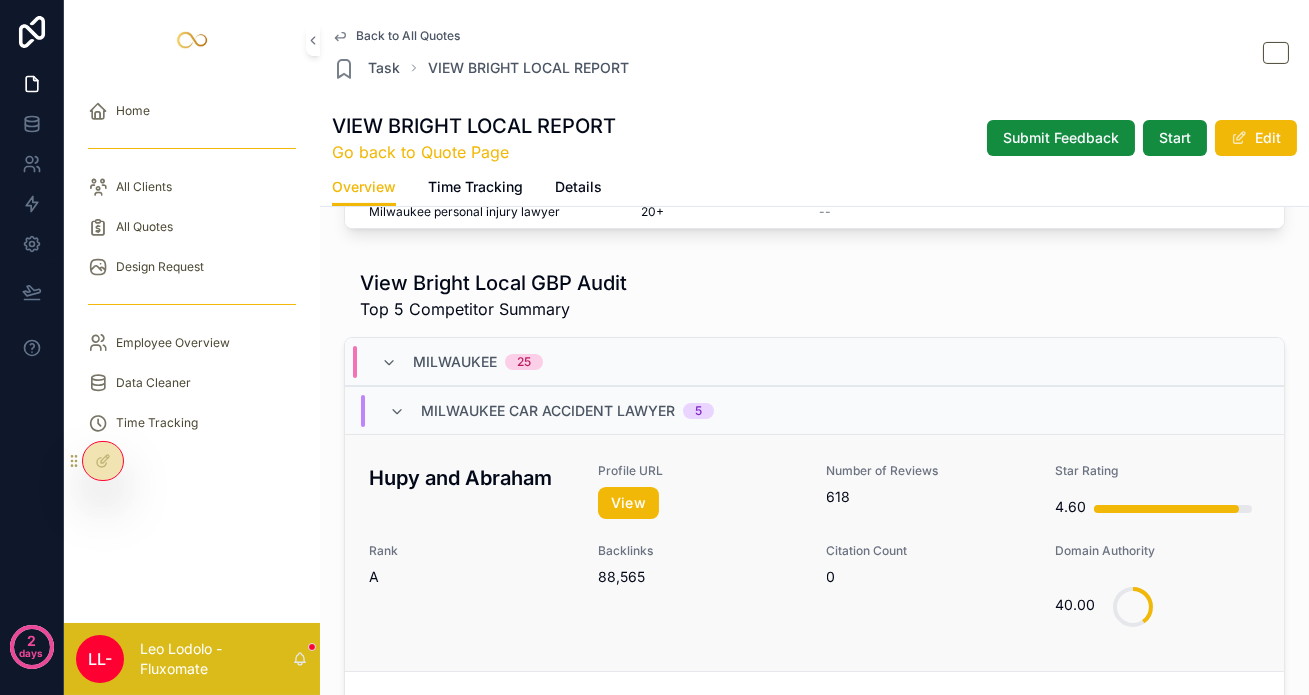 click on "Hupy and Abraham Profile URL View Number of Reviews 618 Star Rating 4.60 Rank A Backlinks 88,565 Citation Count 0 Domain Authority 40.00" at bounding box center (814, 552) 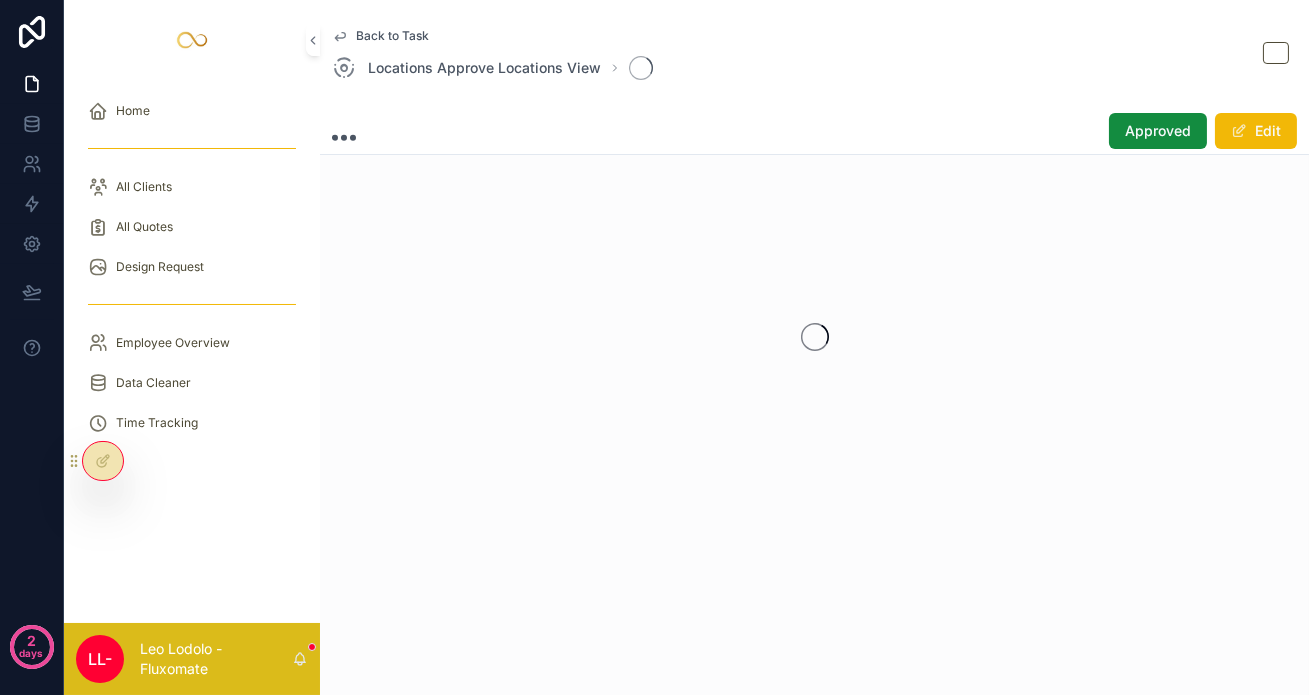 scroll, scrollTop: 0, scrollLeft: 0, axis: both 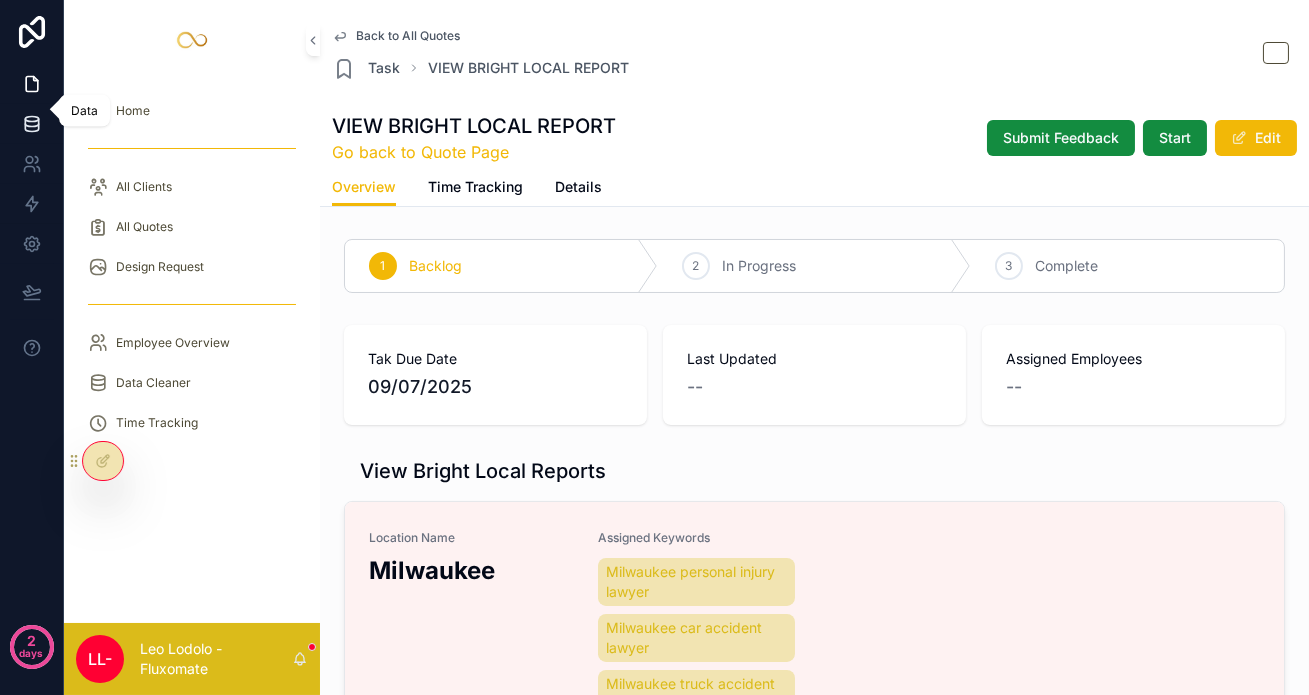 click 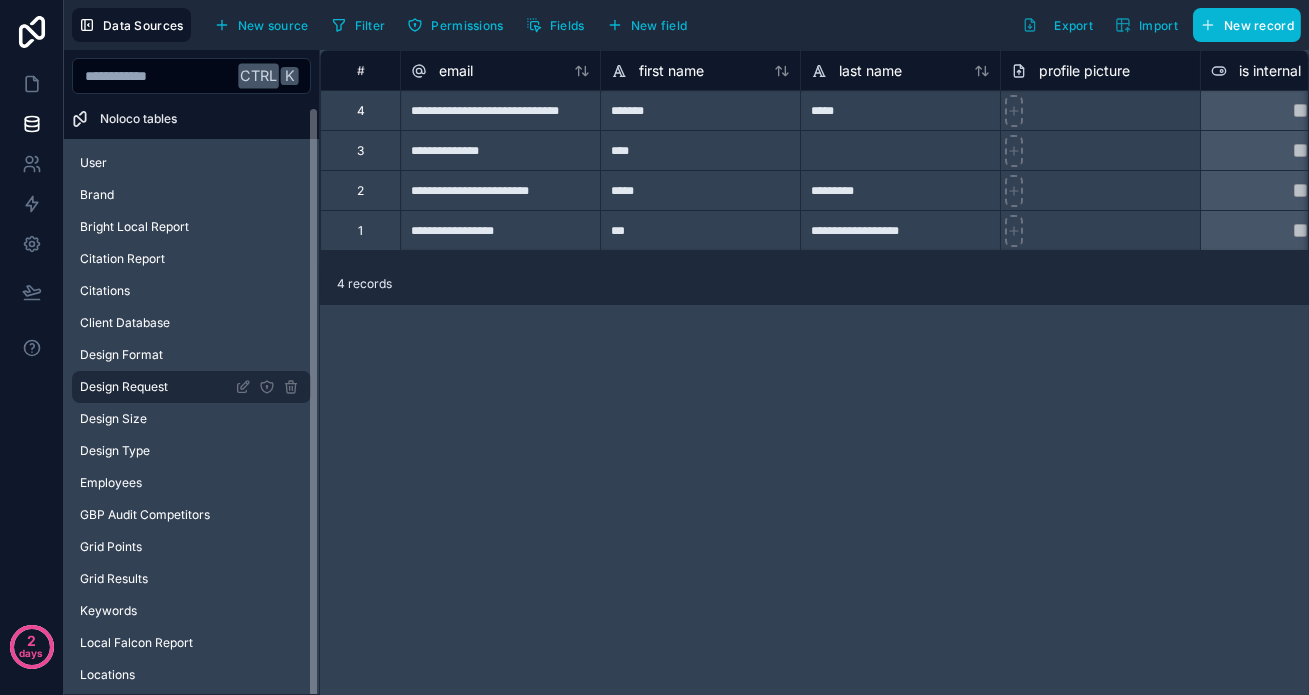 scroll, scrollTop: 5, scrollLeft: 0, axis: vertical 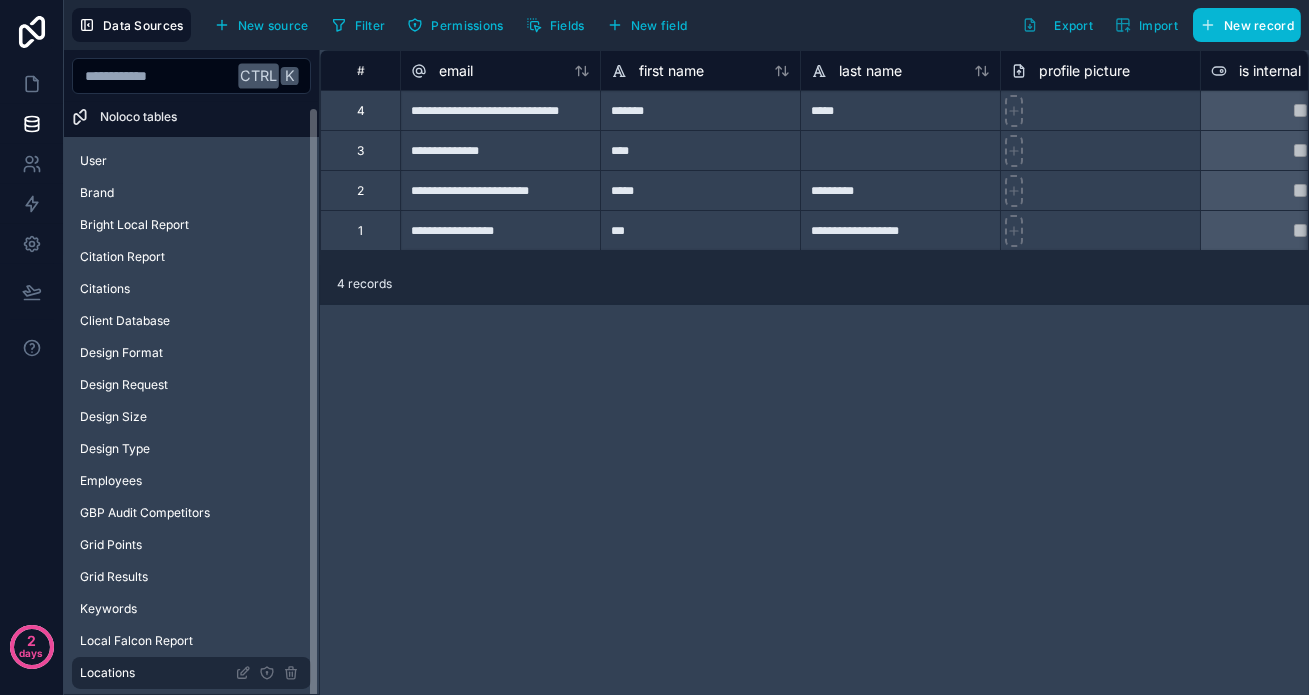 click on "Locations" at bounding box center [191, 673] 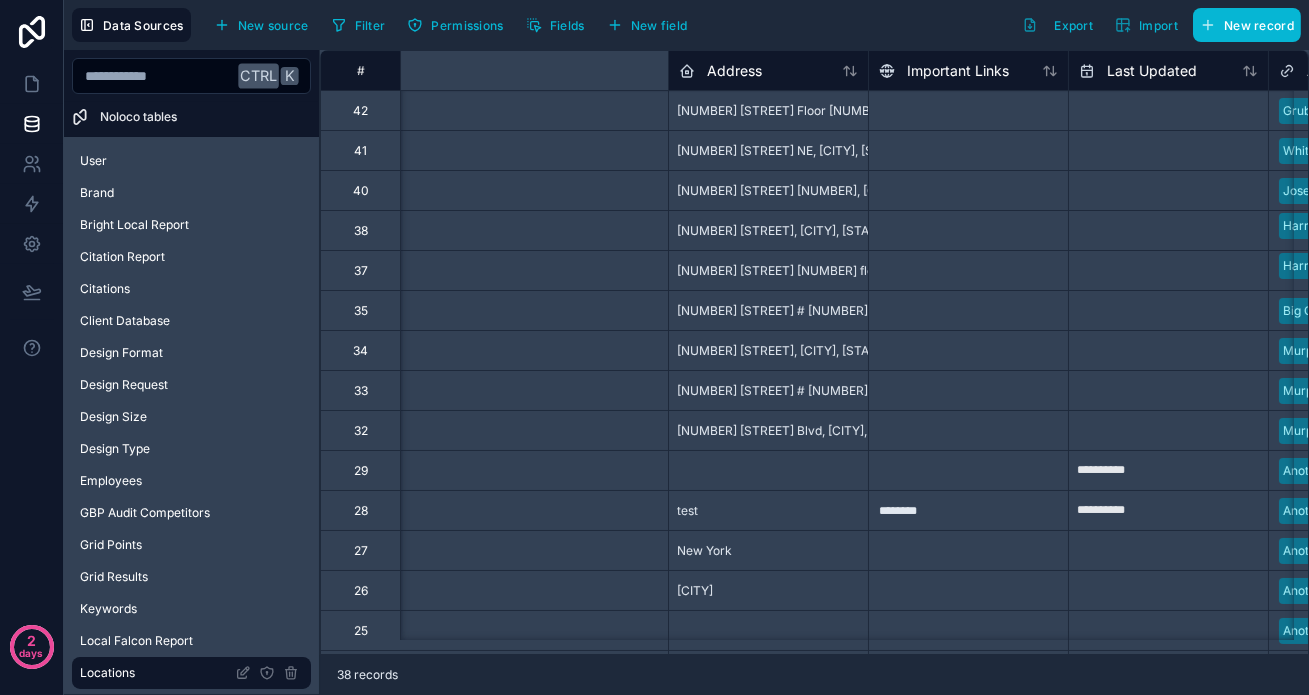 scroll, scrollTop: 0, scrollLeft: 0, axis: both 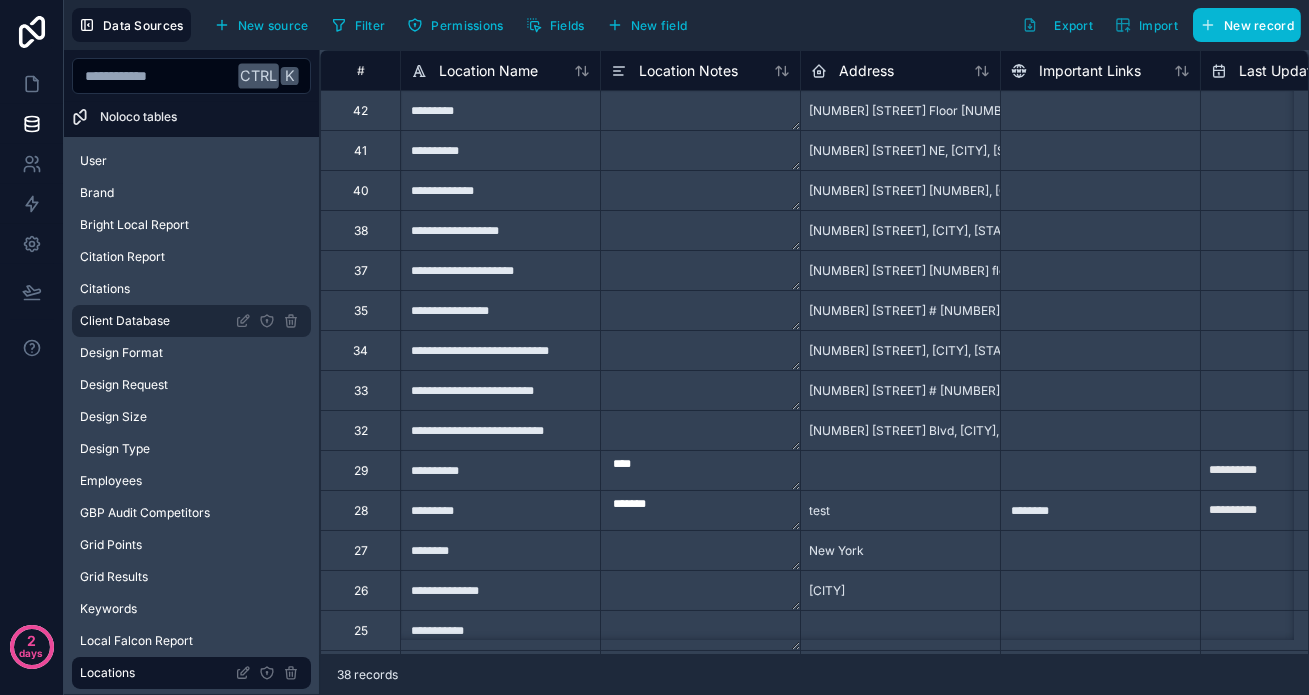 click on "Client Database" at bounding box center [191, 321] 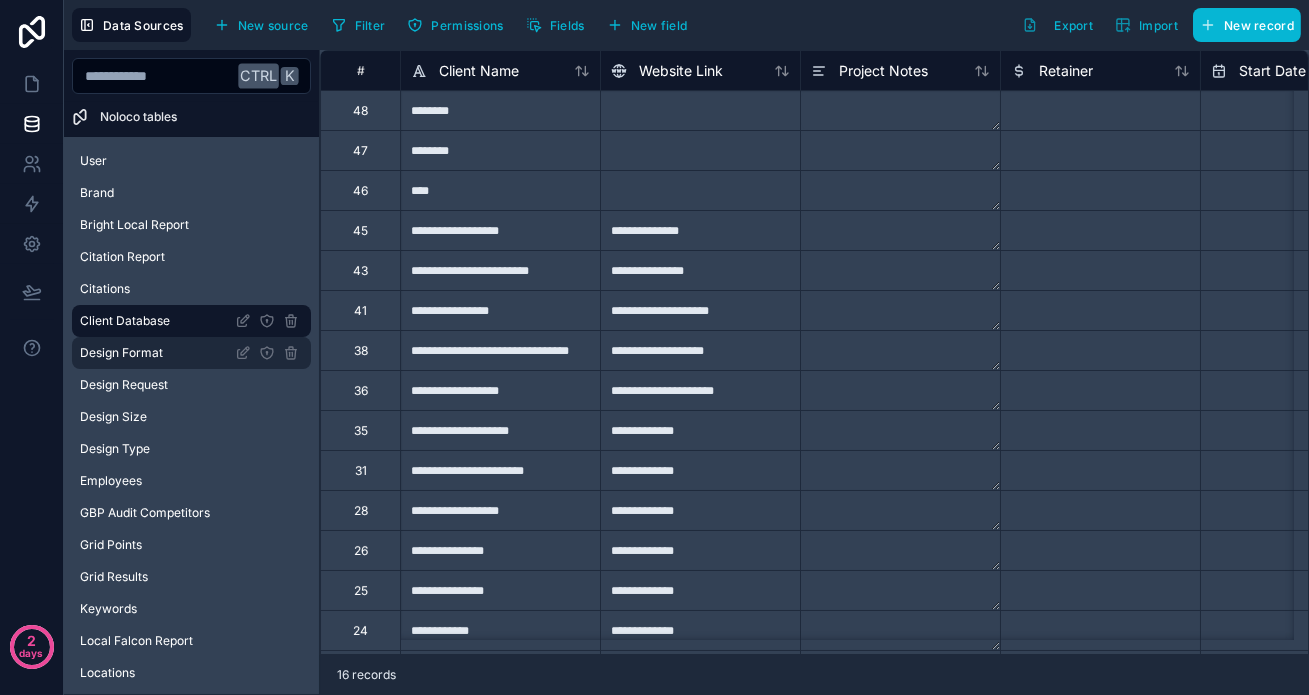 click on "Design Format" at bounding box center (191, 353) 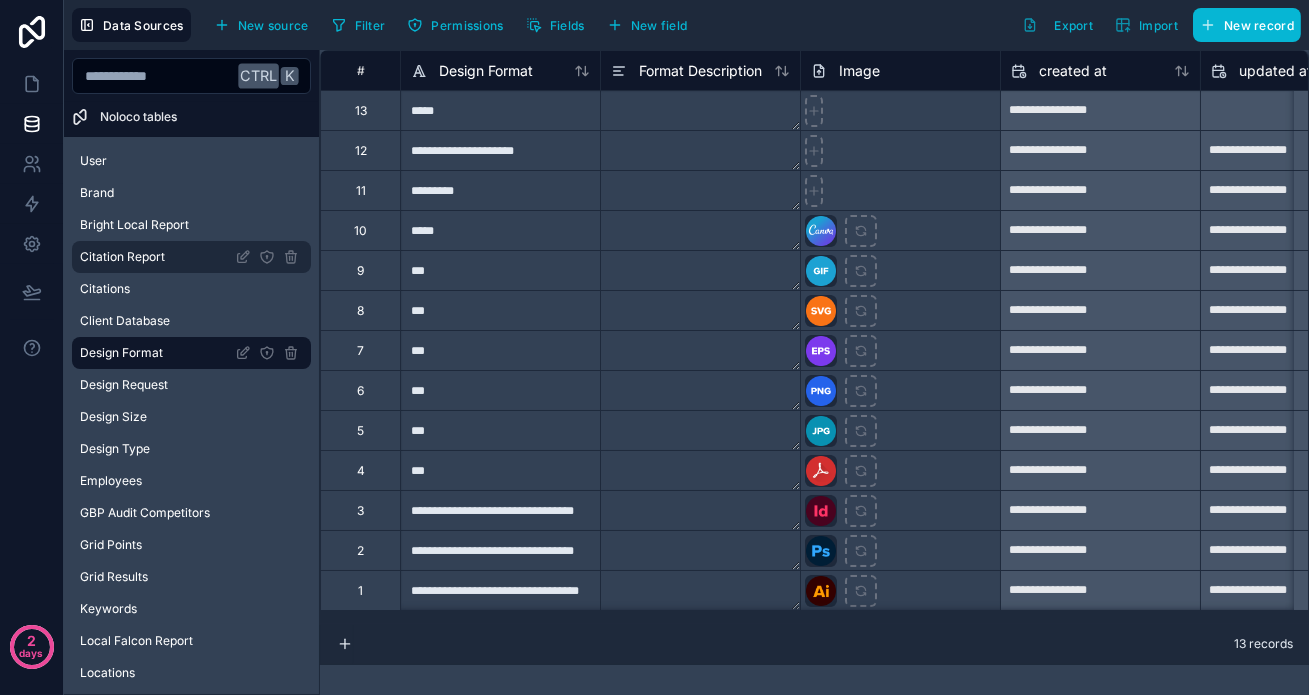 click on "Citation Report" at bounding box center [191, 257] 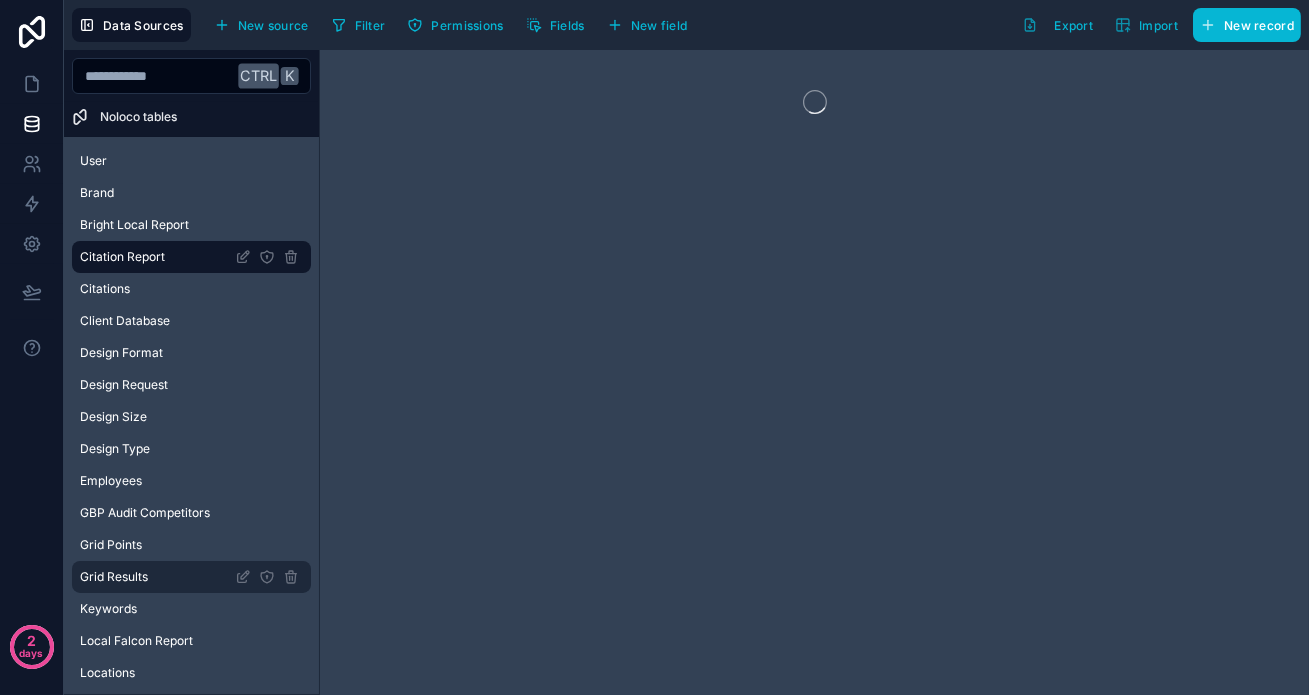 click on "Grid Results" at bounding box center (191, 577) 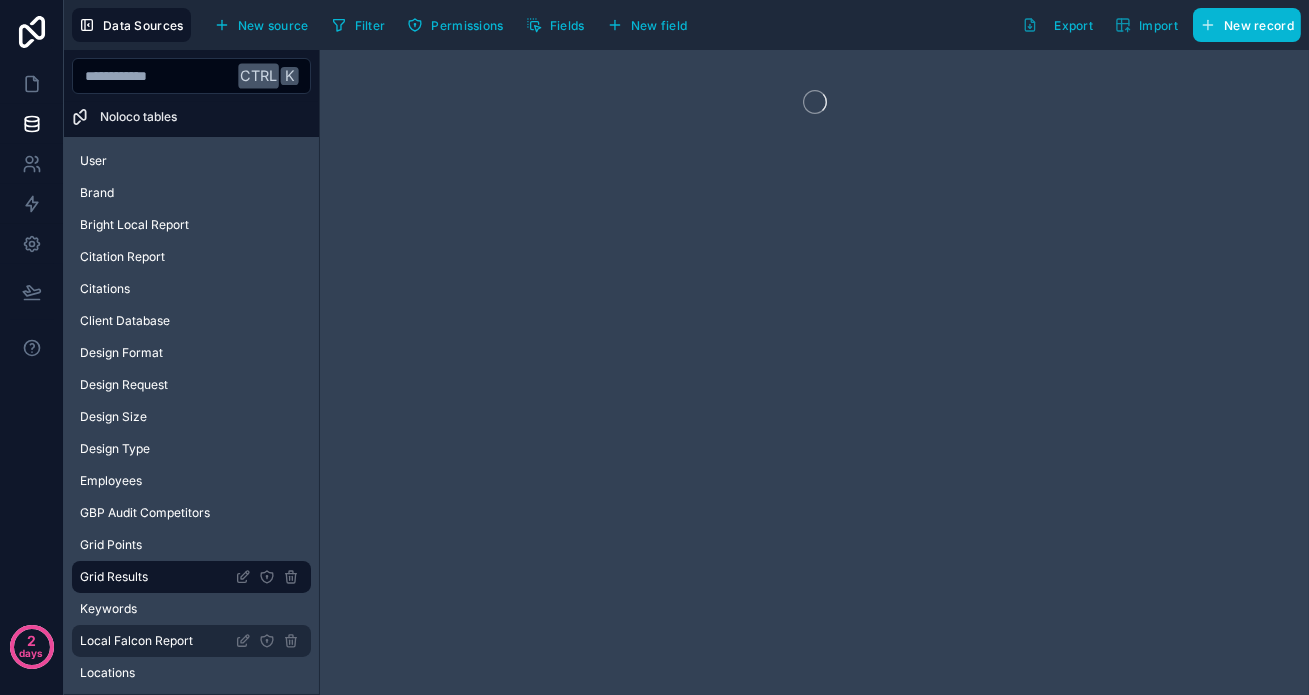 click on "Local Falcon Report" at bounding box center [191, 641] 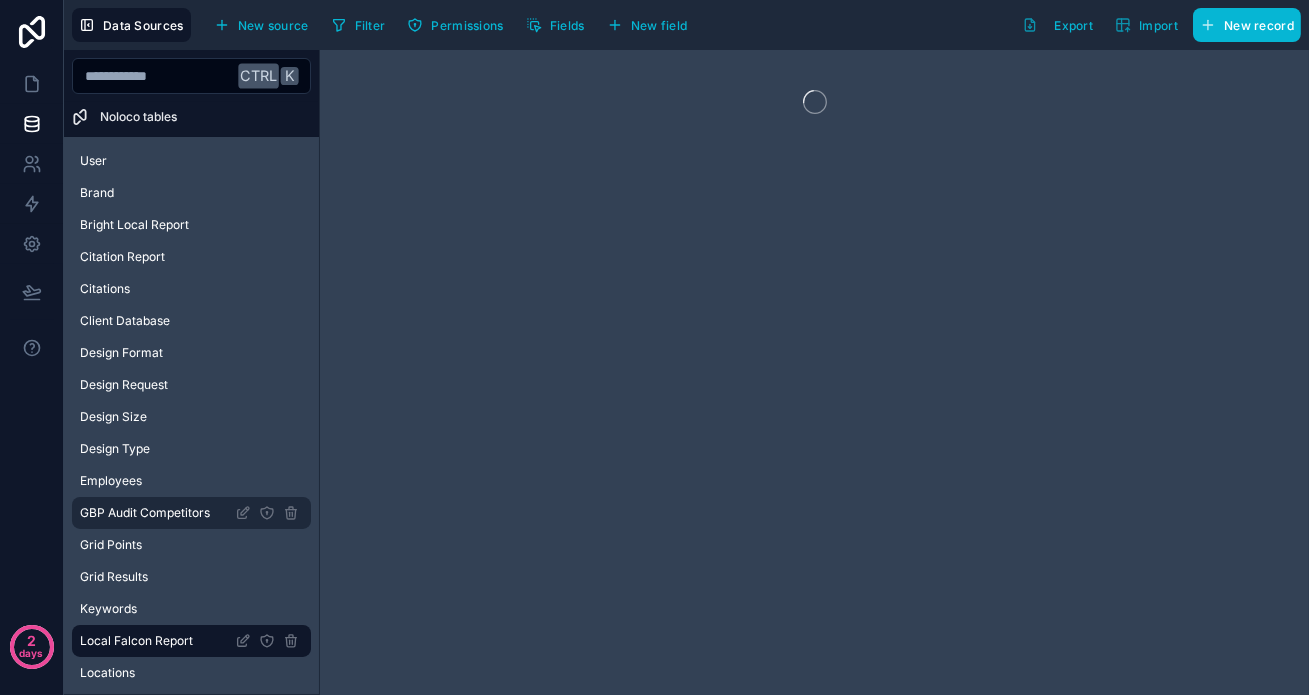 click on "GBP Audit Competitors" at bounding box center [191, 513] 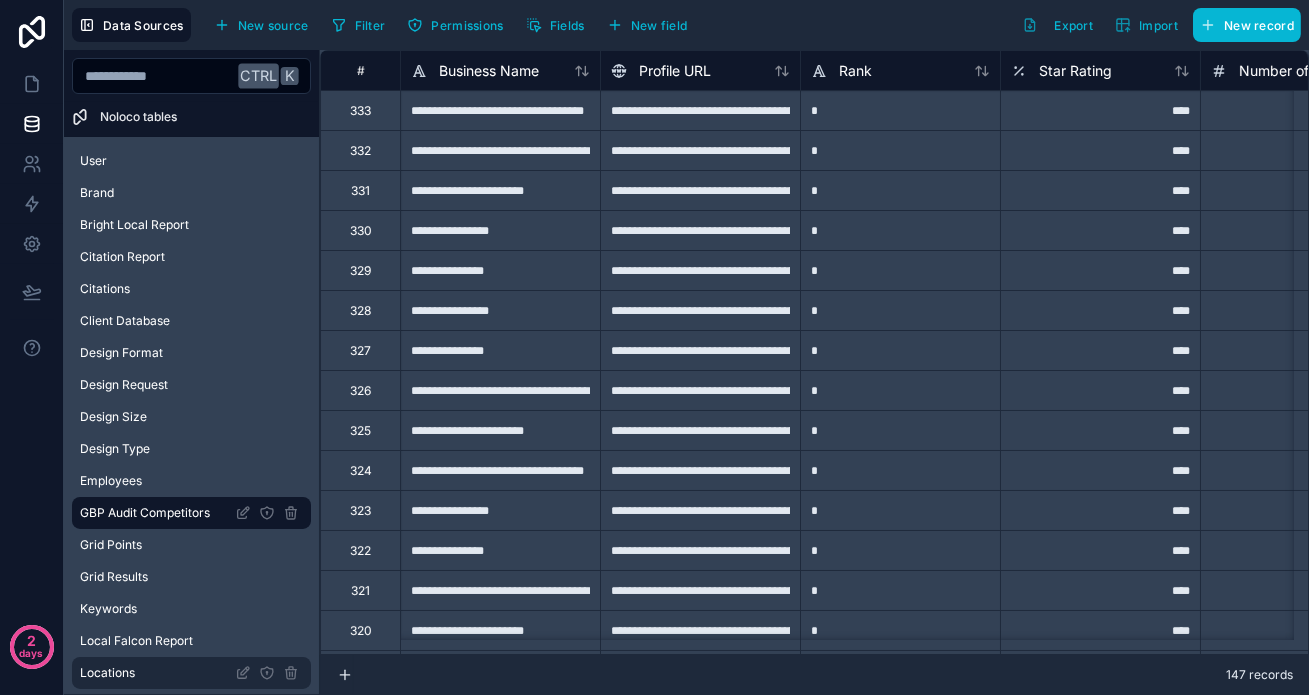 click on "Locations" at bounding box center (107, 673) 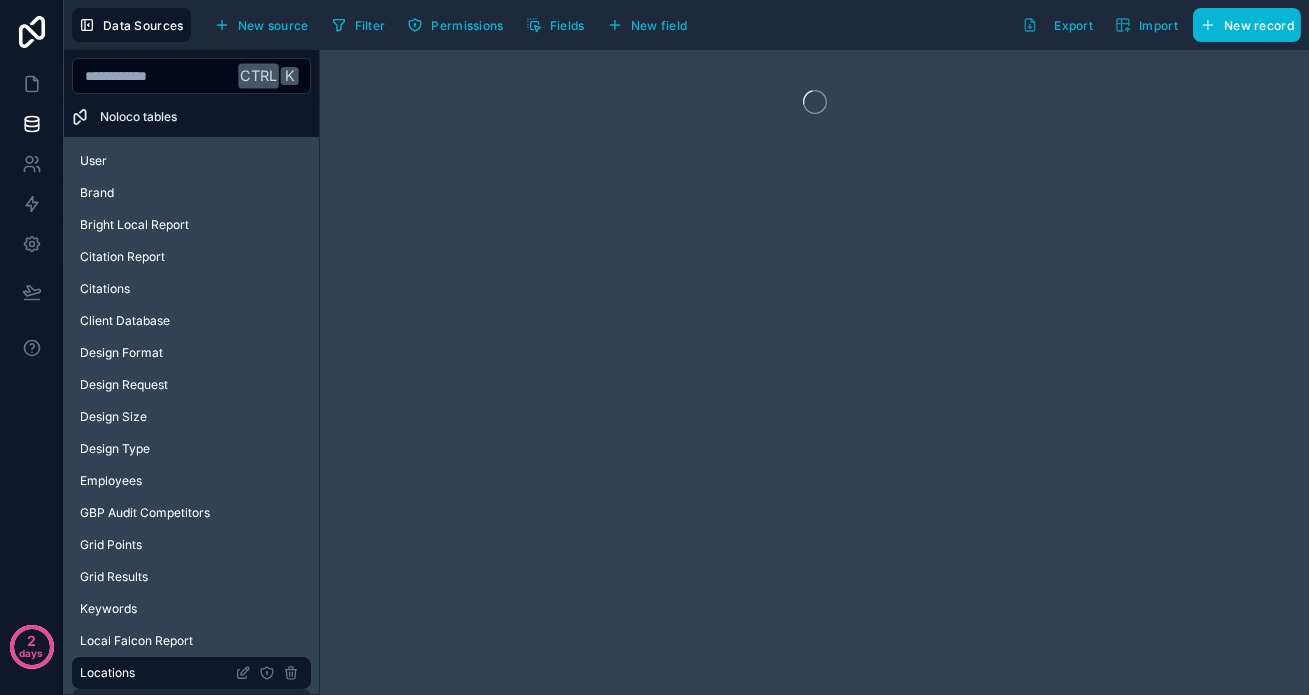 click on "Quote" at bounding box center [191, 705] 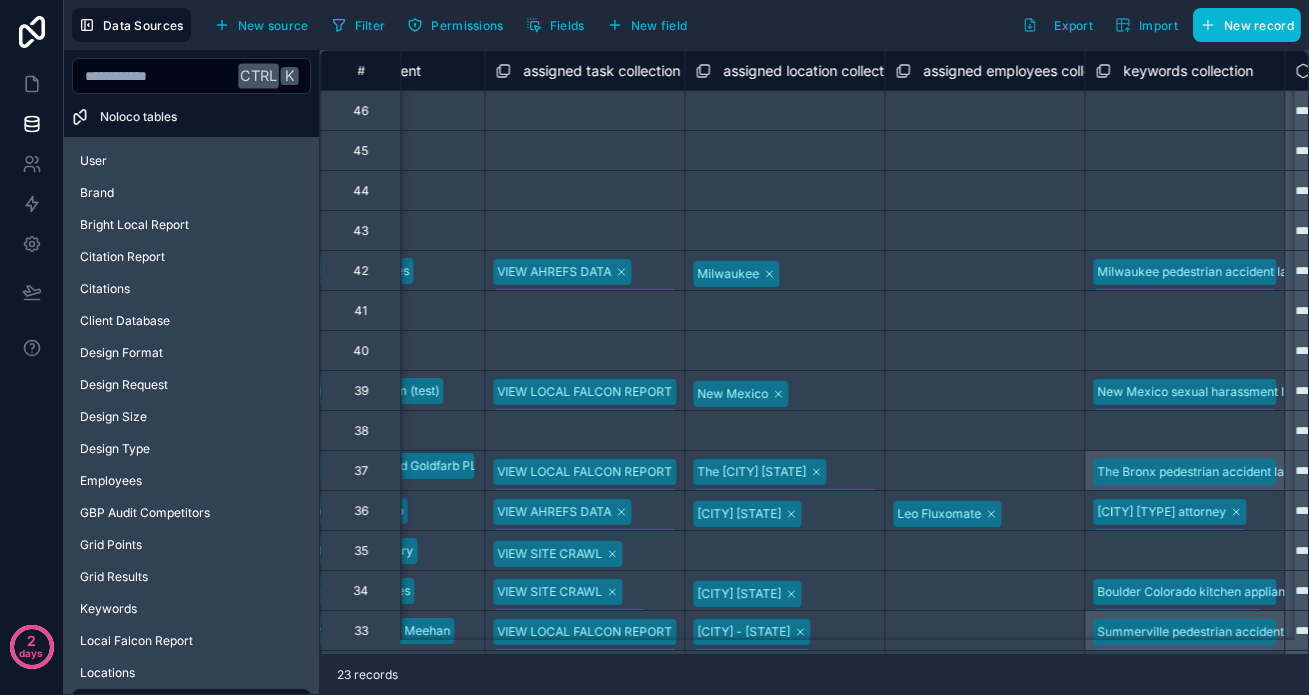 scroll, scrollTop: 0, scrollLeft: 9305, axis: horizontal 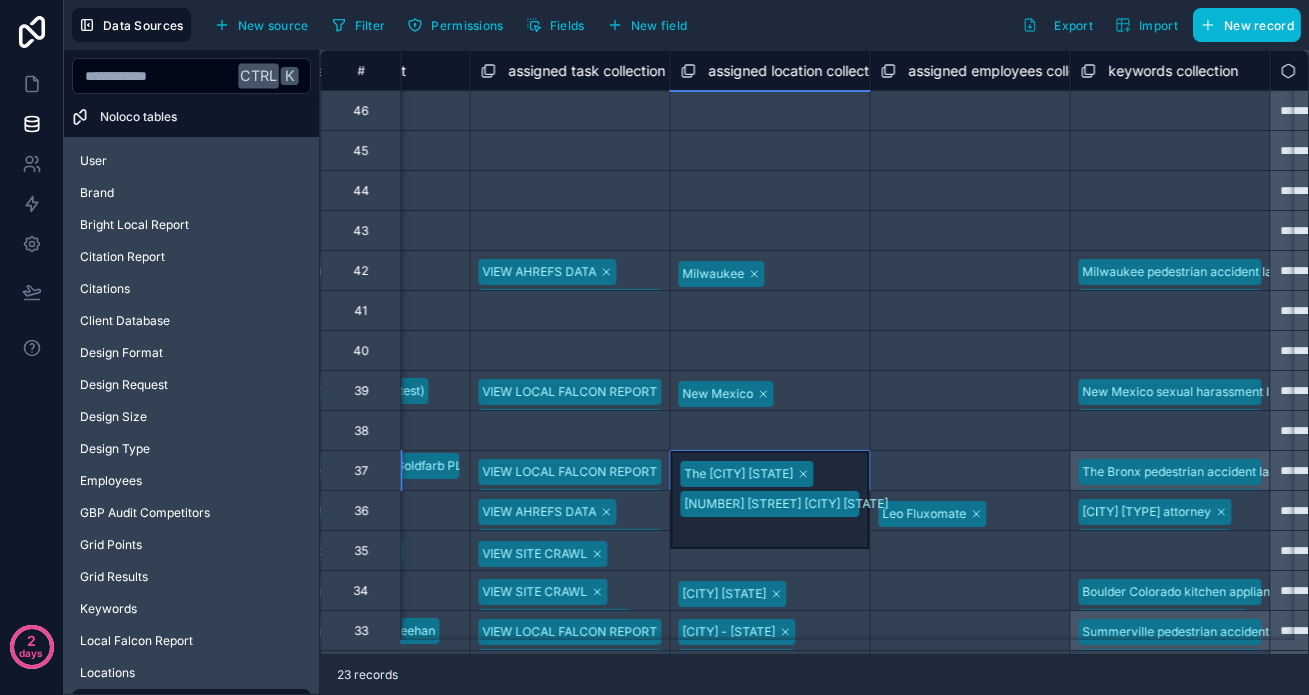 click on "The [BOROUGH] [CITY] [NUMBER] [CITY]" at bounding box center (769, 500) 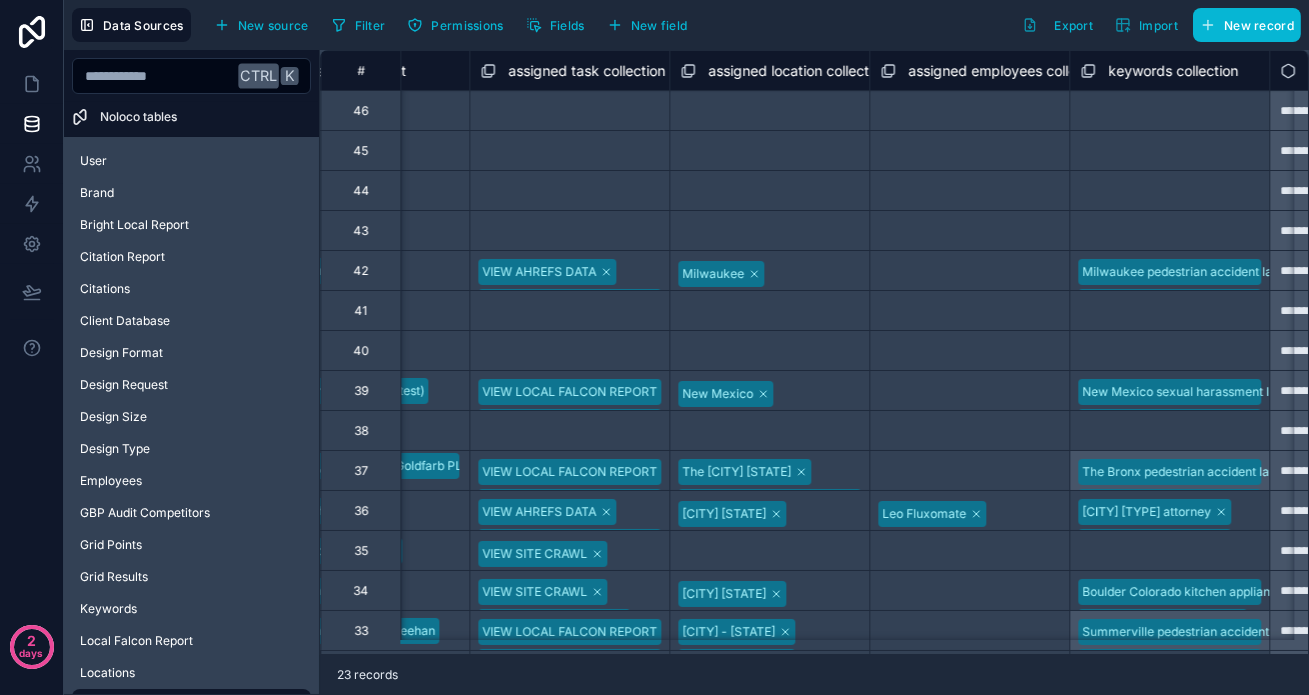 scroll, scrollTop: 0, scrollLeft: 8963, axis: horizontal 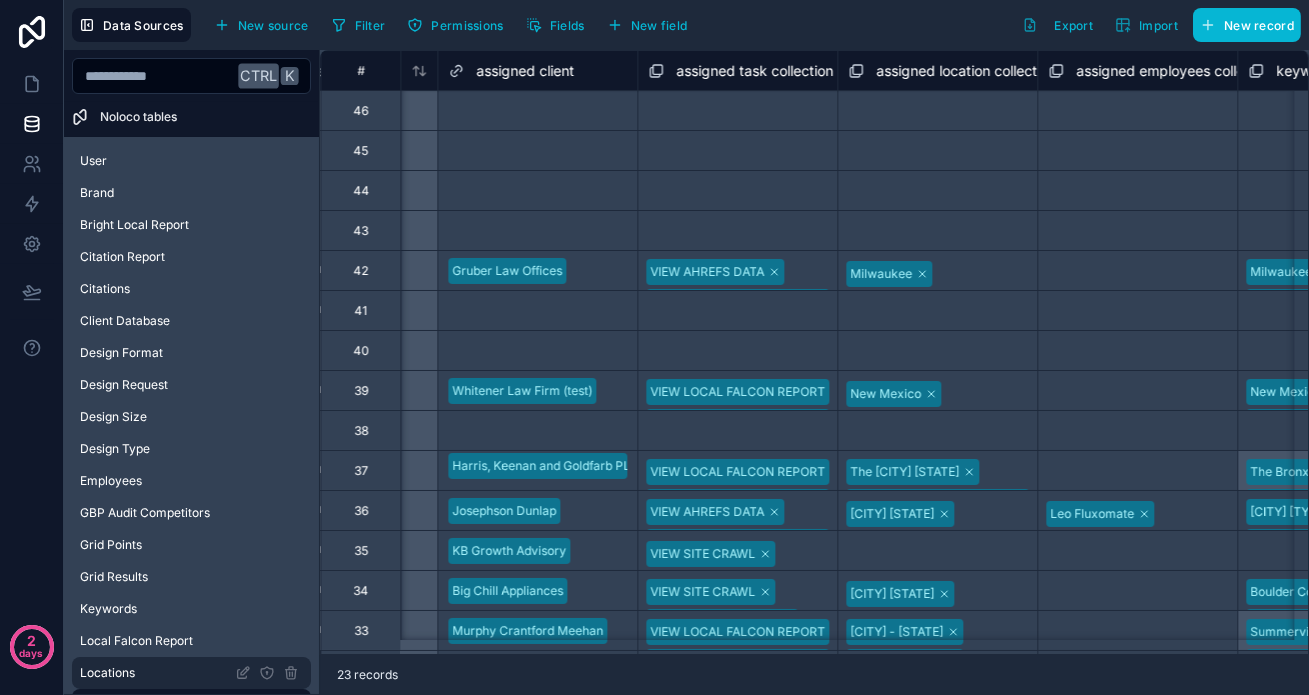 click on "Locations" at bounding box center (107, 673) 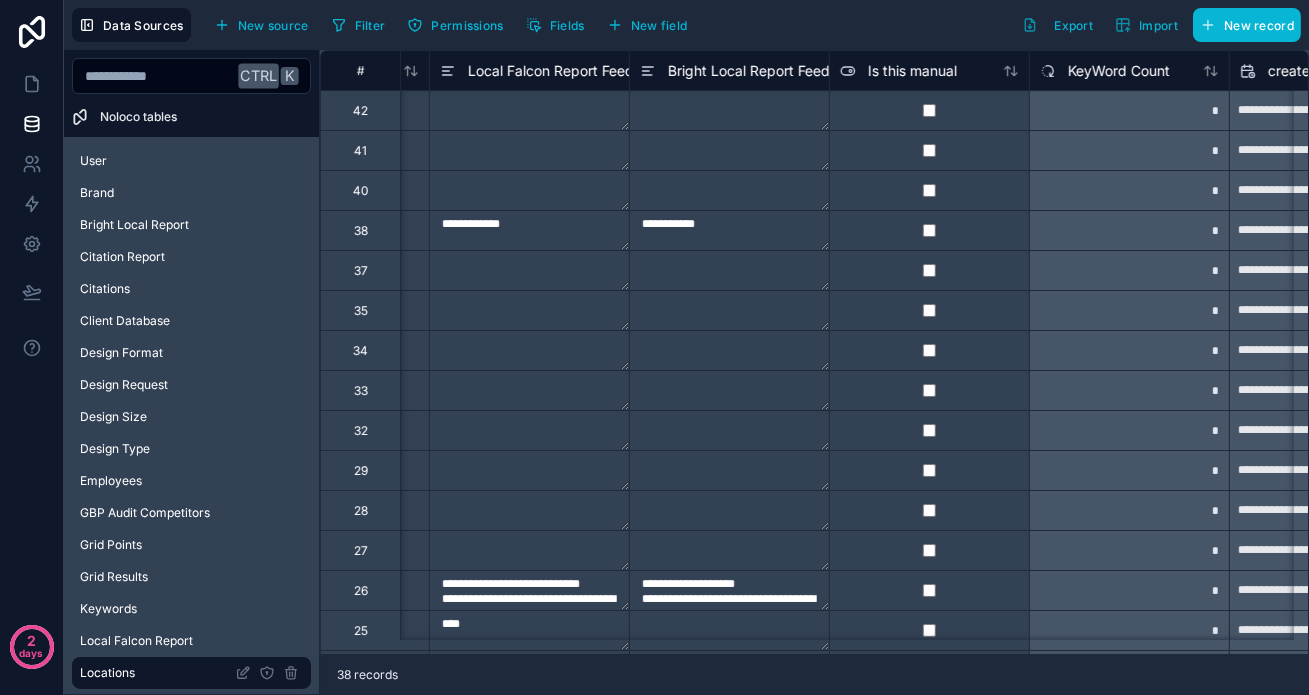 scroll, scrollTop: 0, scrollLeft: 2356, axis: horizontal 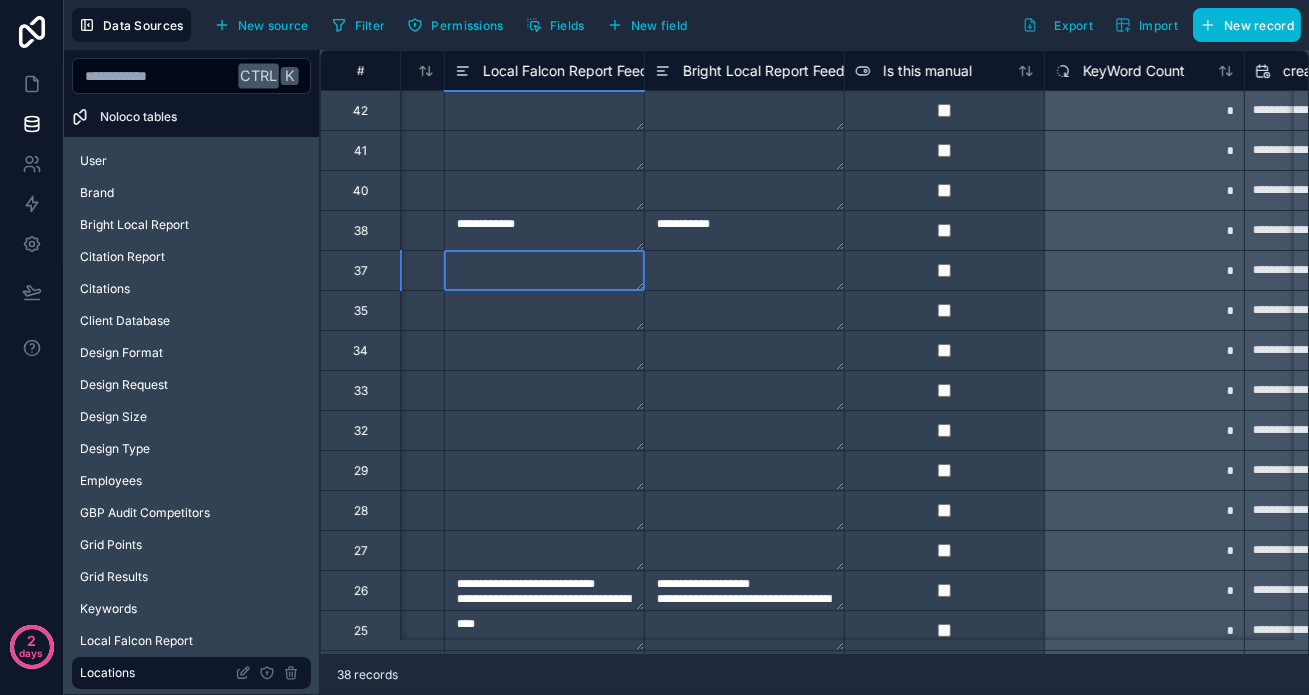 click at bounding box center (544, 270) 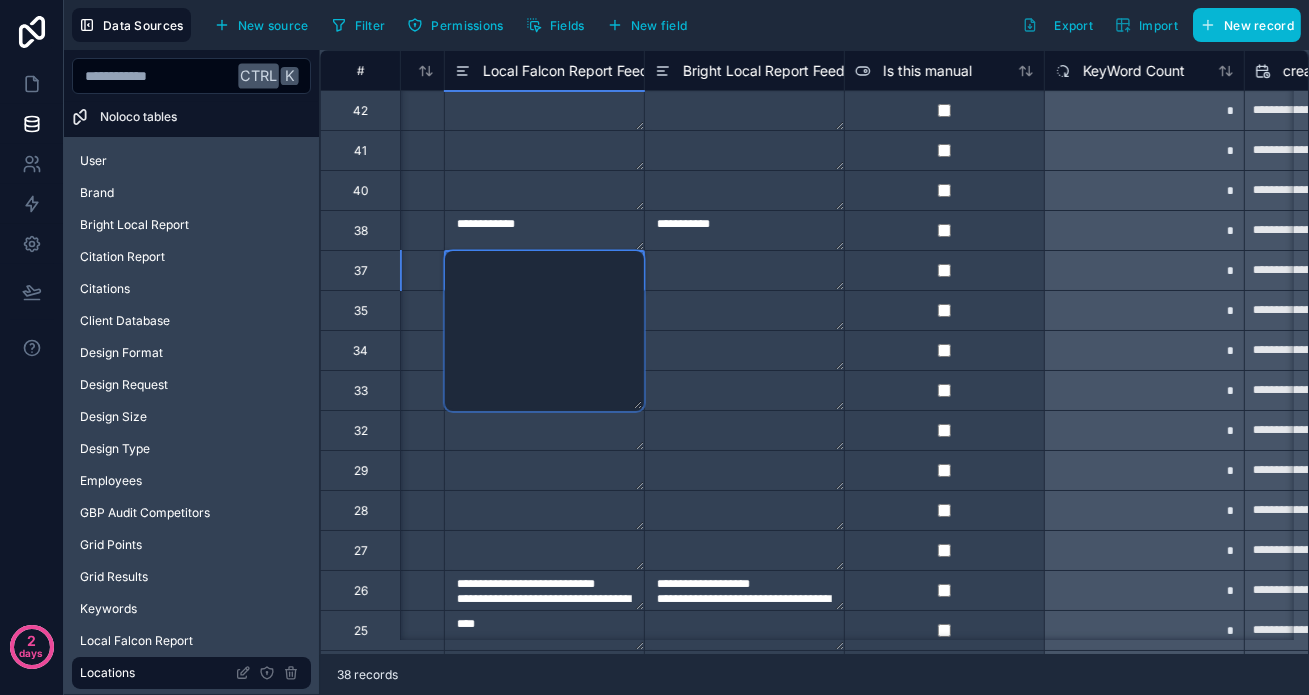 click at bounding box center (544, 331) 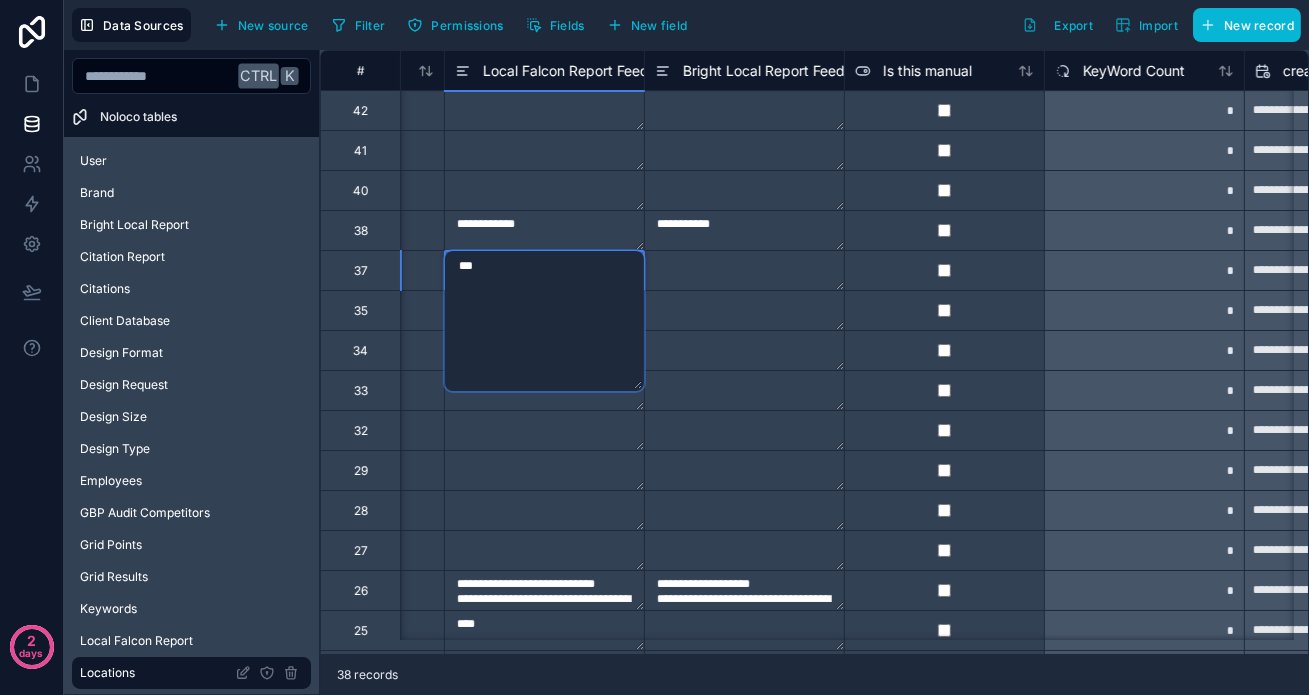 type on "****" 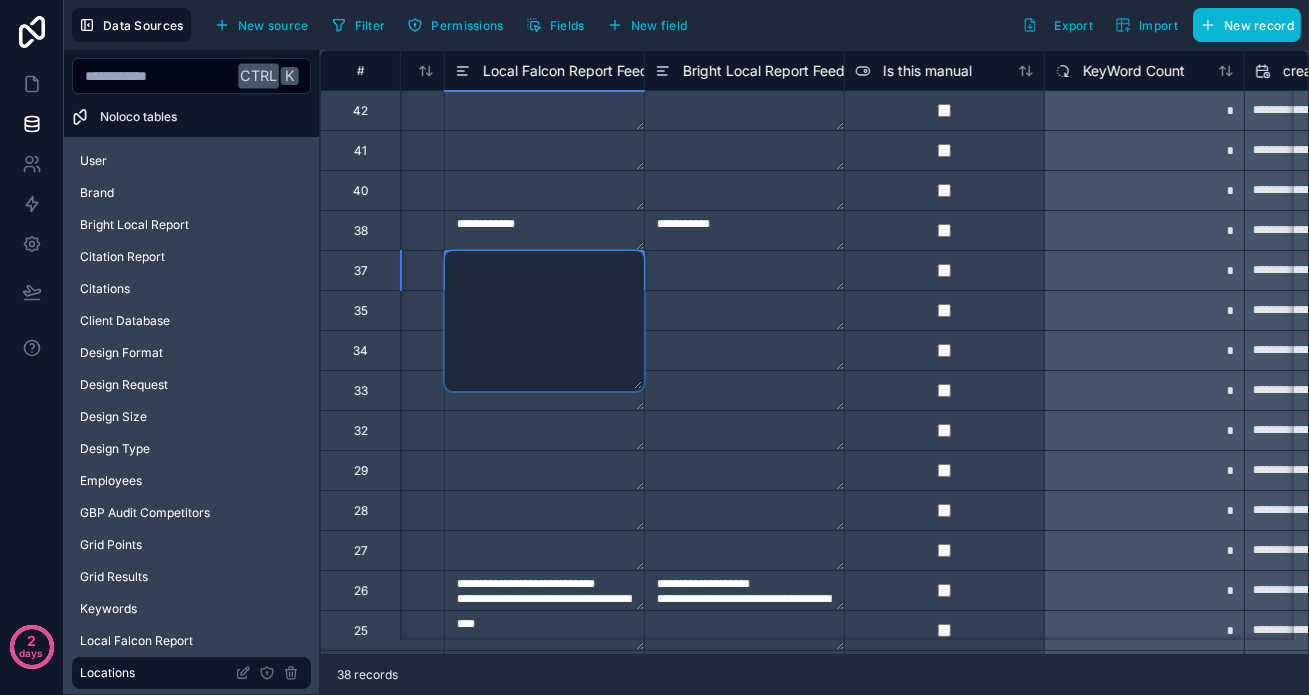 click at bounding box center [744, 310] 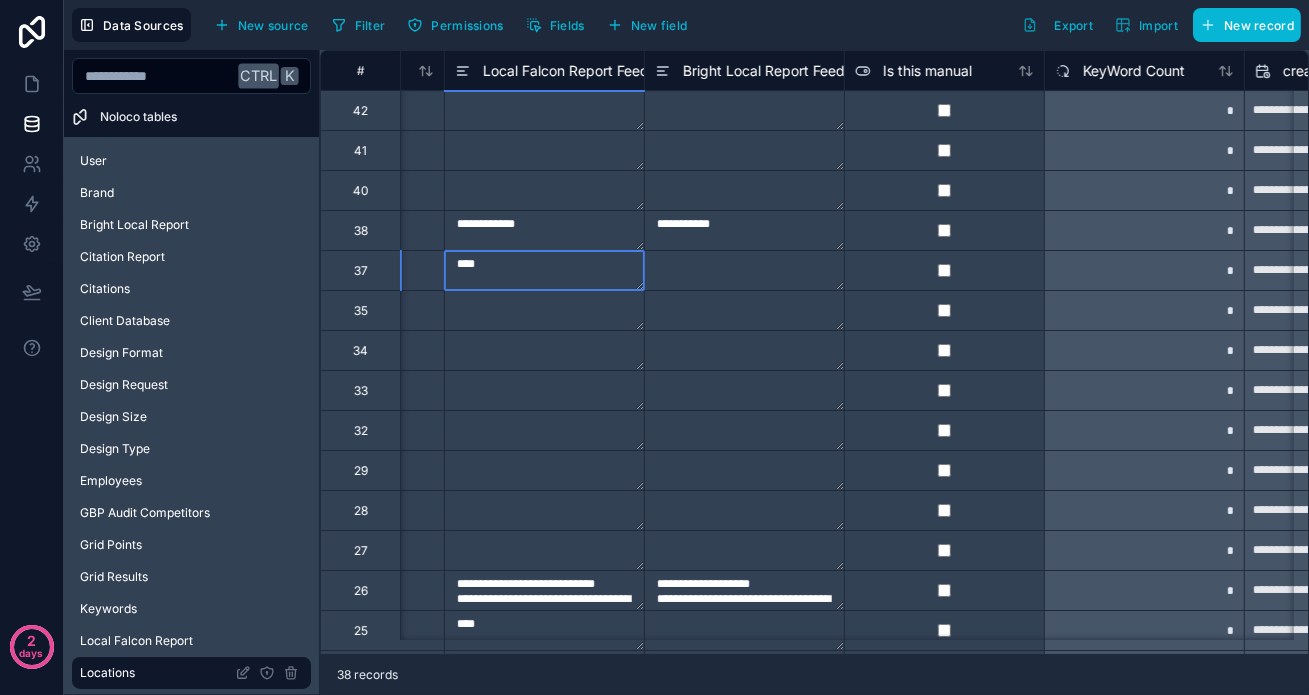 click on "****" at bounding box center (544, 270) 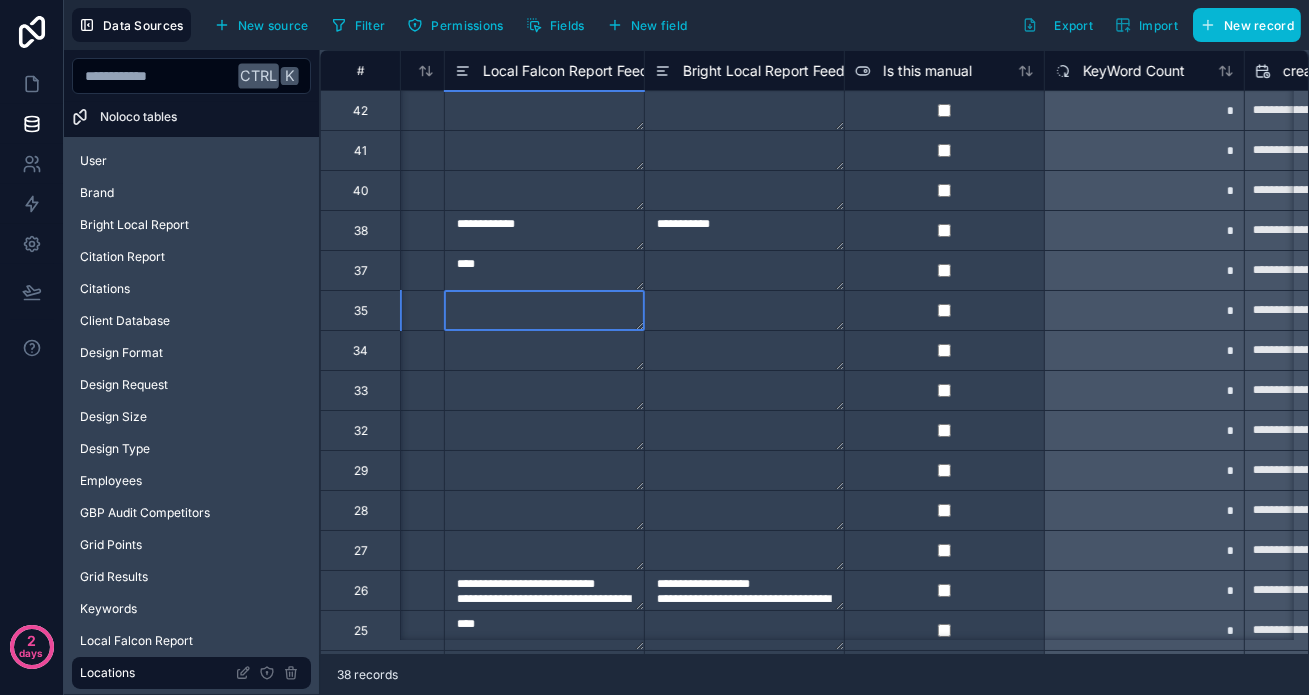 click at bounding box center (544, 310) 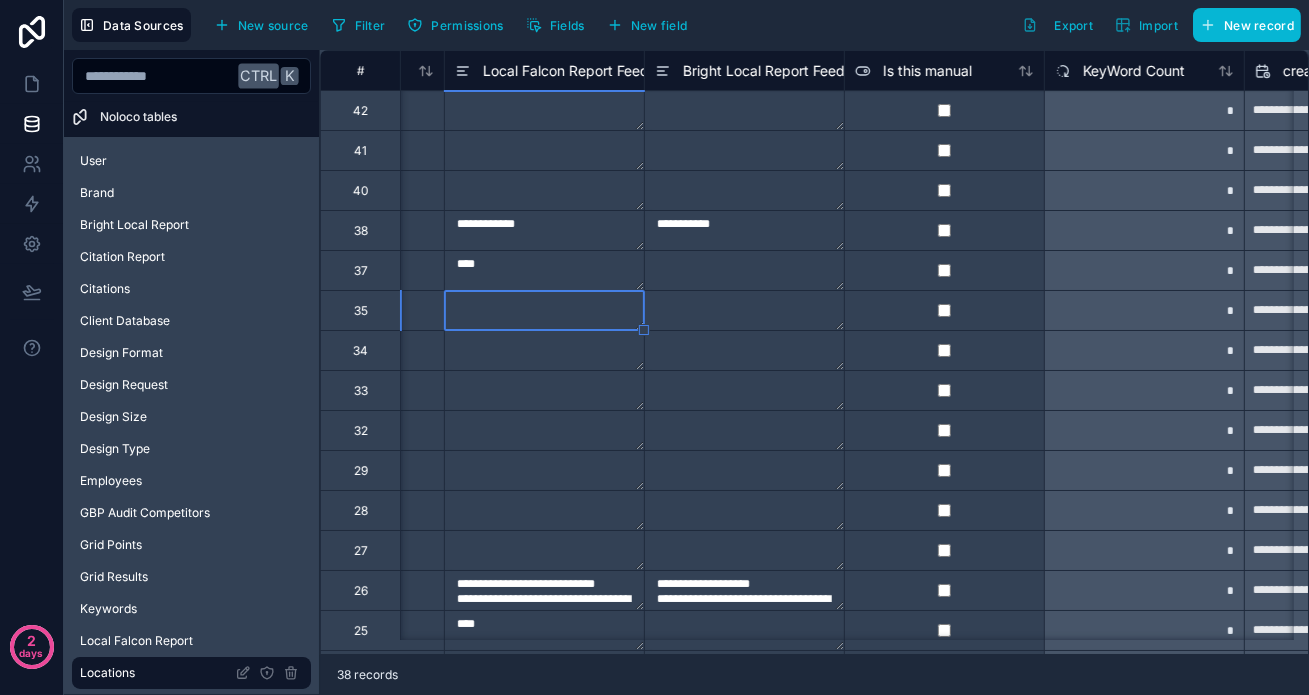 click at bounding box center (544, 310) 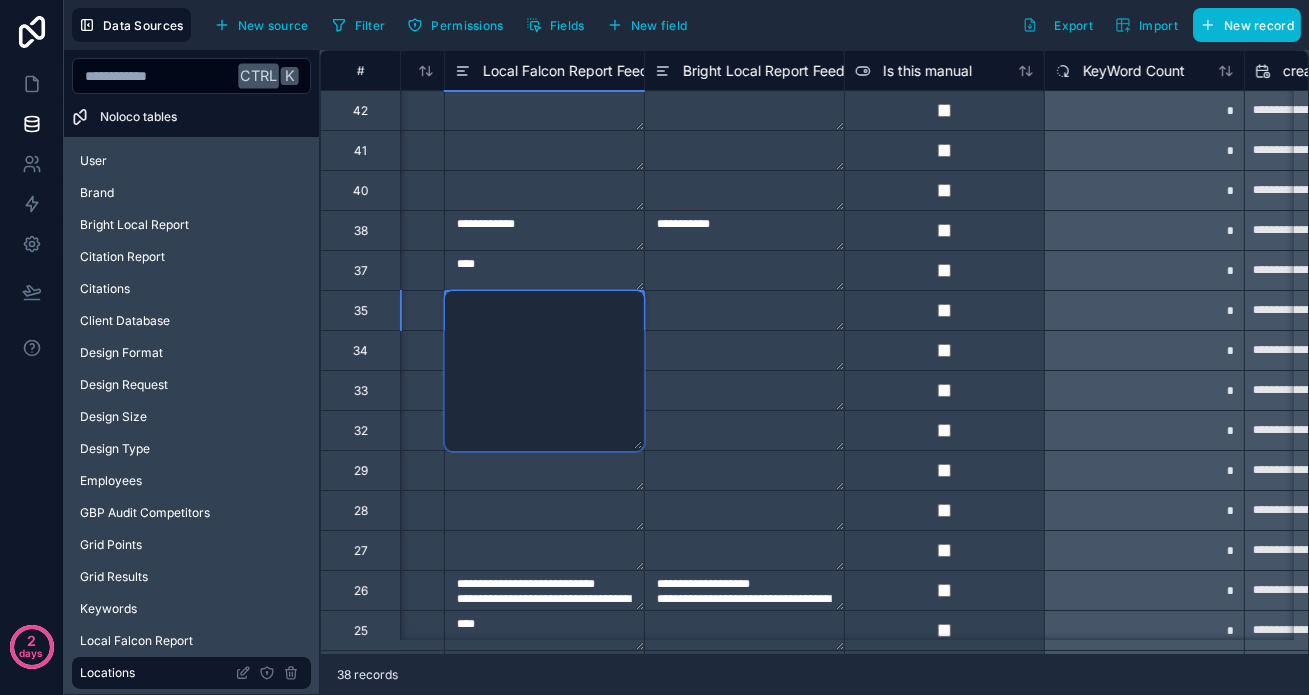type on "****" 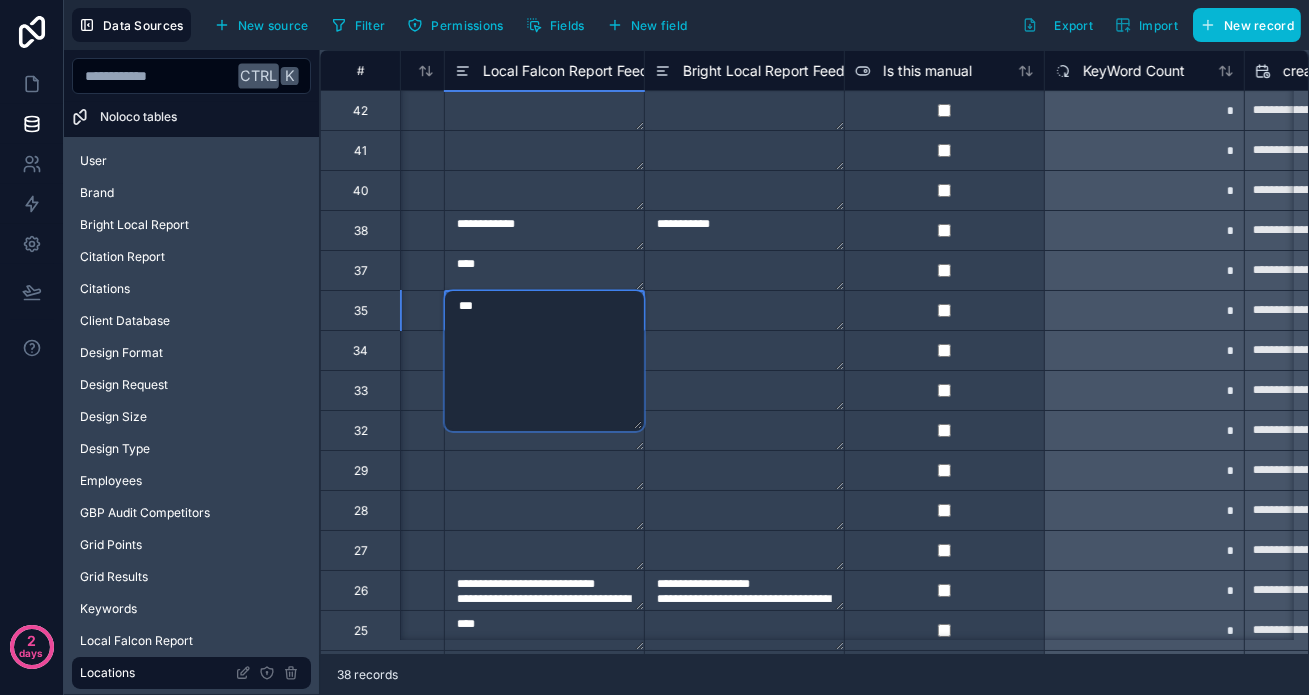 type on "****" 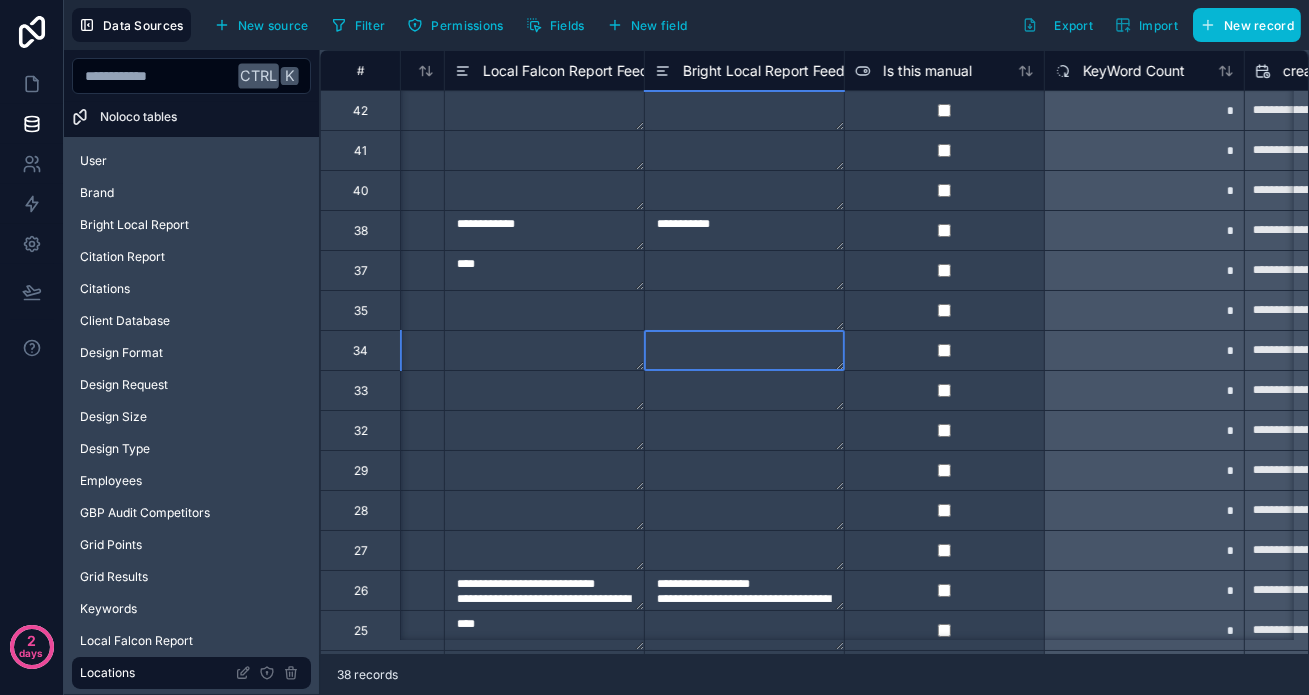 click at bounding box center (744, 350) 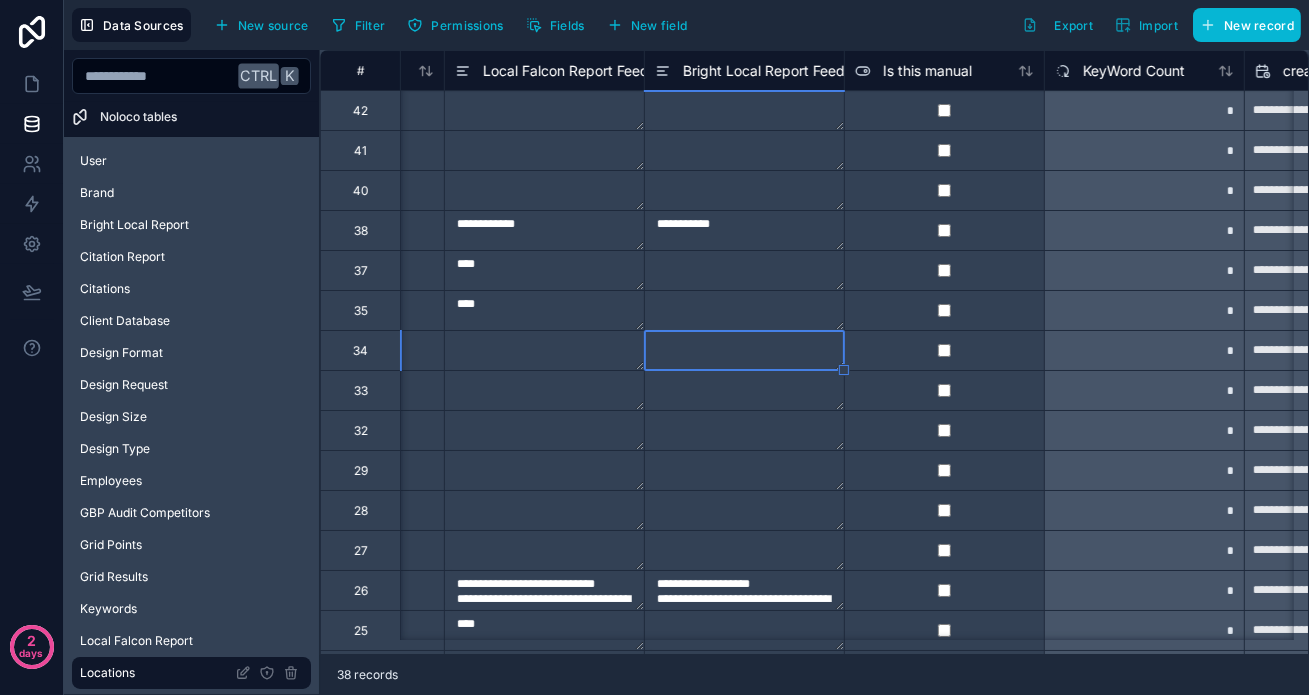 type on "****" 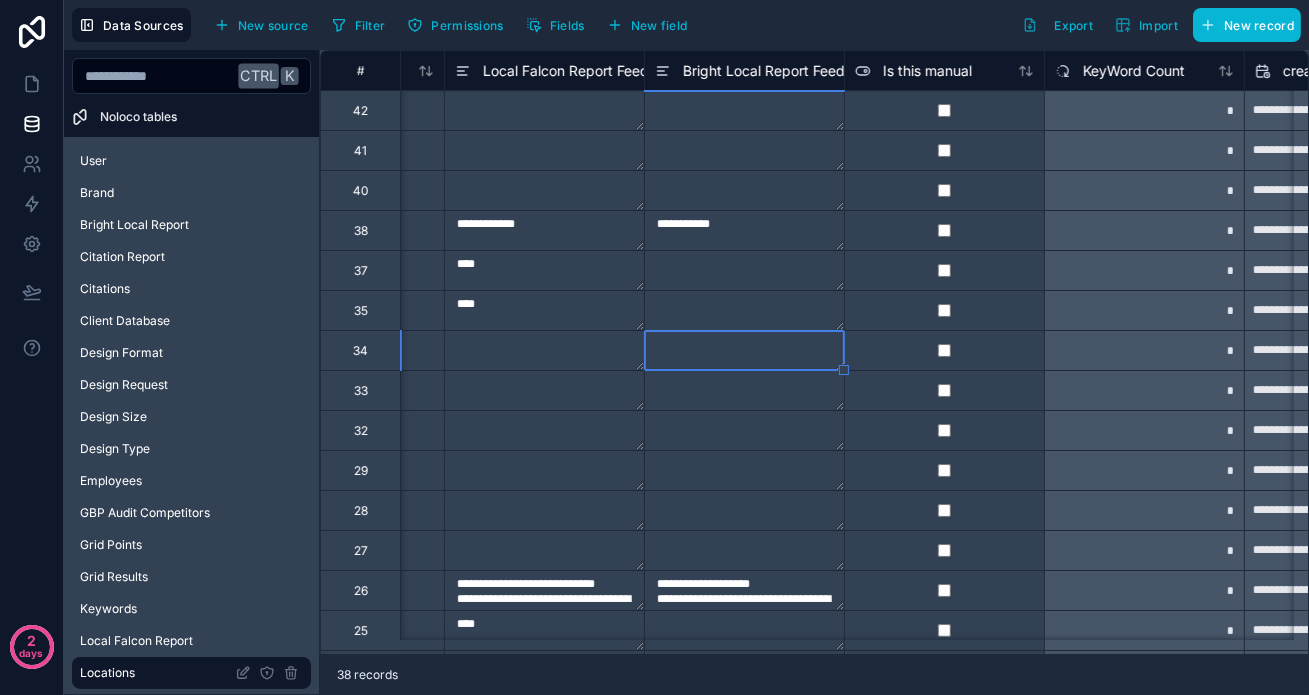 click at bounding box center (544, 350) 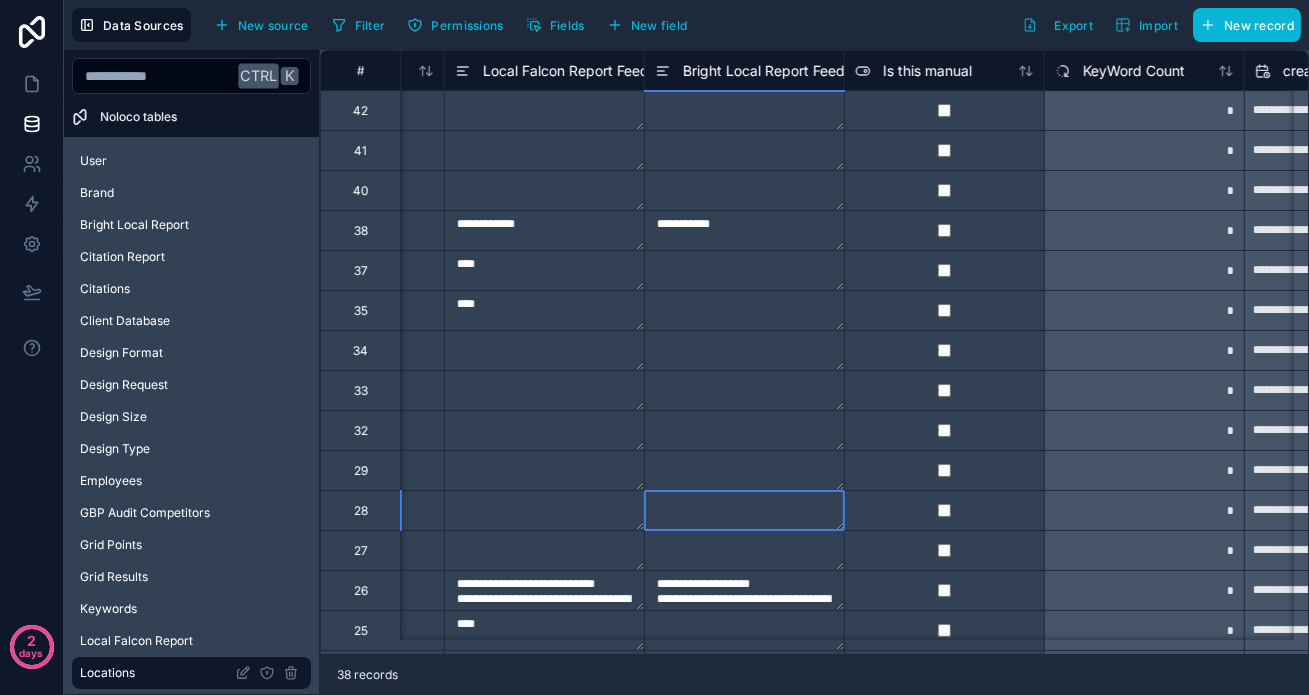 click at bounding box center (744, 510) 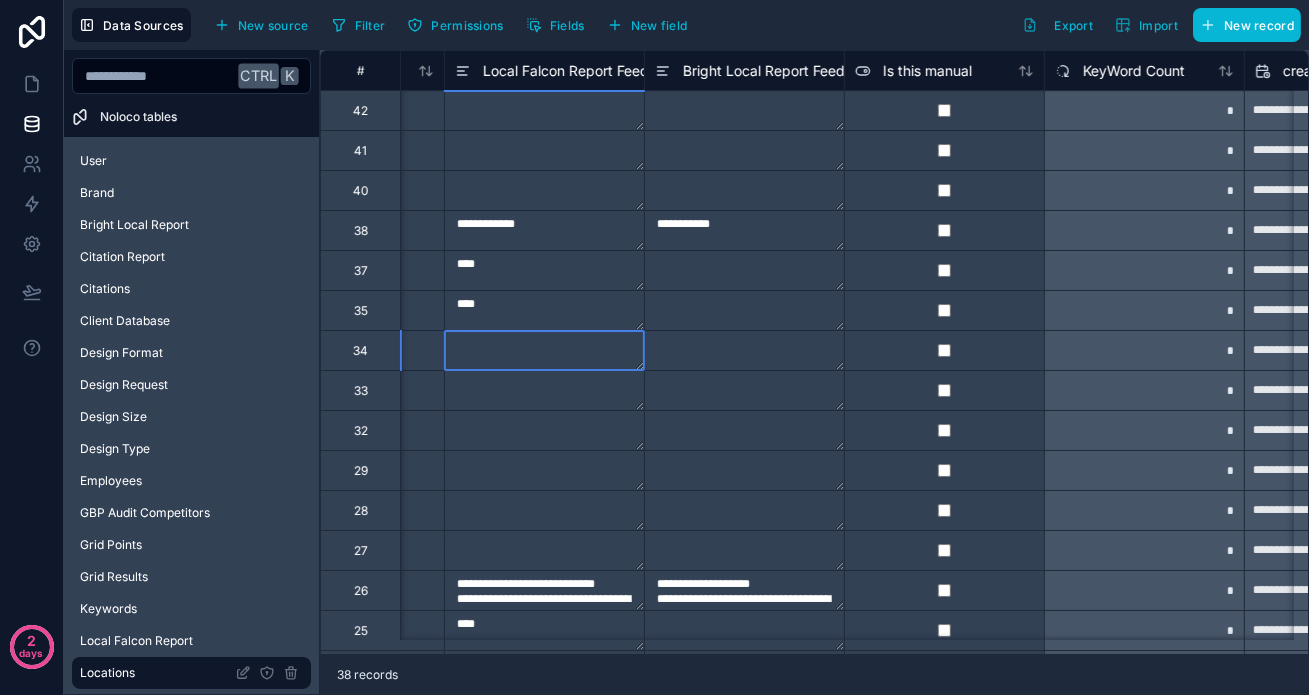 click at bounding box center [544, 350] 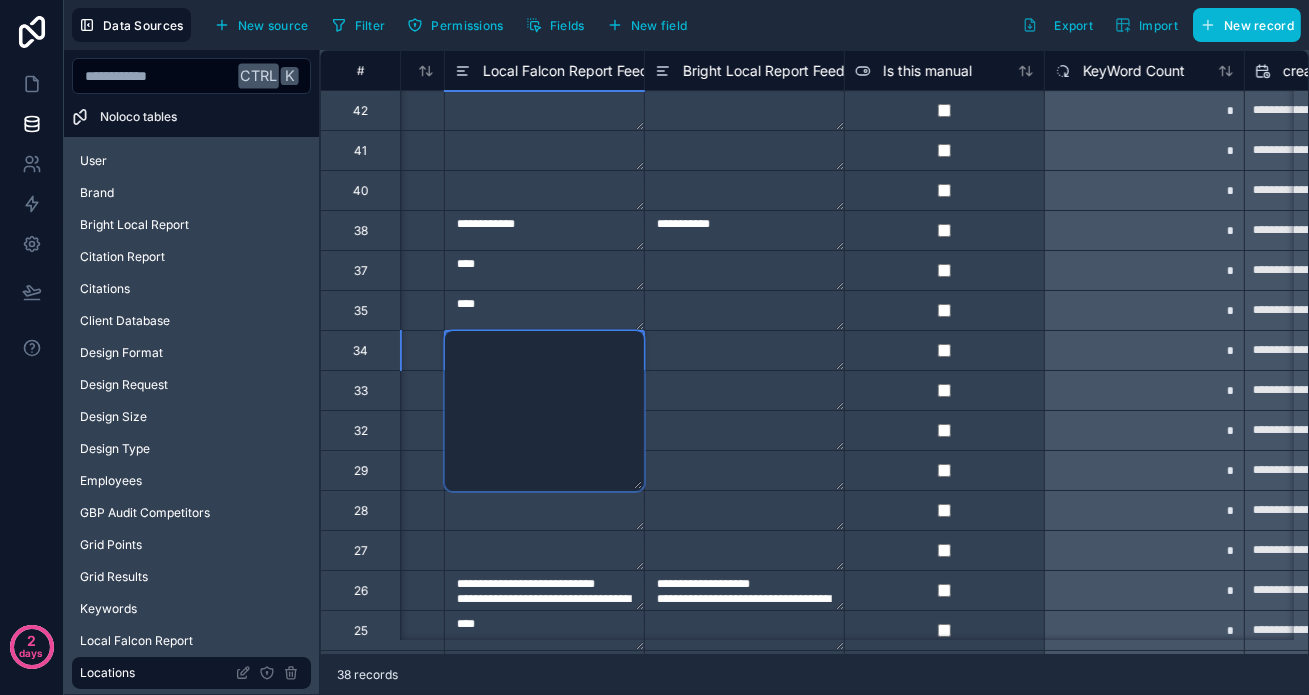click at bounding box center (744, 350) 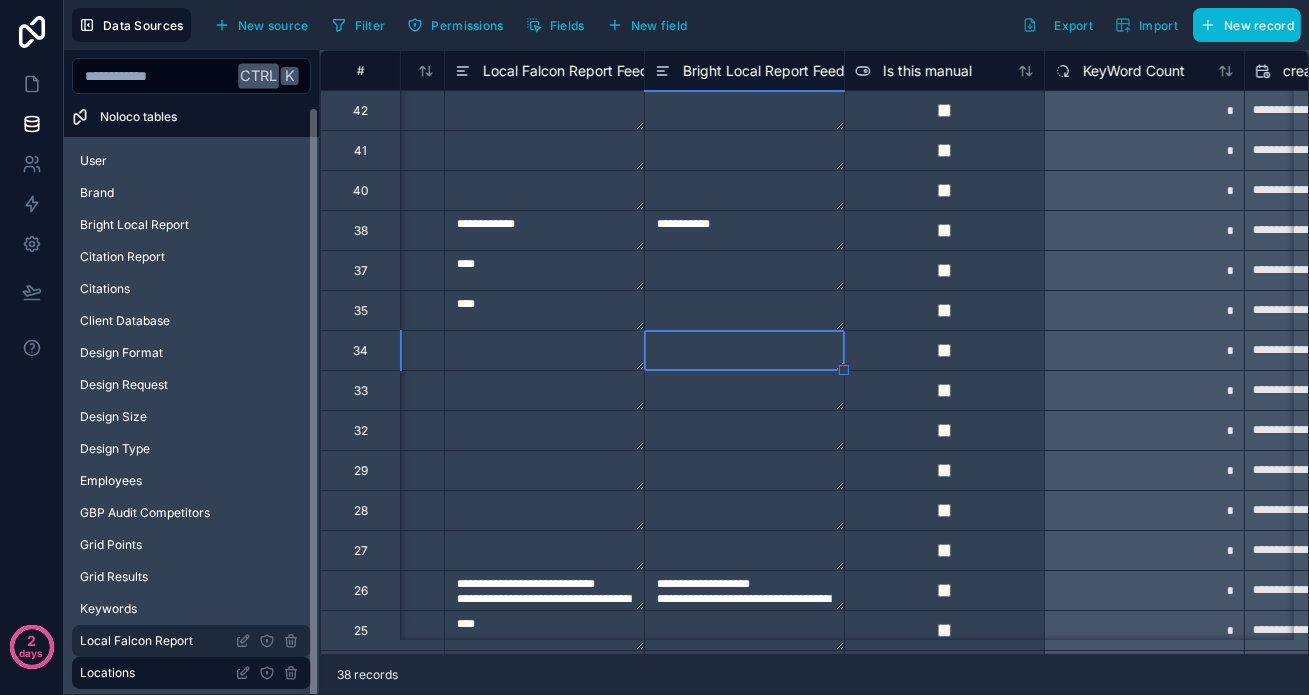 click on "Local Falcon Report" at bounding box center [191, 641] 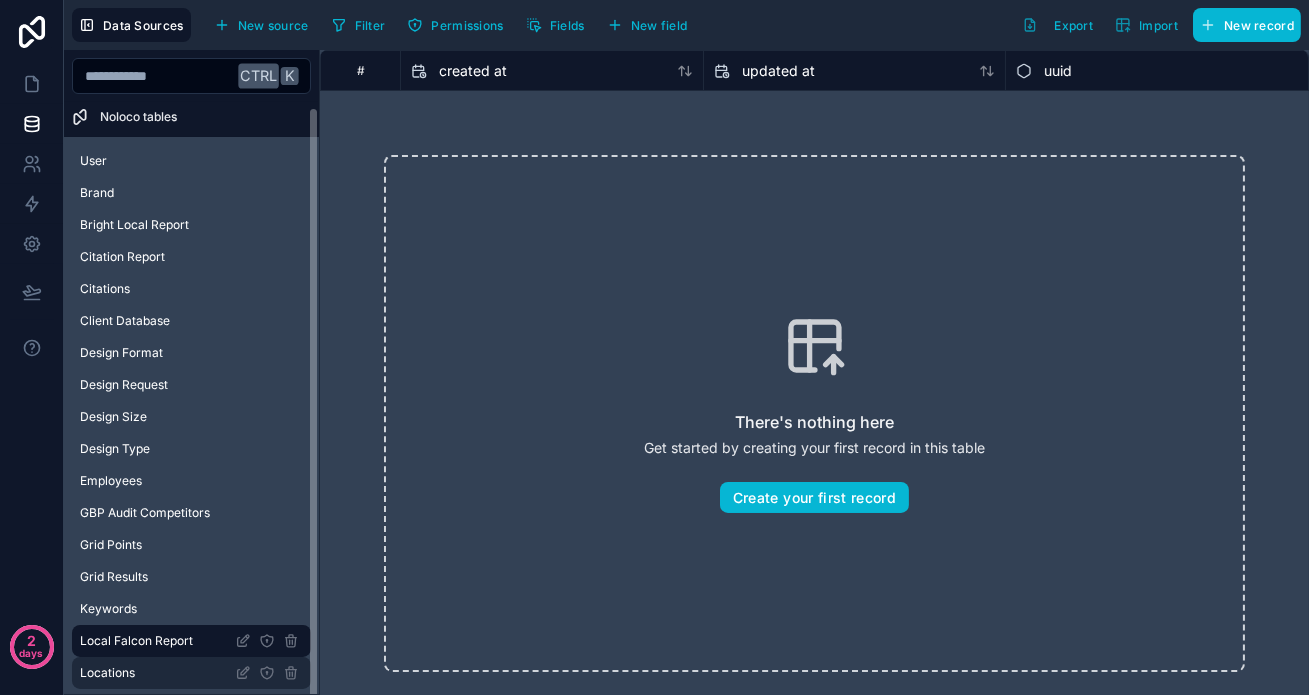 click on "Locations" at bounding box center (191, 673) 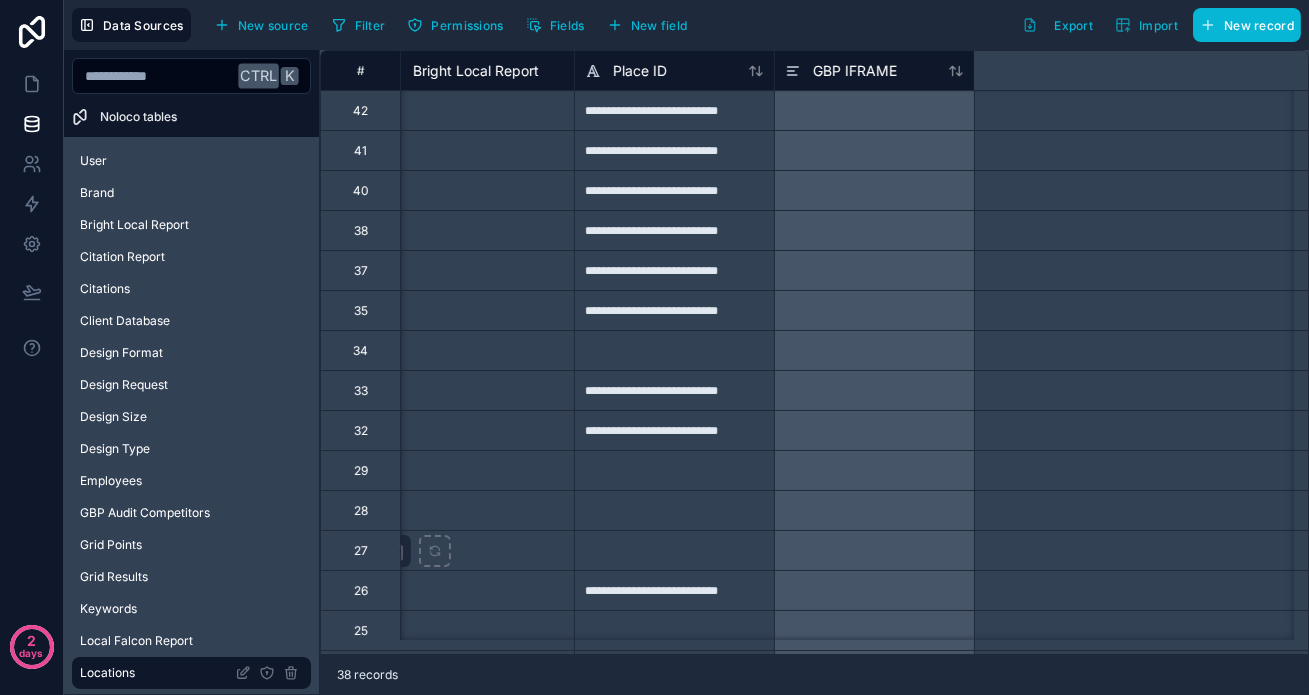 scroll, scrollTop: 0, scrollLeft: 0, axis: both 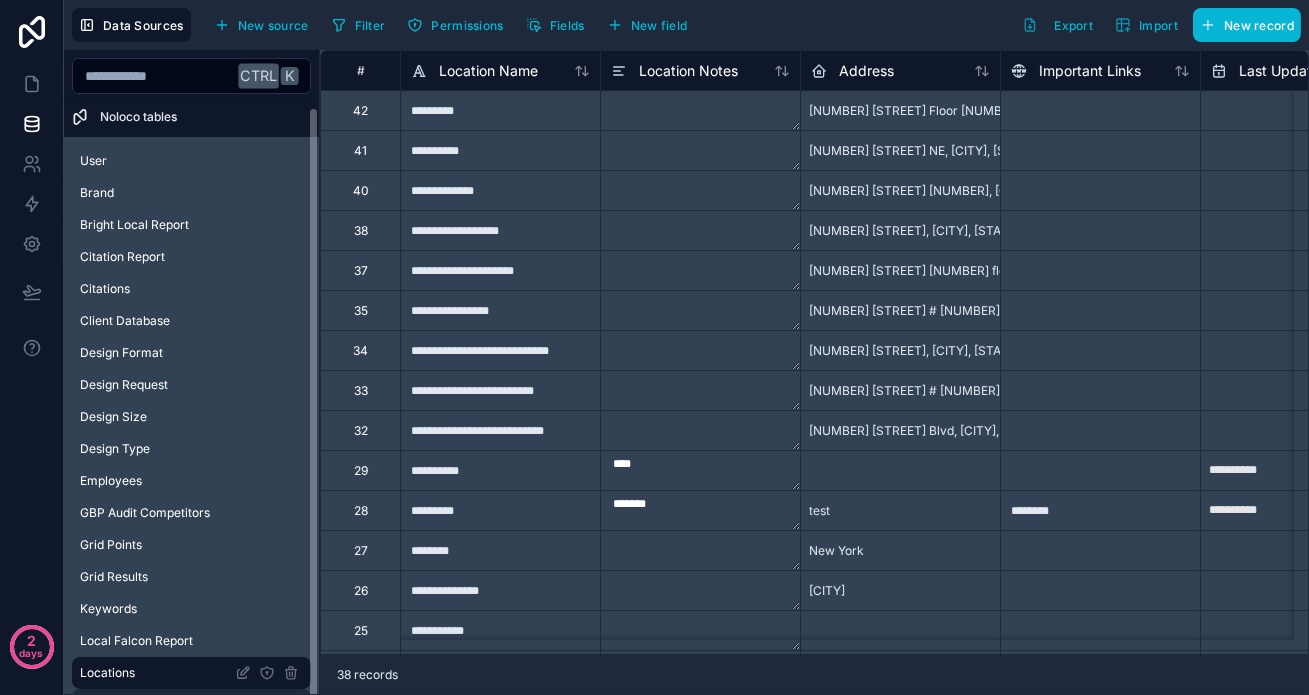 click on "Quote" at bounding box center (191, 705) 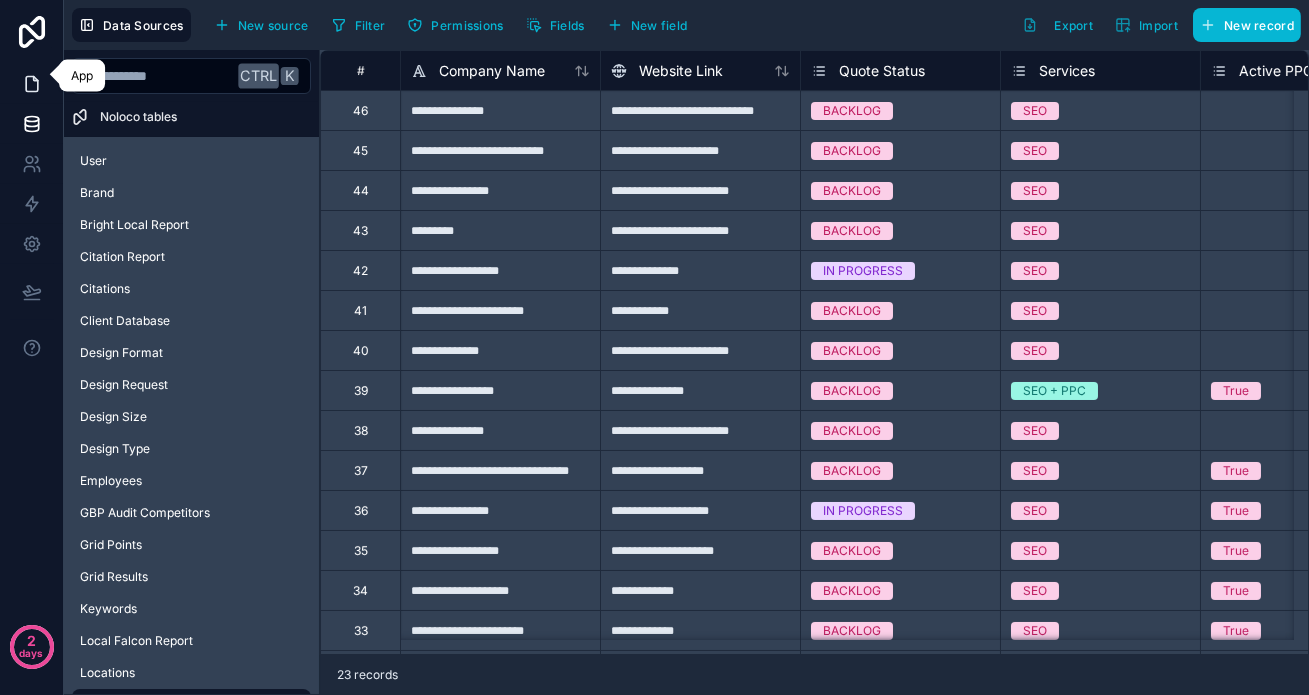 click 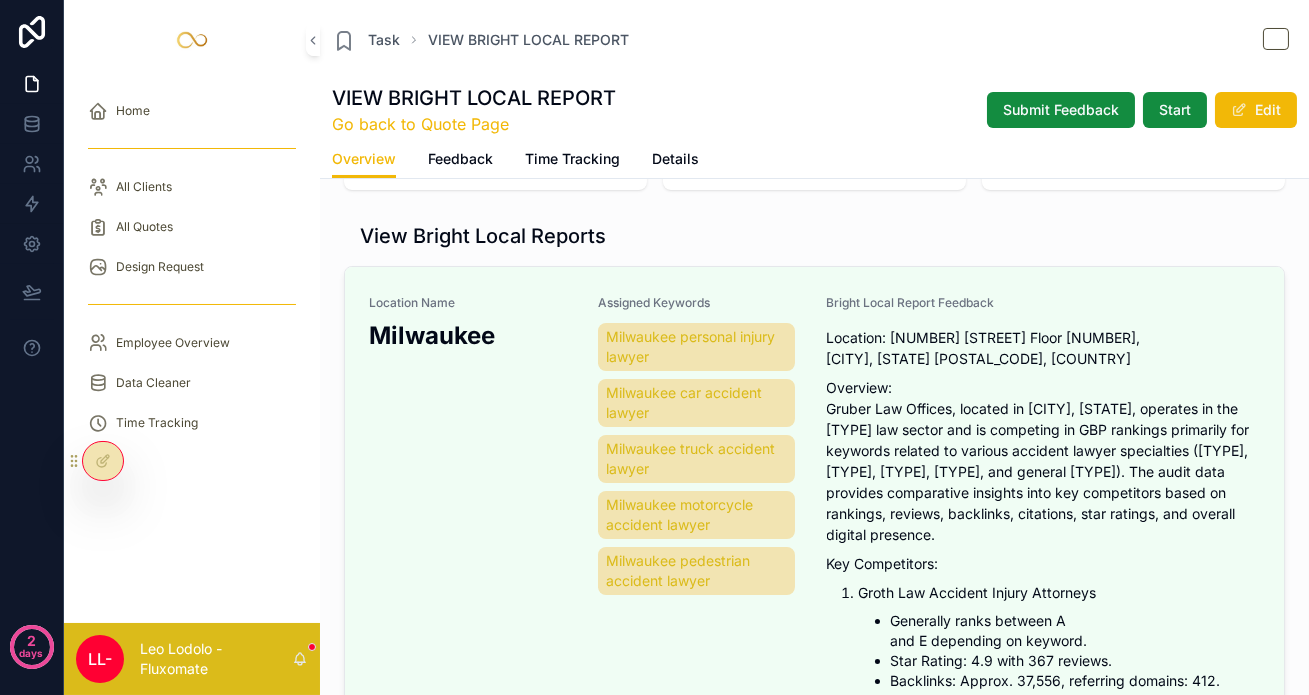 scroll, scrollTop: 0, scrollLeft: 0, axis: both 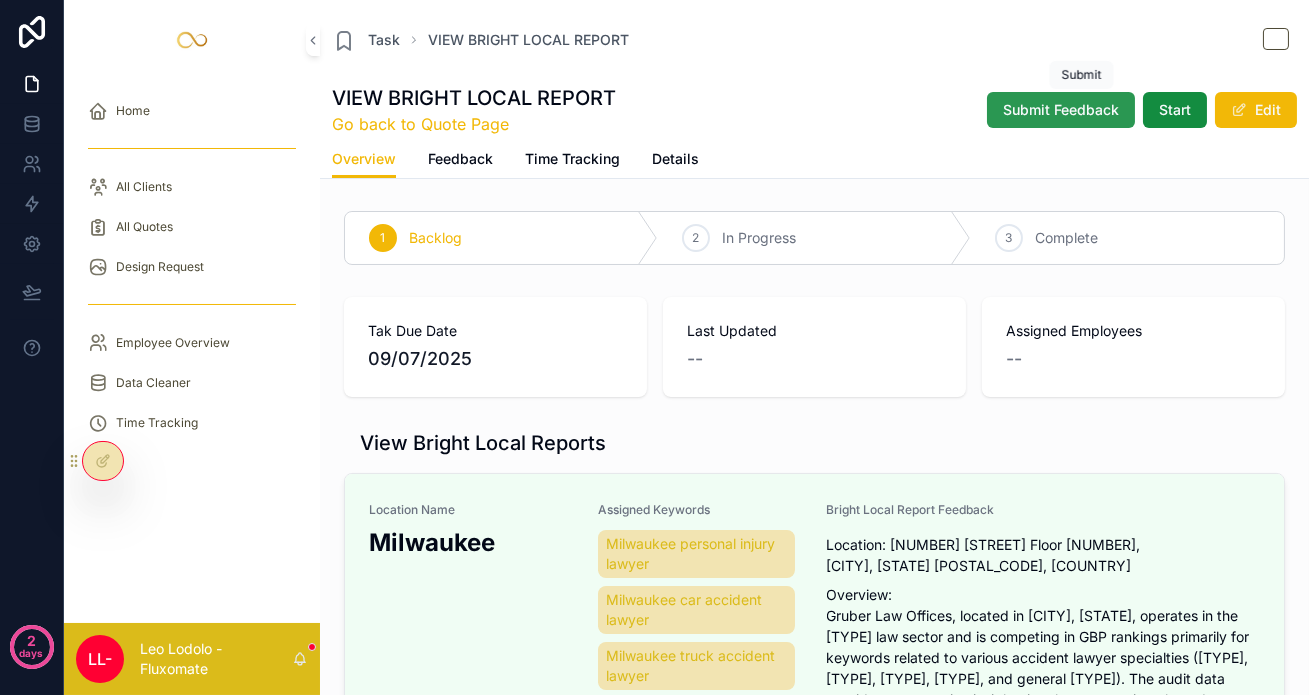 click on "Submit Feedback" at bounding box center (1061, 110) 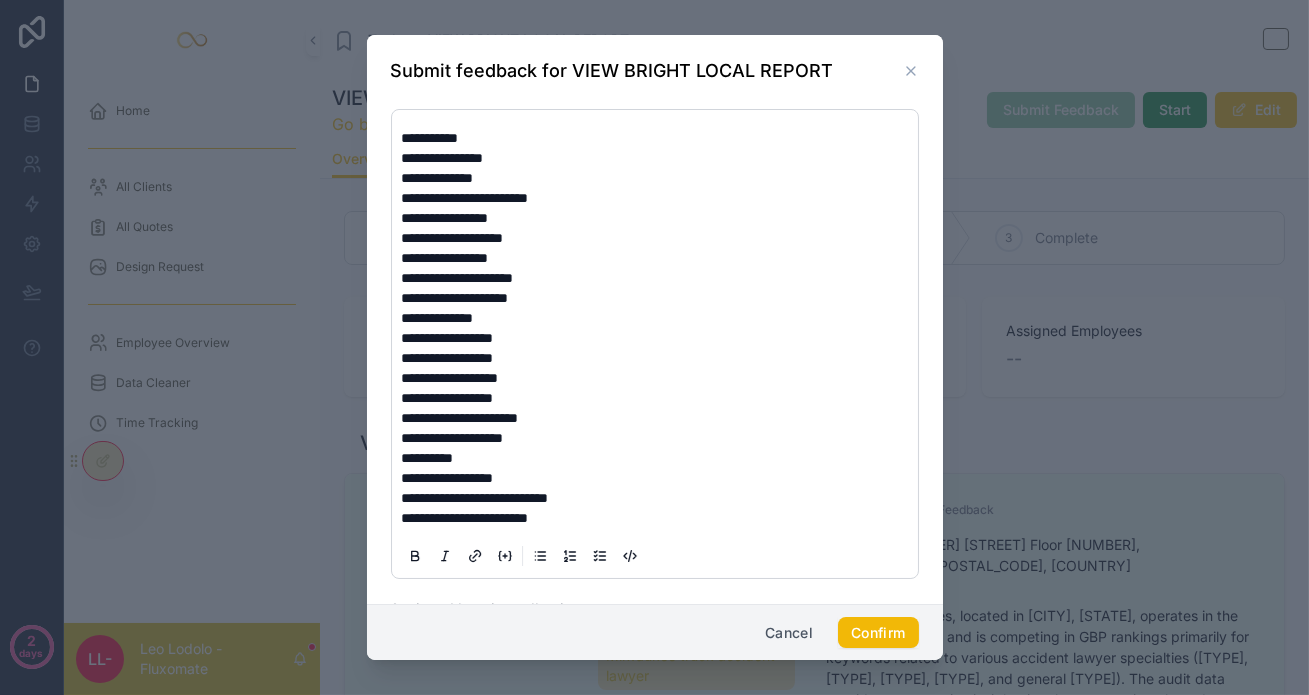 scroll, scrollTop: 75, scrollLeft: 0, axis: vertical 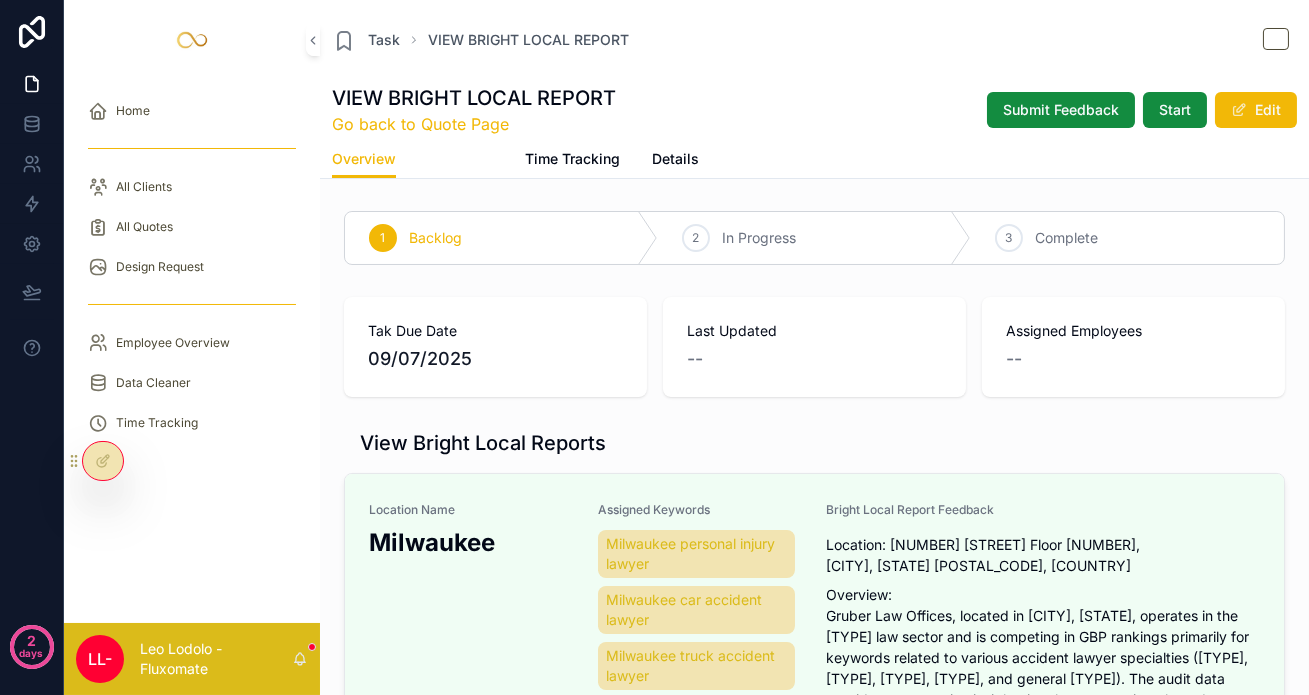 click on "Feedback" at bounding box center [460, 159] 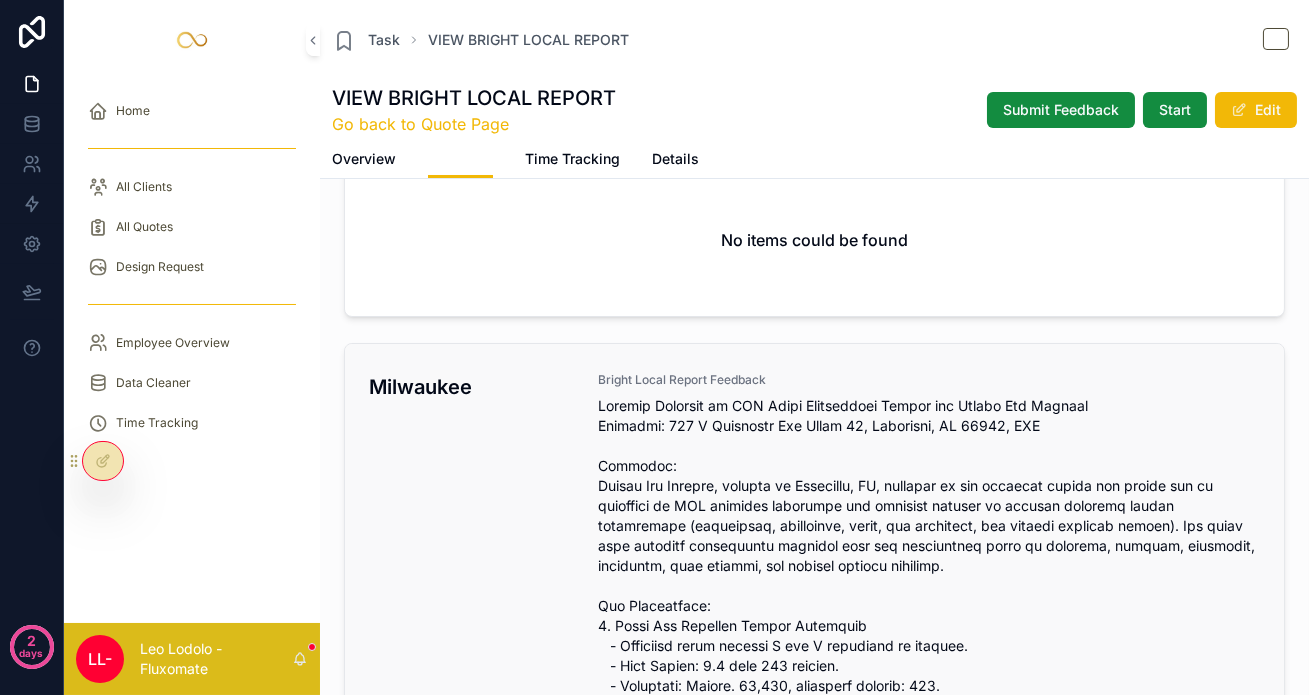 scroll, scrollTop: 0, scrollLeft: 0, axis: both 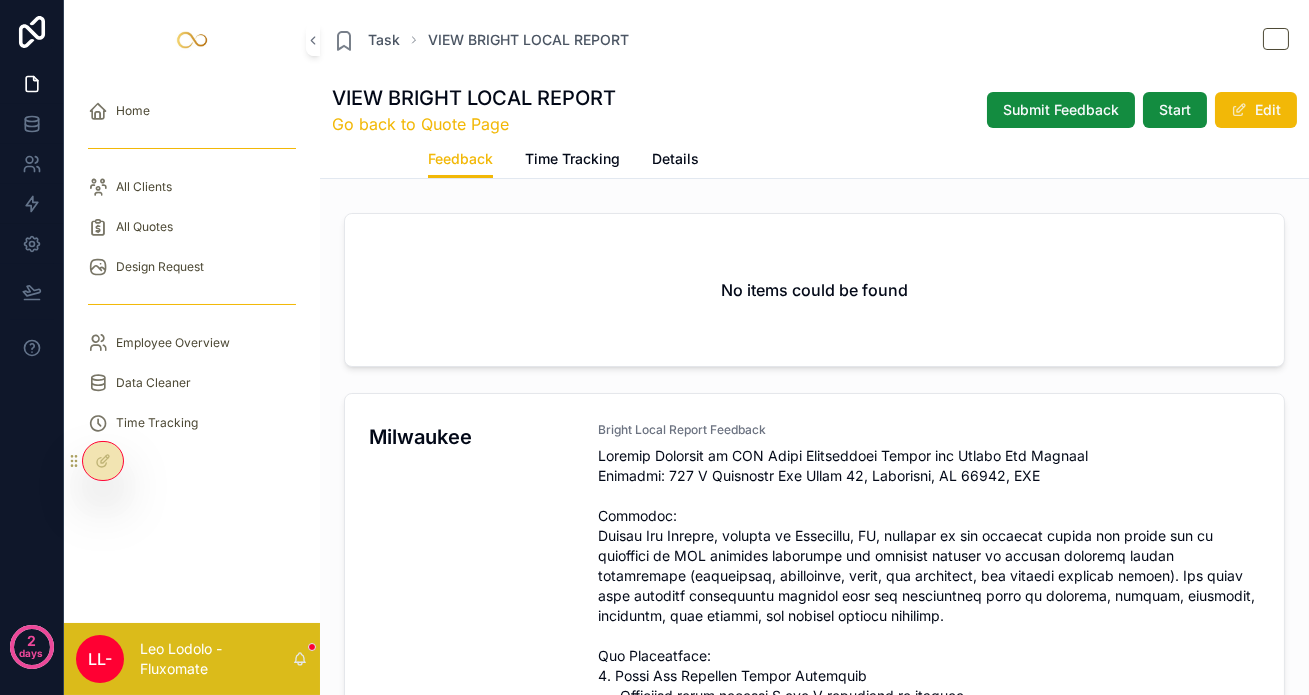click on "Overview" at bounding box center (364, 161) 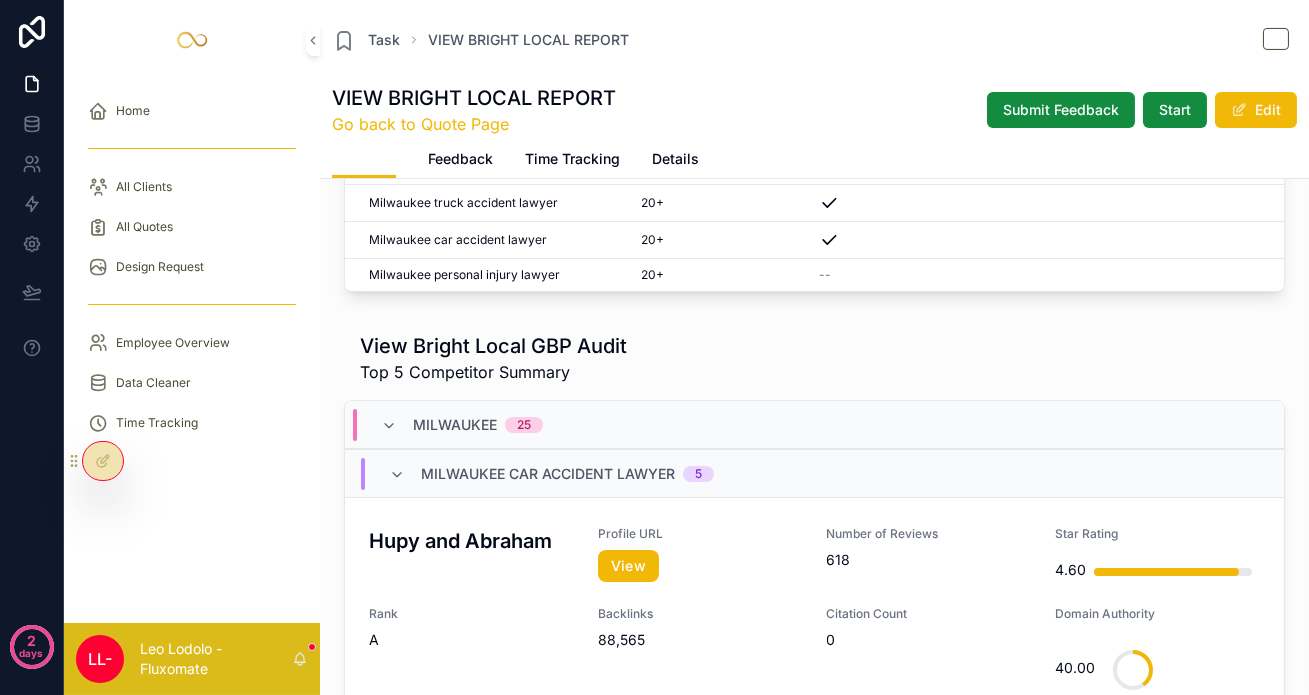 scroll, scrollTop: 1090, scrollLeft: 0, axis: vertical 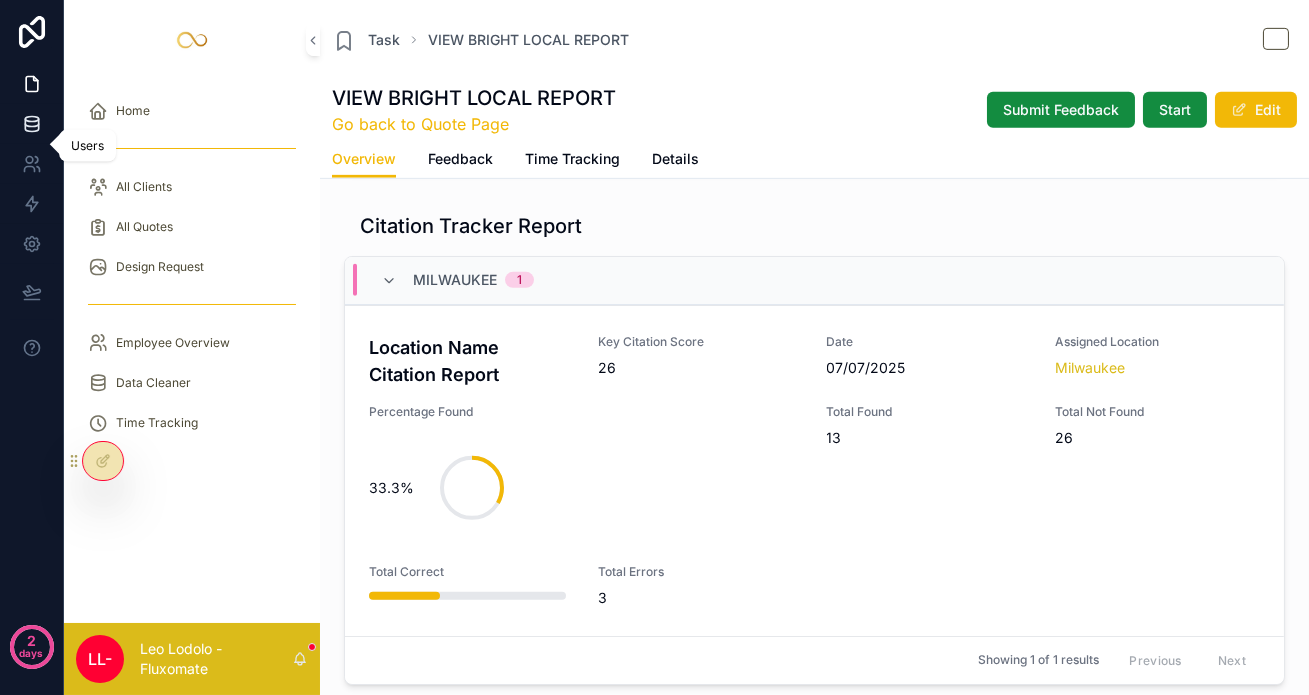 click 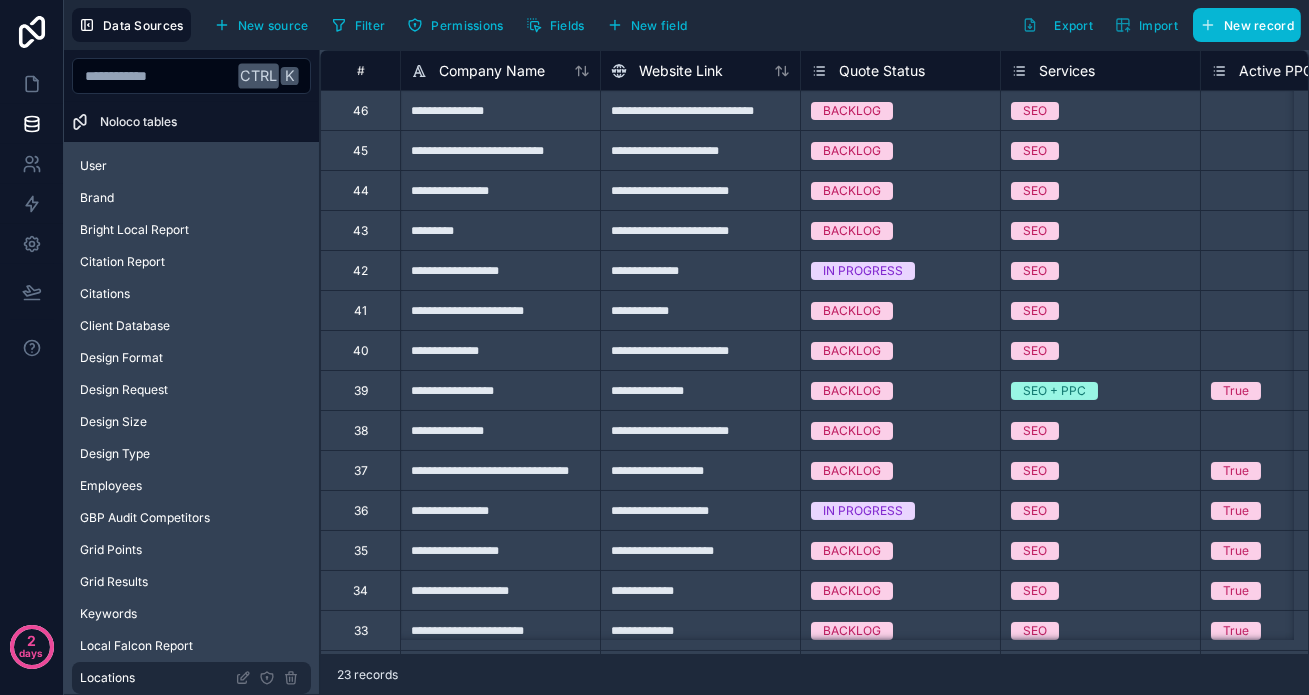 click on "Locations" at bounding box center [107, 678] 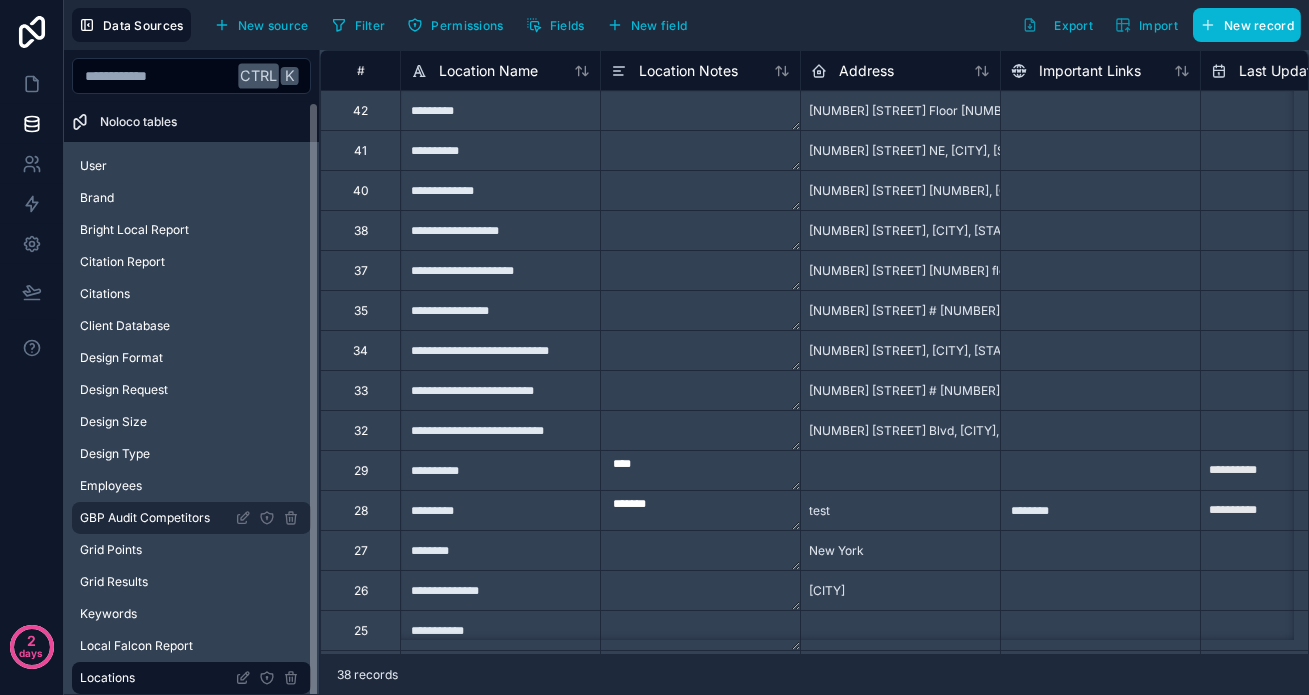 click on "GBP Audit Competitors" at bounding box center (145, 518) 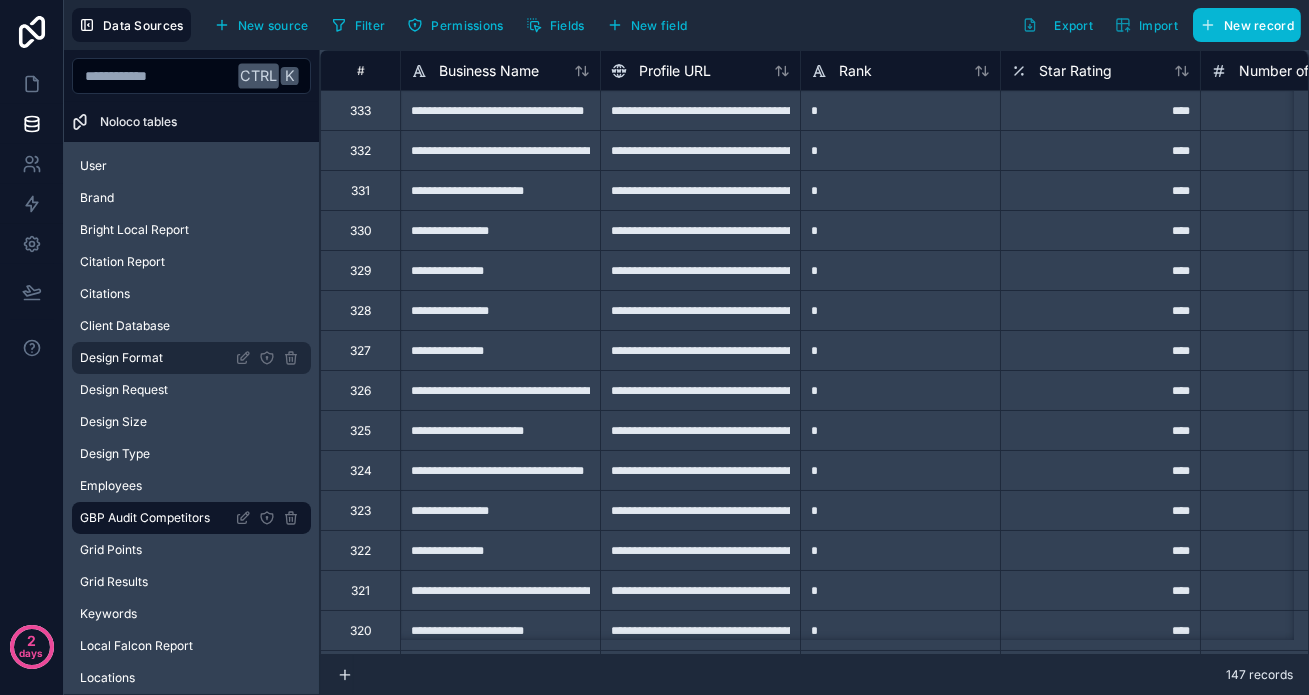 click on "Design Format" at bounding box center (191, 358) 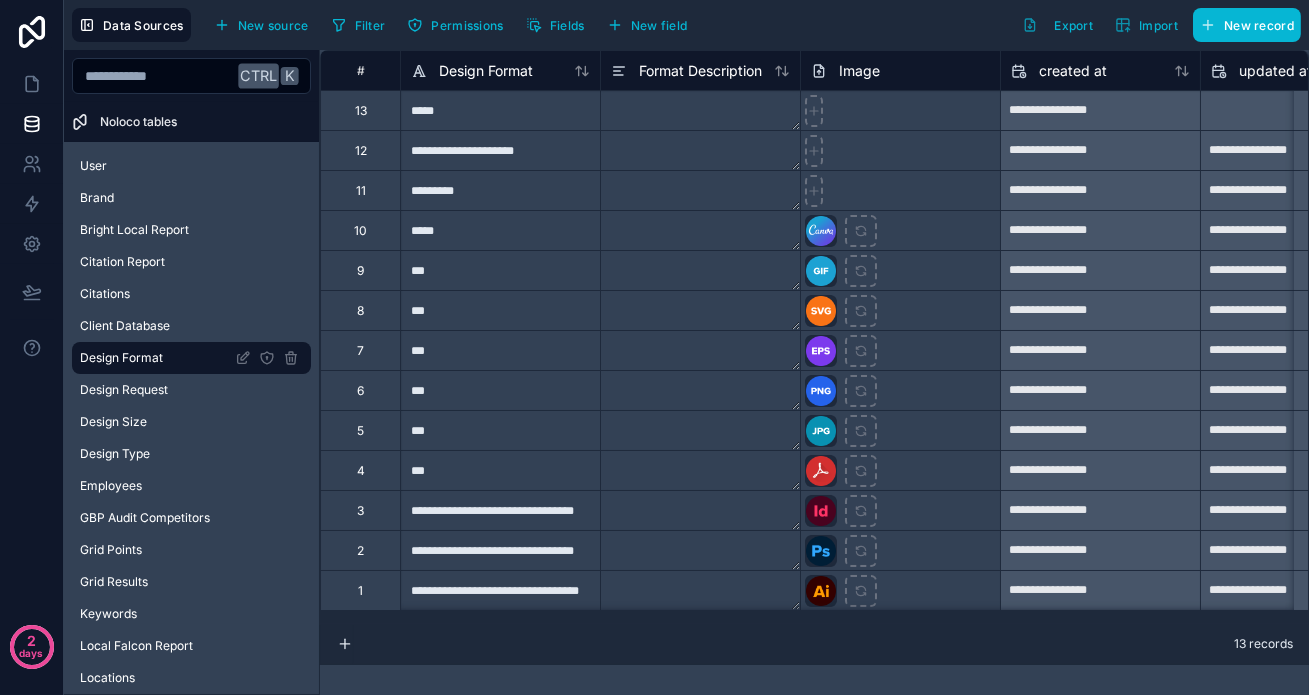 click on "Quote" at bounding box center (191, 710) 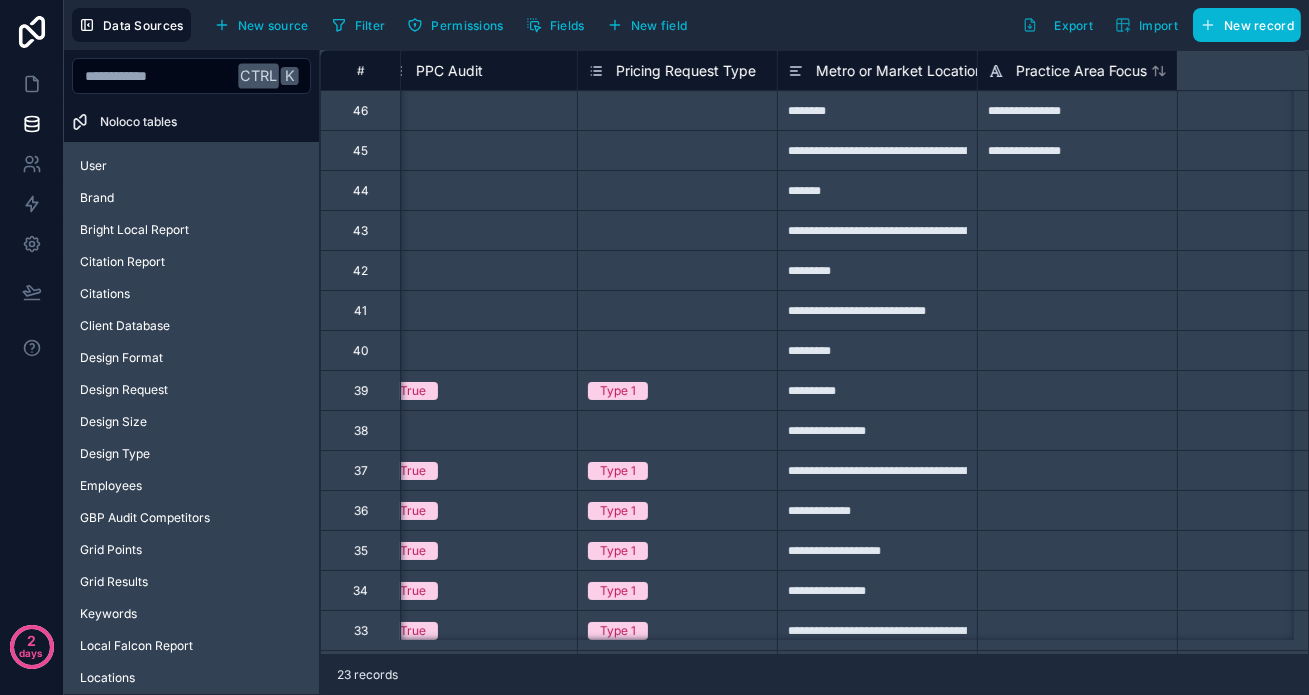 type on "**********" 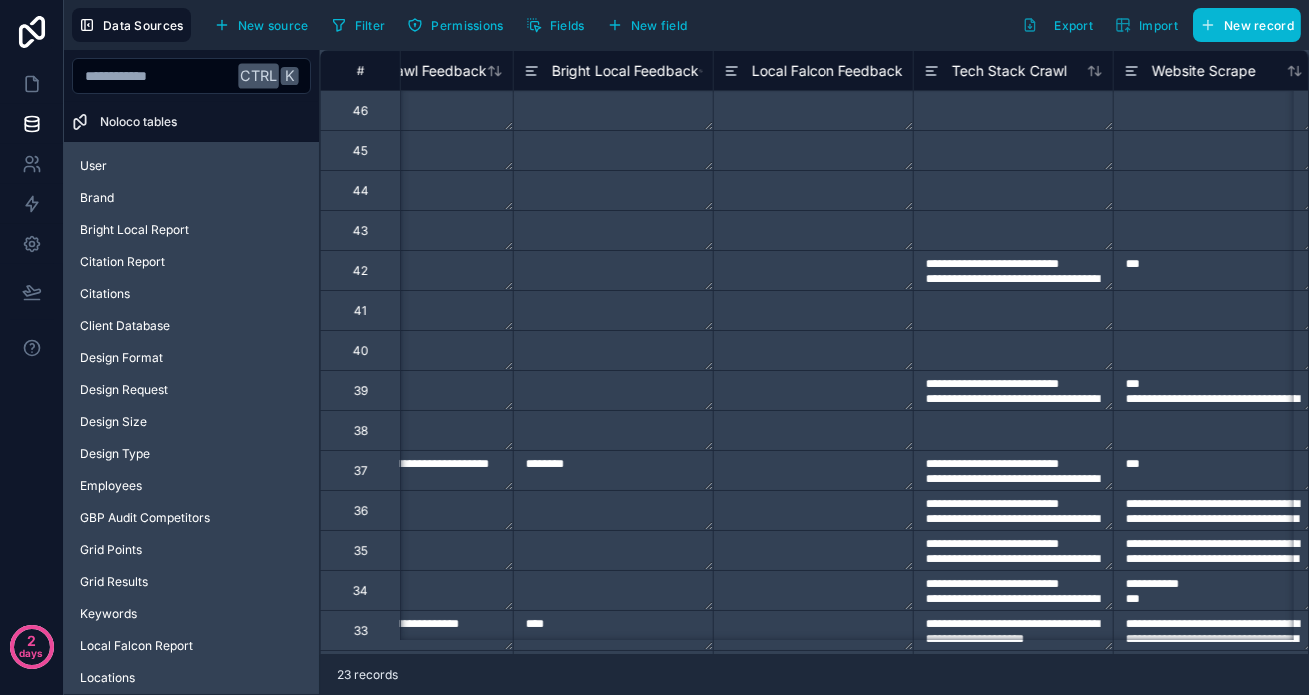 scroll, scrollTop: 0, scrollLeft: 4047, axis: horizontal 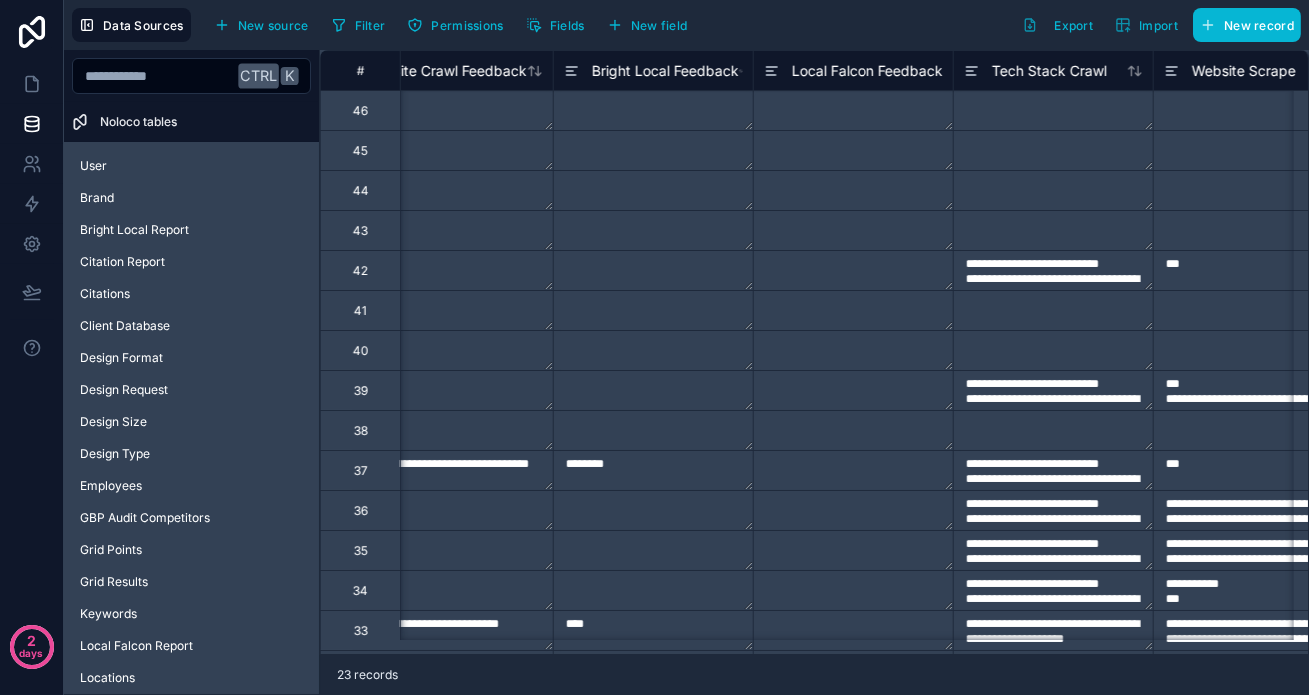 click at bounding box center [653, 230] 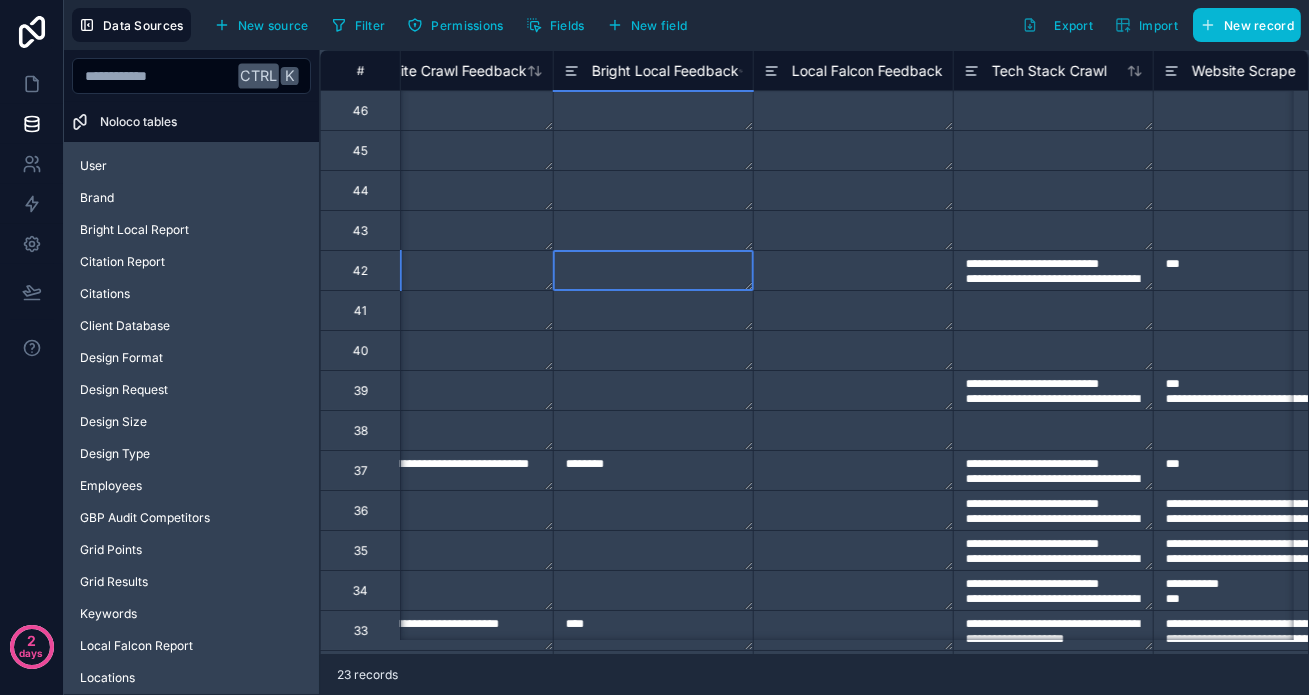 click at bounding box center (653, 270) 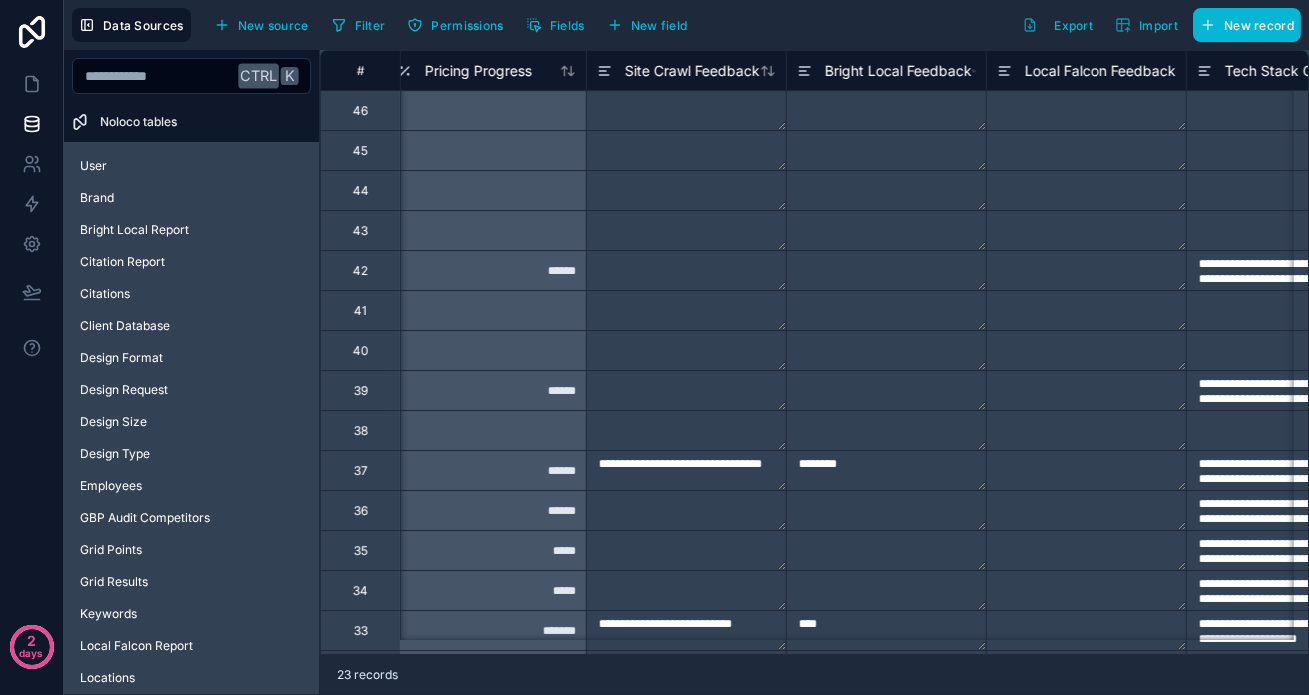 scroll, scrollTop: 0, scrollLeft: 3779, axis: horizontal 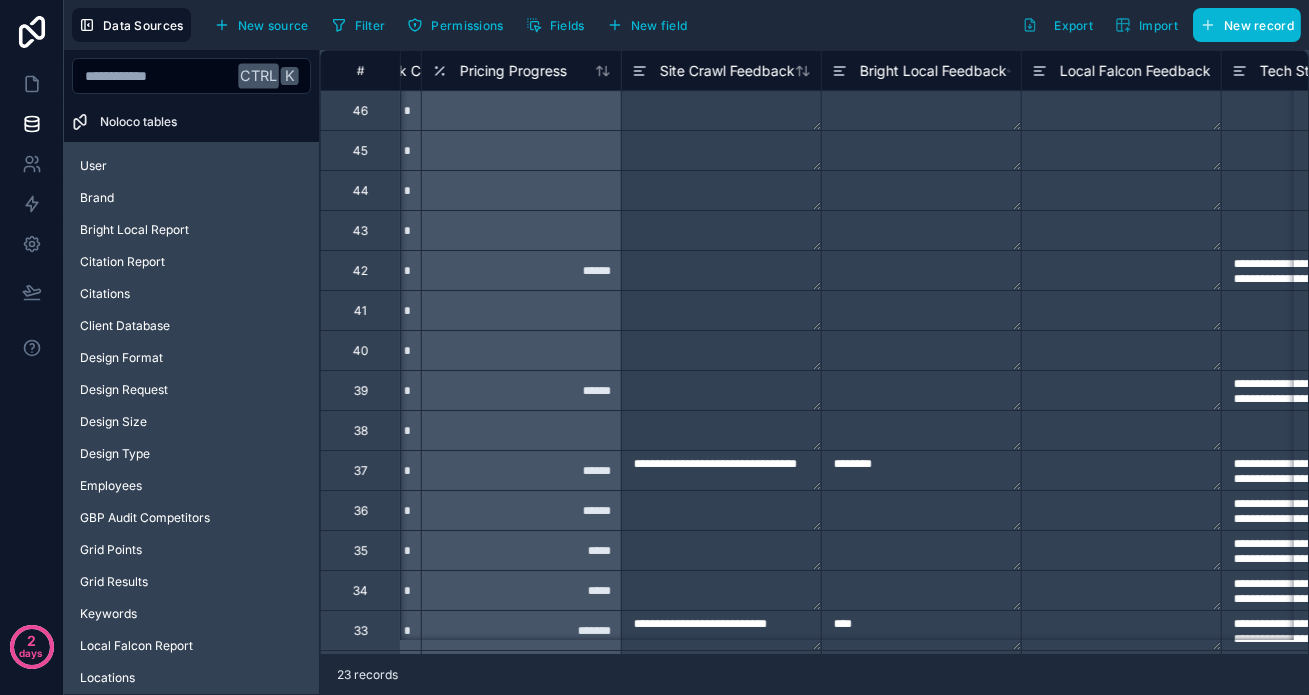 click at bounding box center [721, 270] 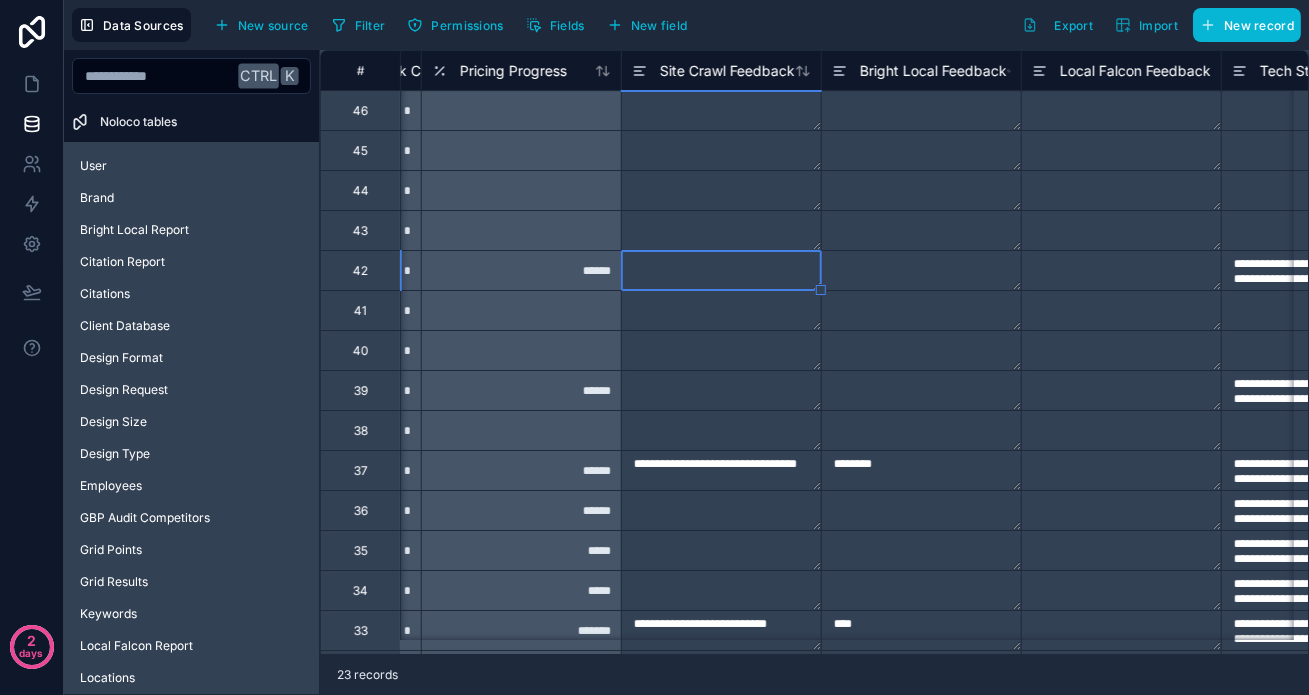 click at bounding box center [921, 270] 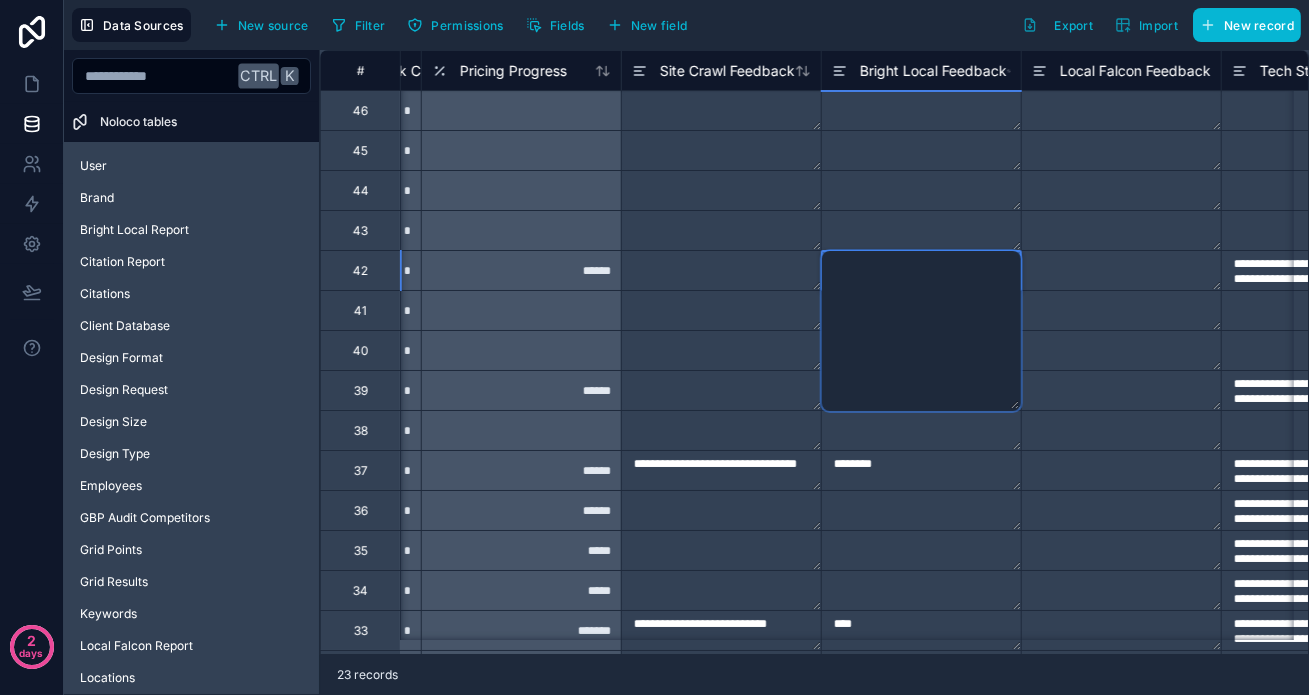 click at bounding box center (921, 331) 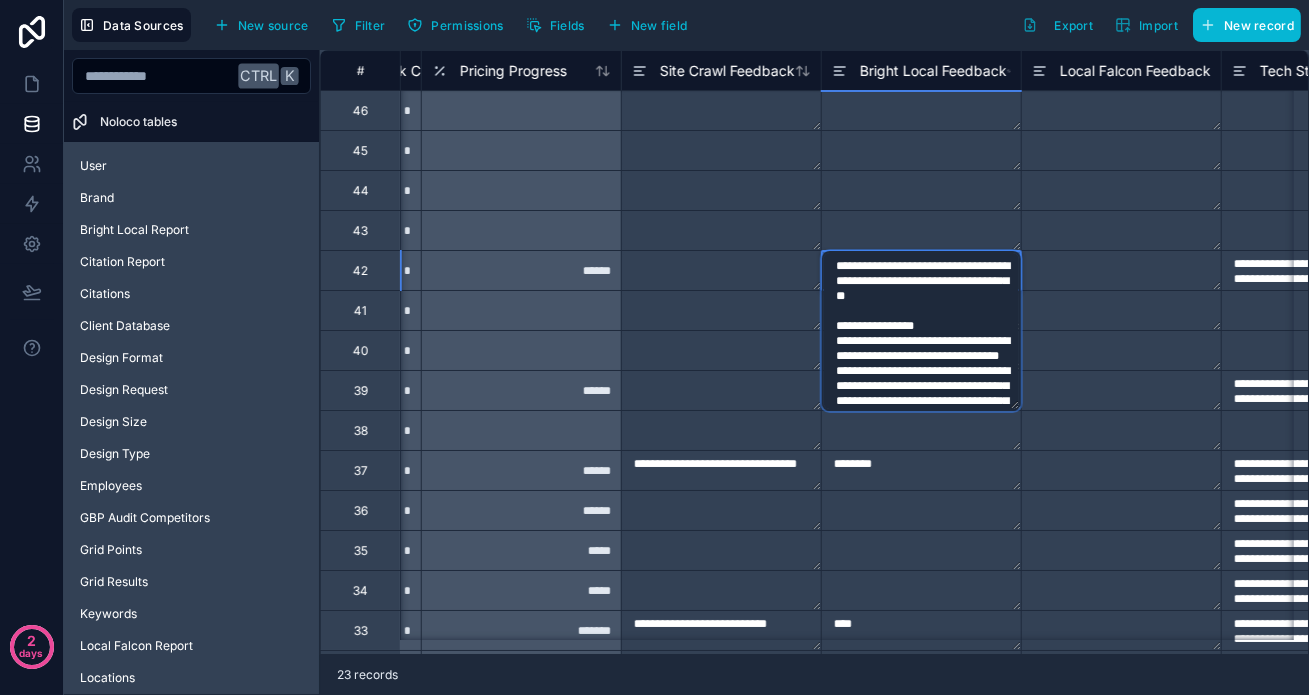 scroll, scrollTop: 1324, scrollLeft: 0, axis: vertical 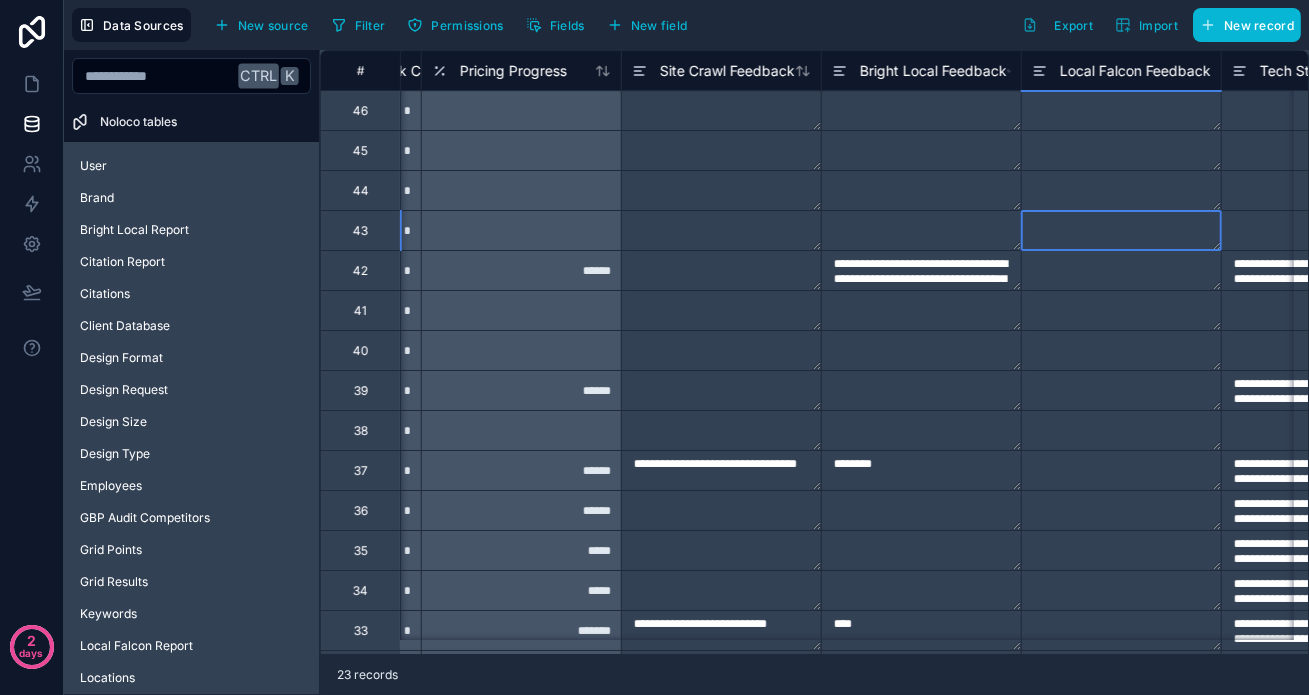 click at bounding box center (1121, 230) 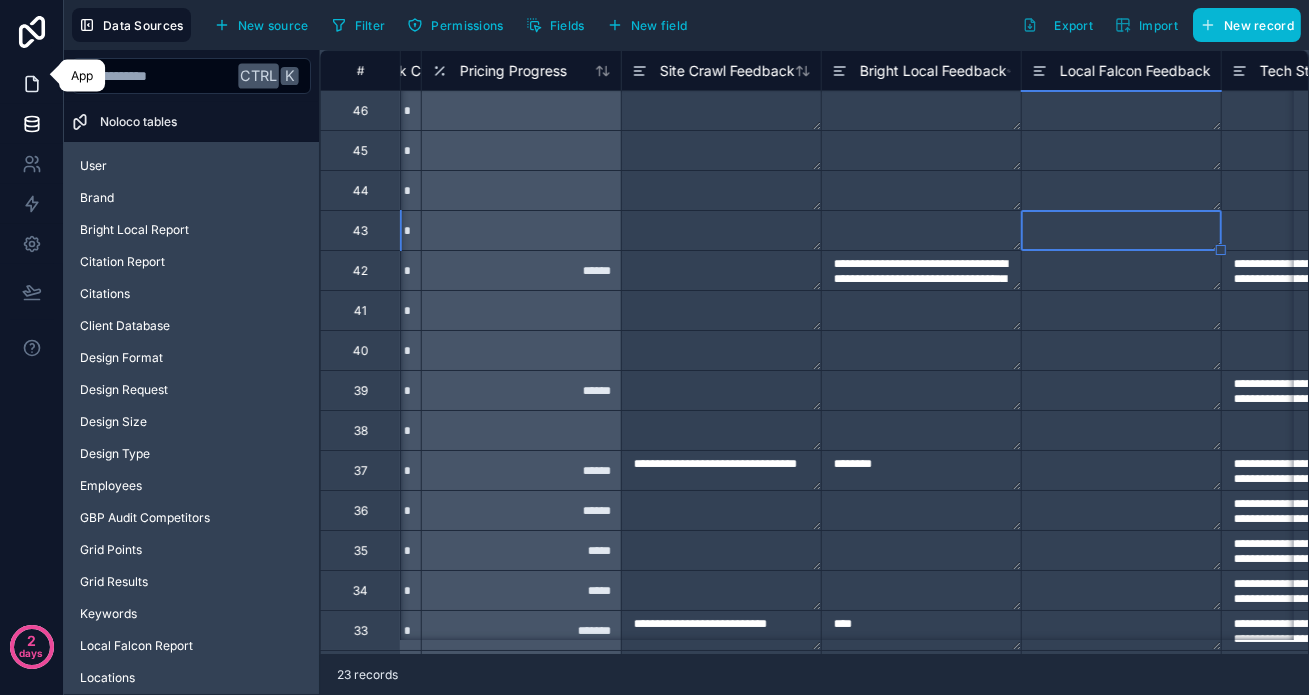type on "**********" 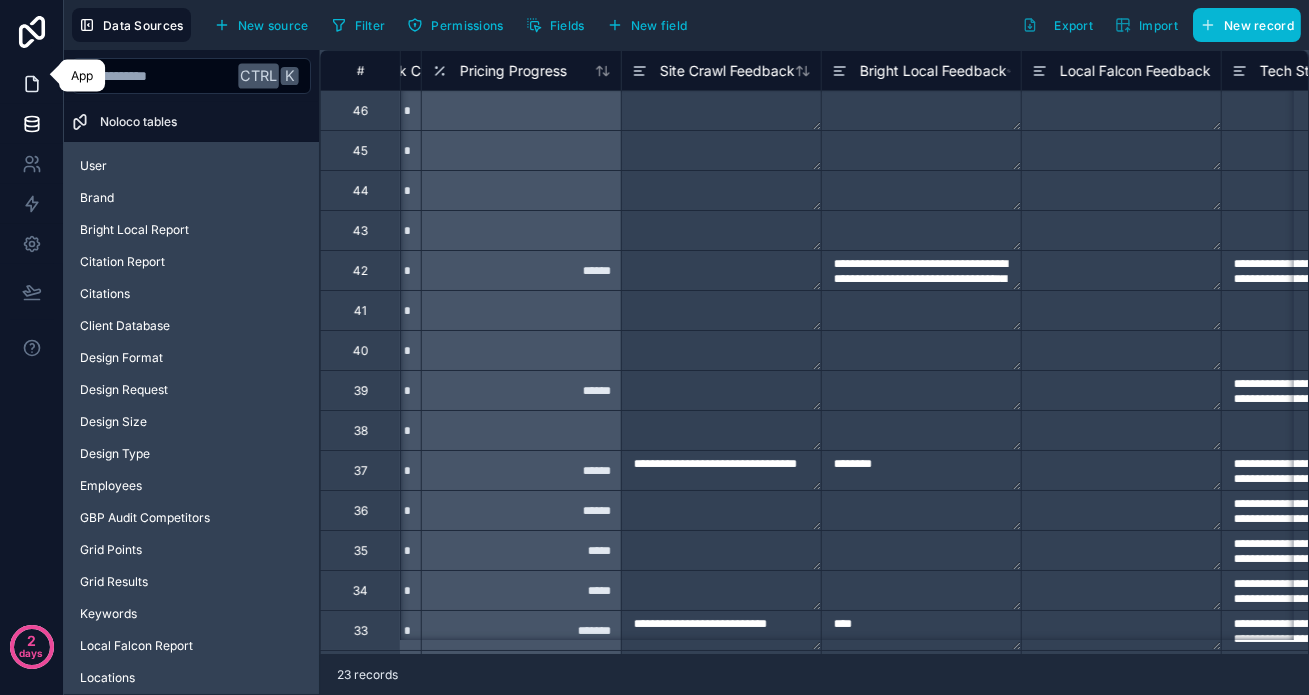 click at bounding box center (31, 84) 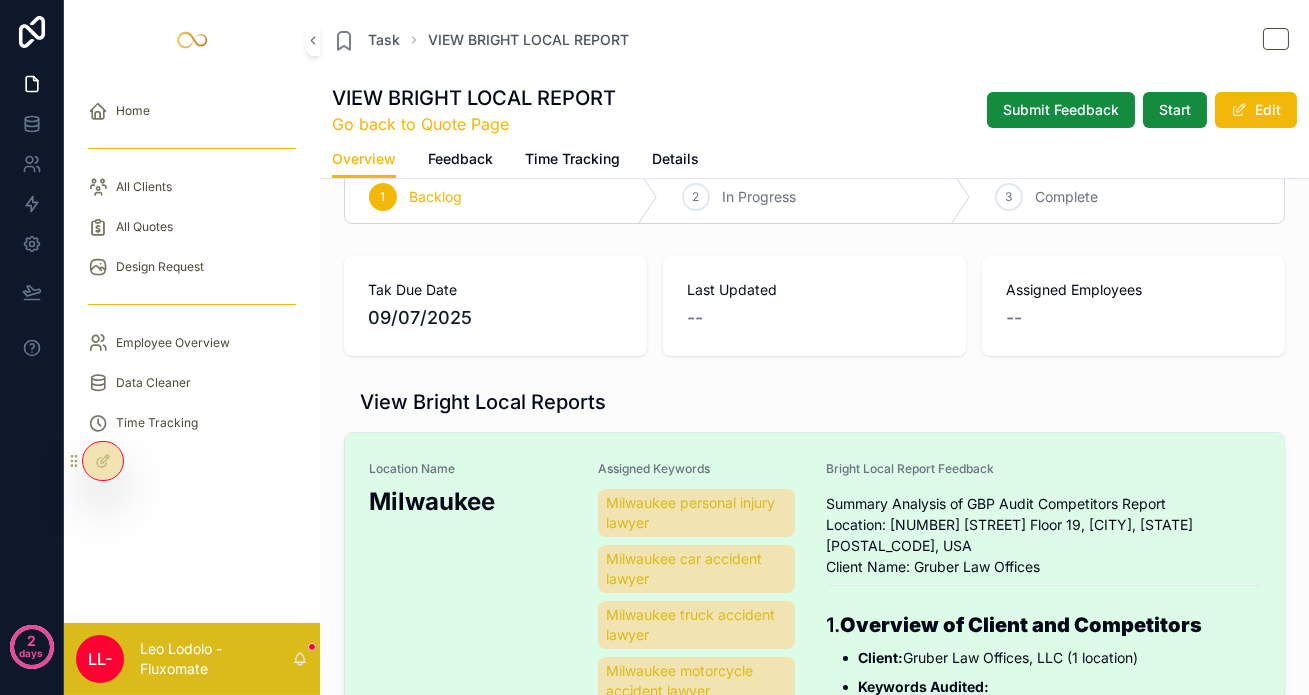scroll, scrollTop: 181, scrollLeft: 0, axis: vertical 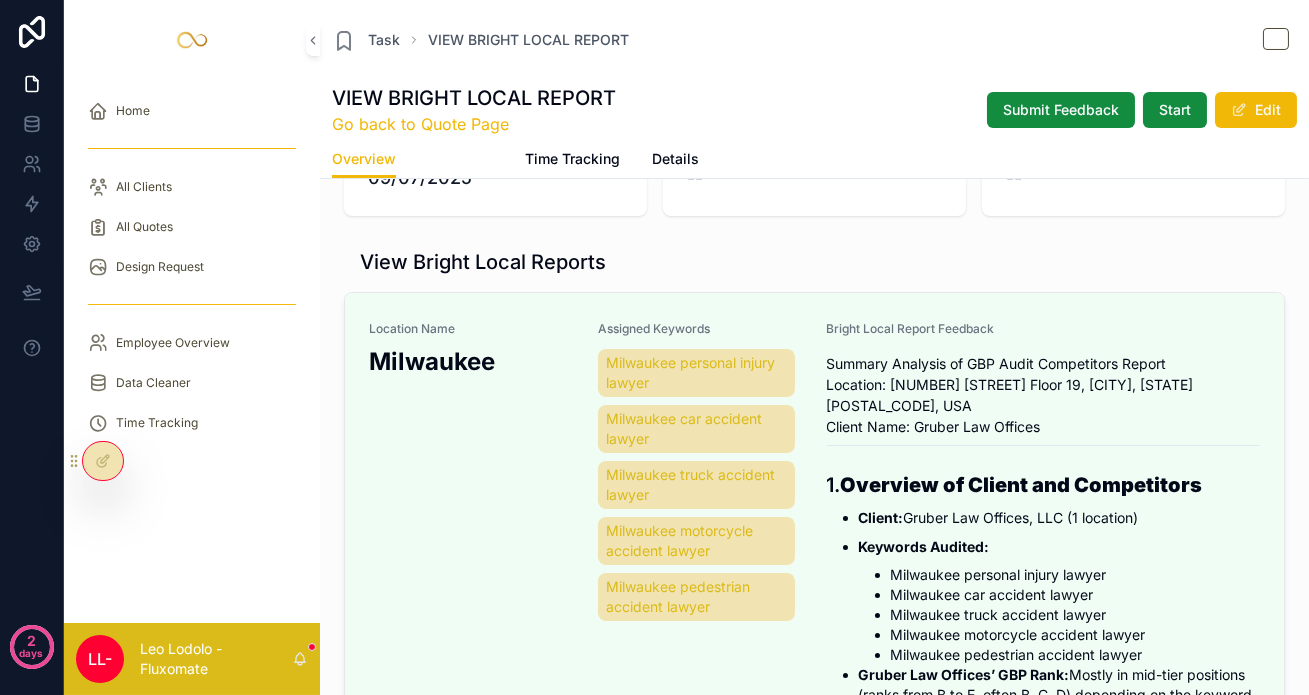click on "Feedback" at bounding box center (460, 159) 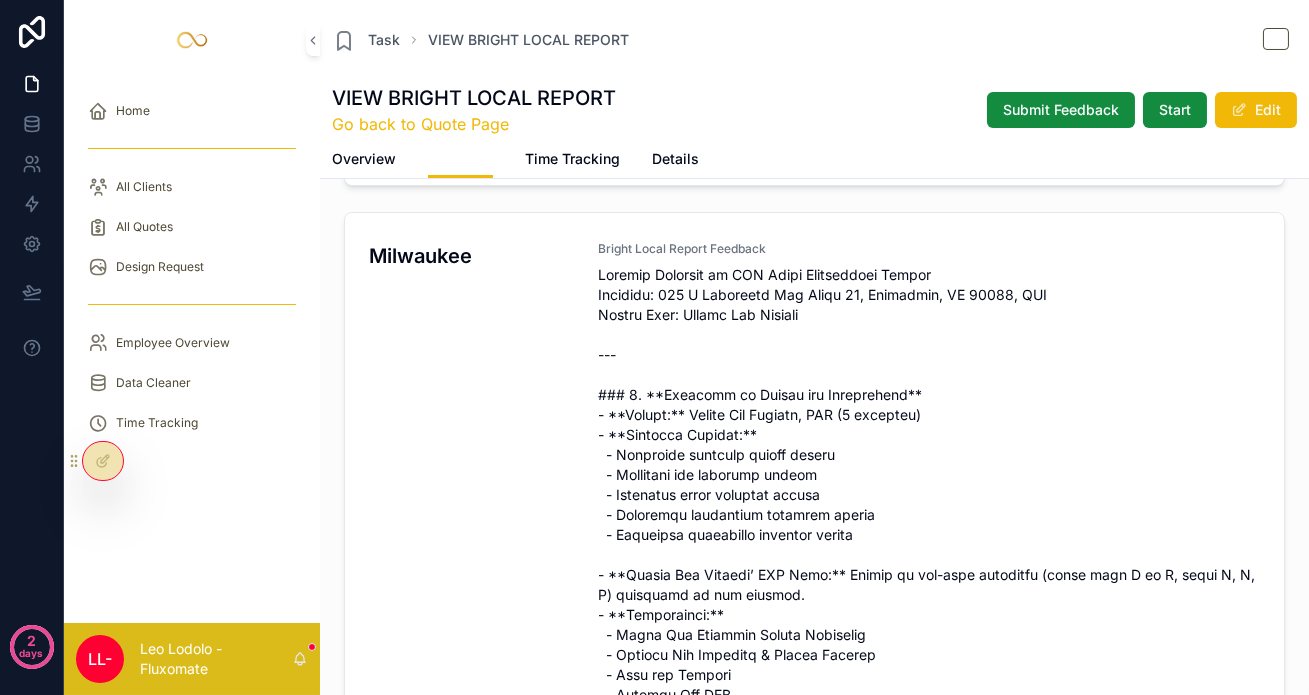 scroll, scrollTop: 0, scrollLeft: 0, axis: both 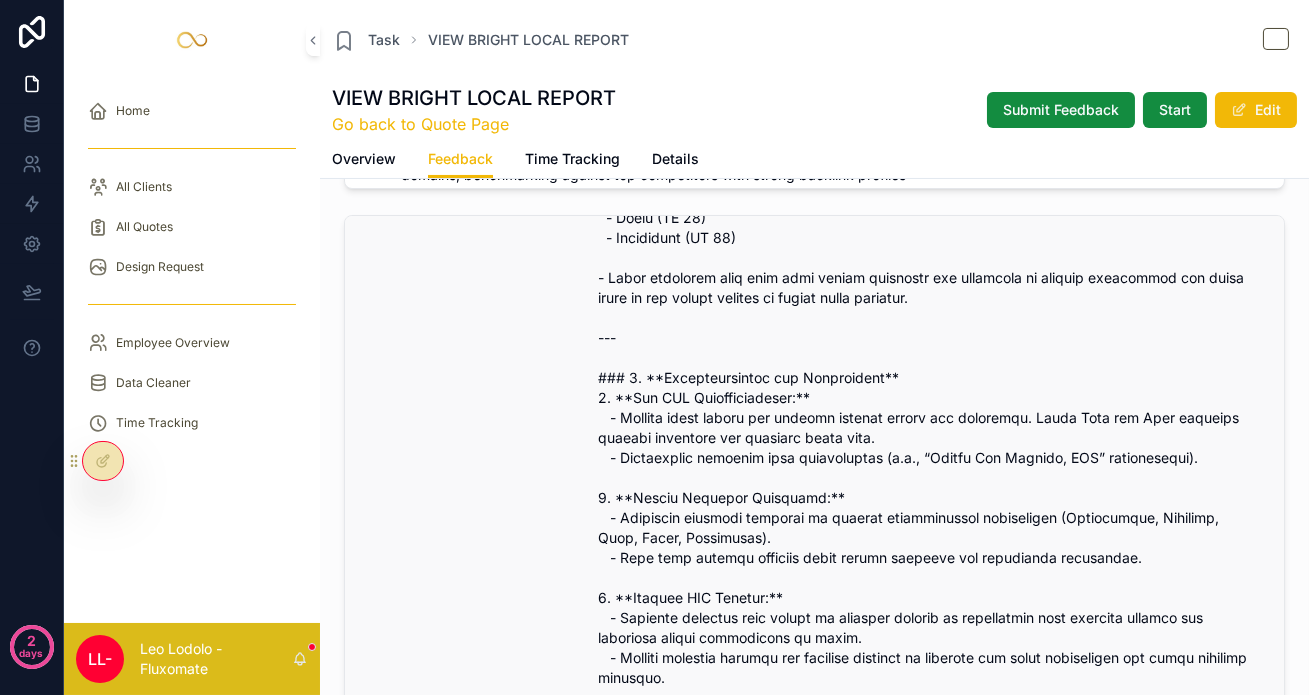 click at bounding box center [929, -112] 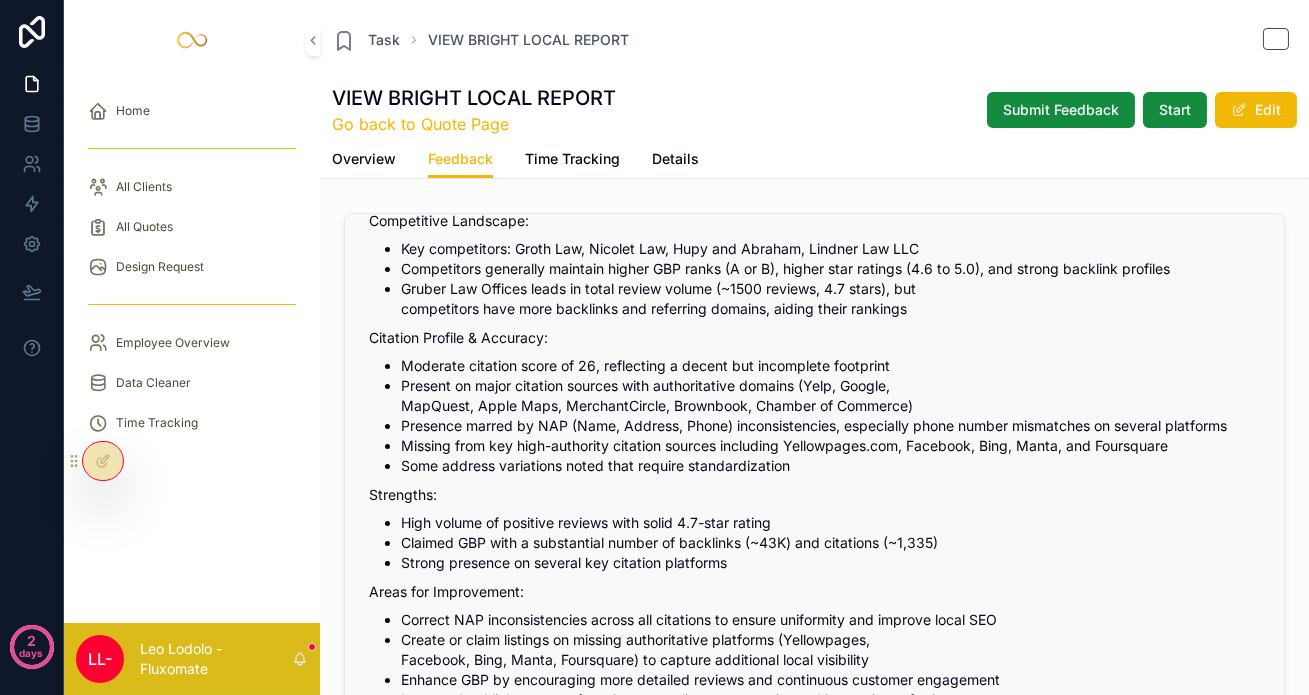 scroll, scrollTop: 210, scrollLeft: 0, axis: vertical 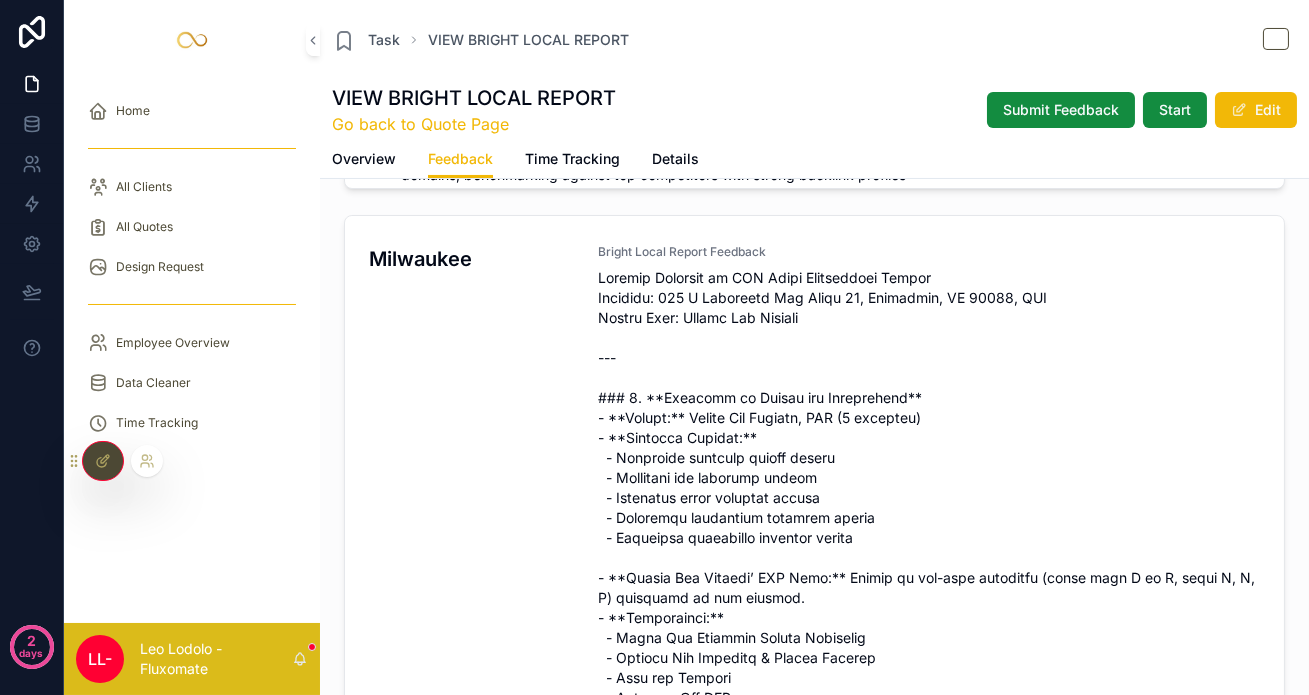 click 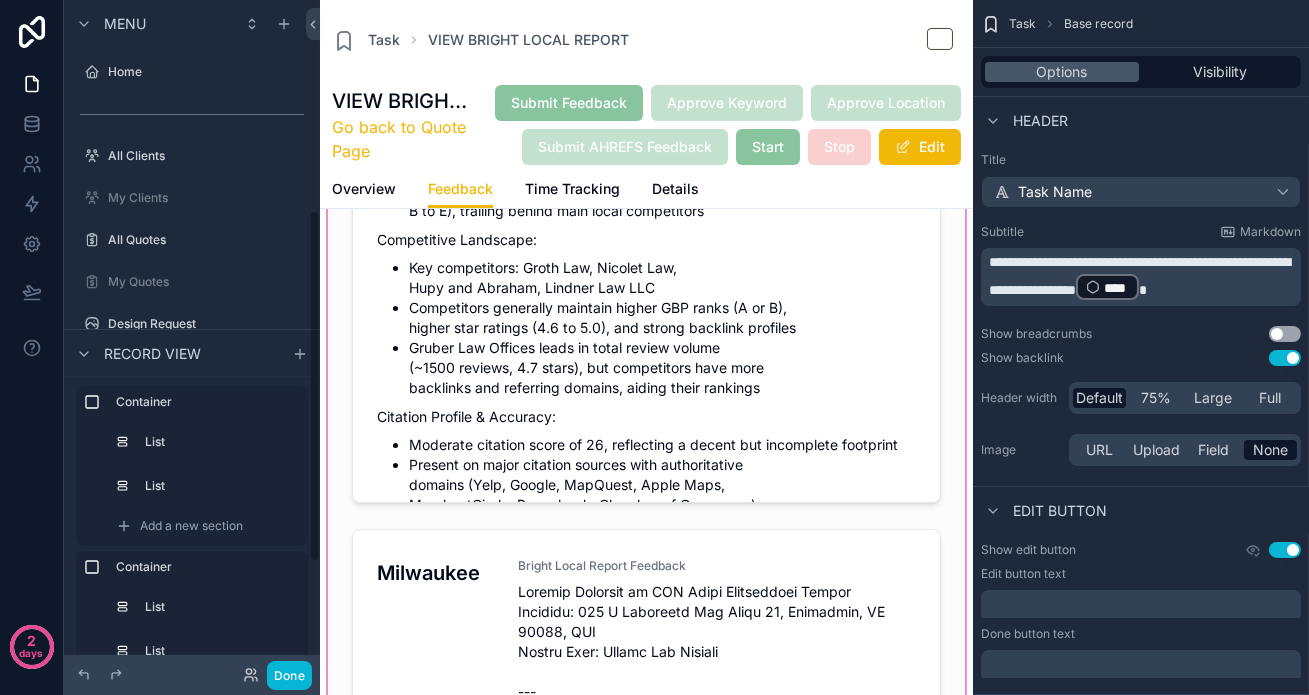 scroll, scrollTop: 400, scrollLeft: 0, axis: vertical 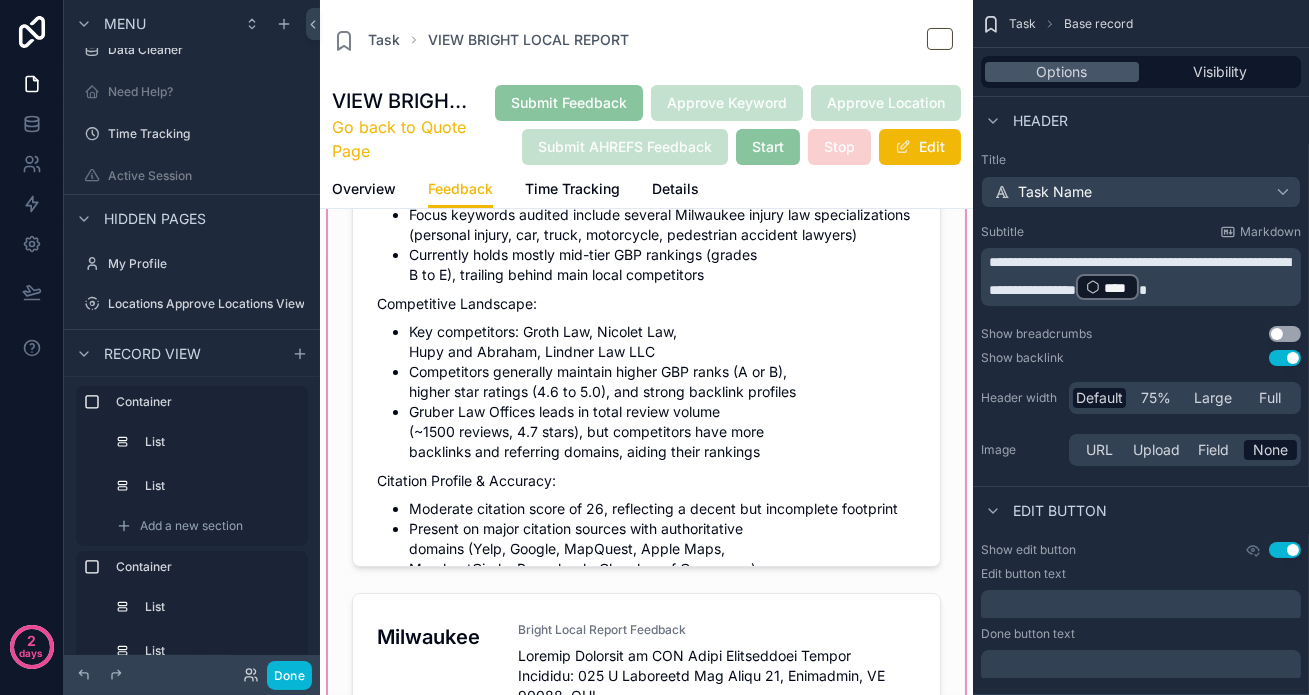 click at bounding box center (646, 583) 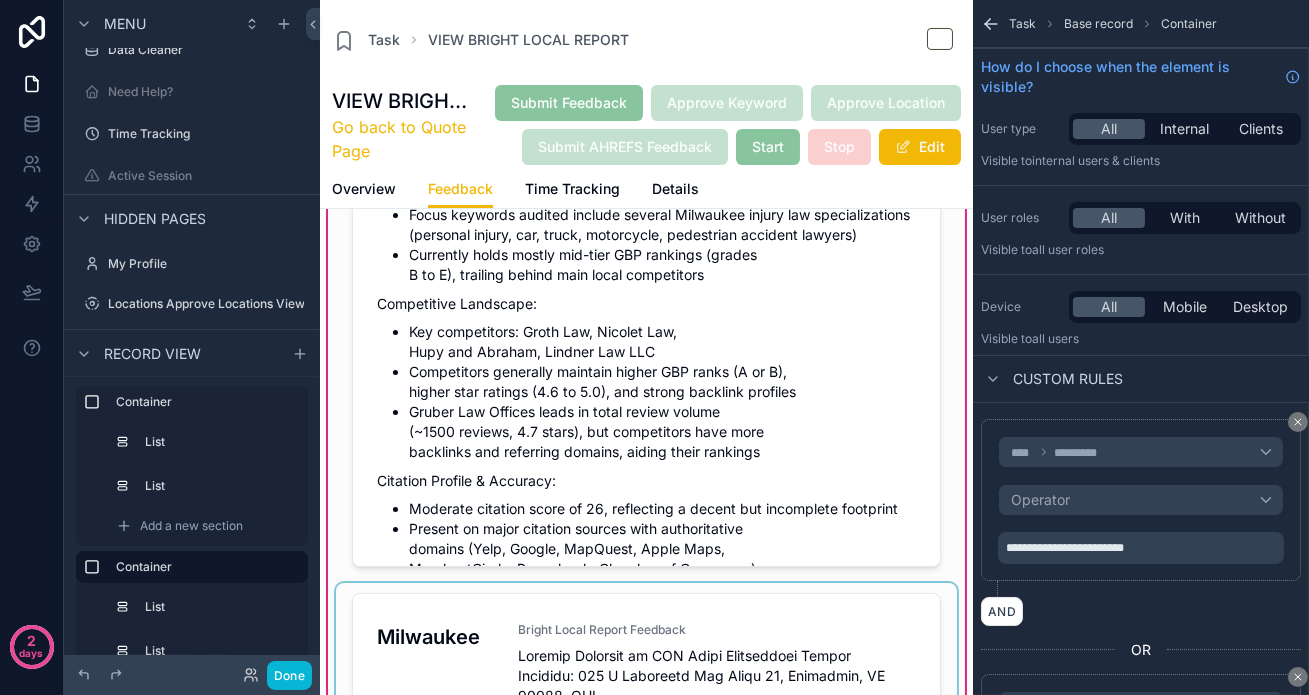 click at bounding box center (646, 856) 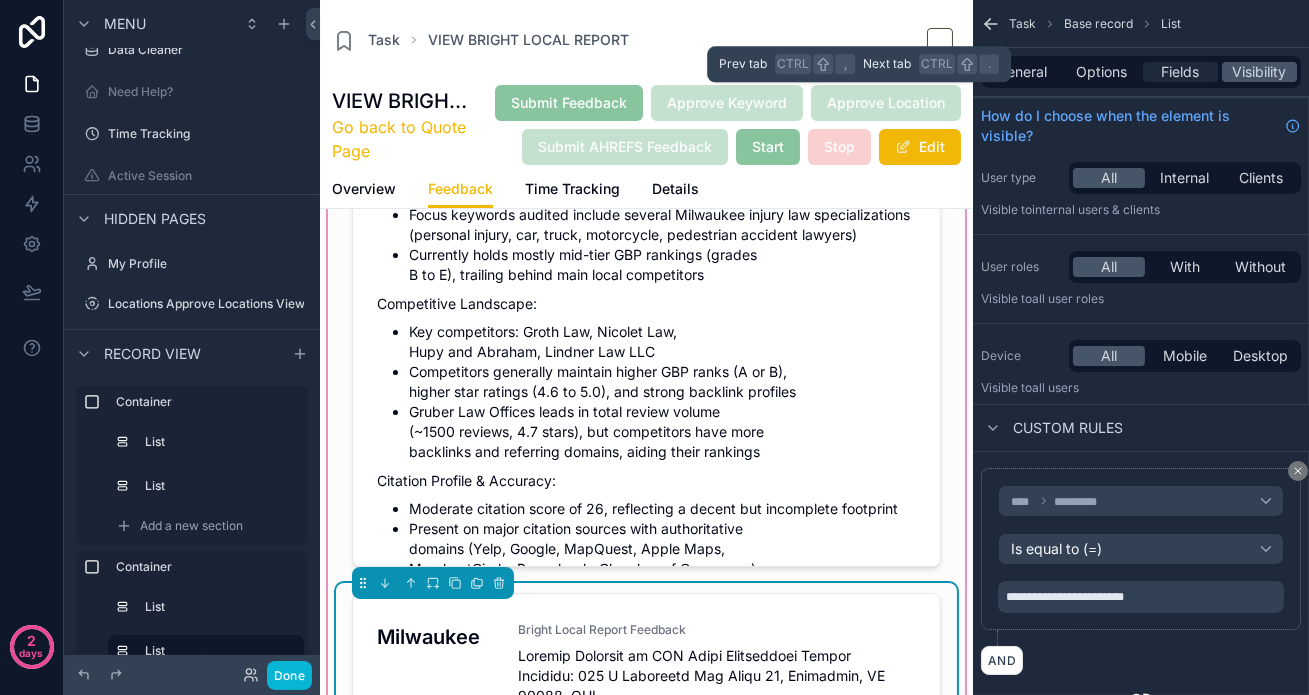 click on "Fields" at bounding box center [1181, 72] 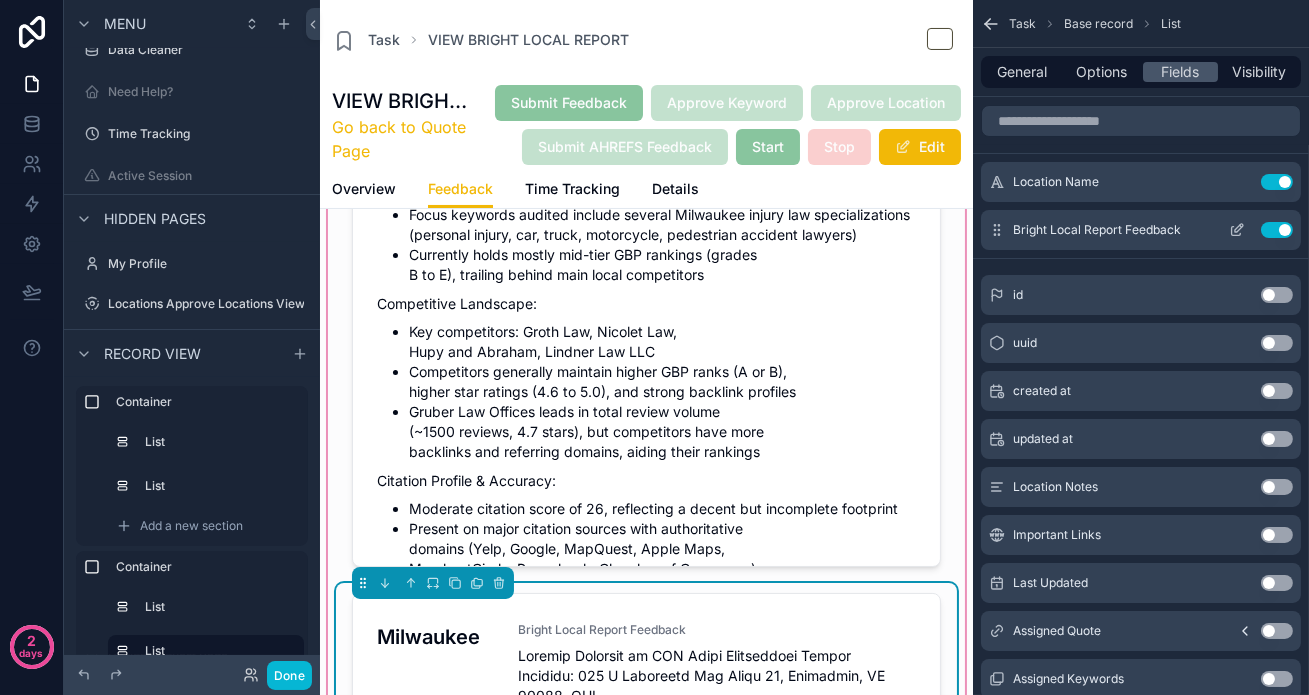 click at bounding box center (1237, 230) 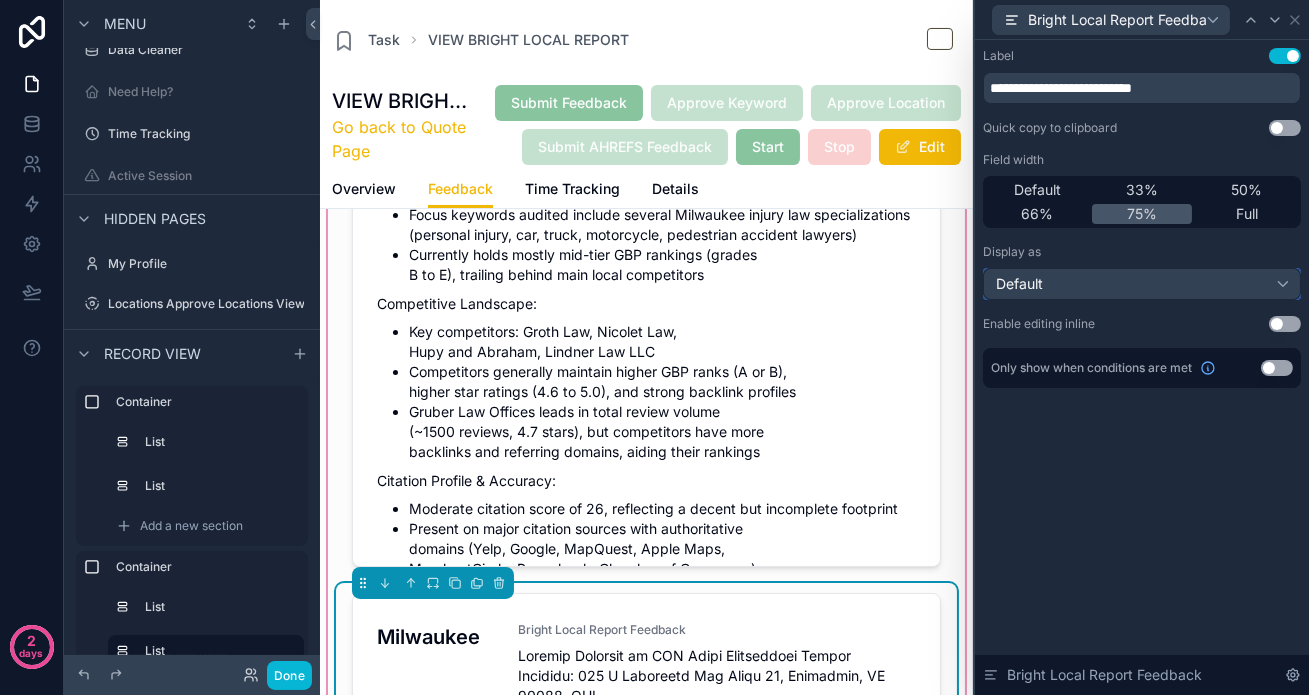 click on "Default" at bounding box center (1142, 284) 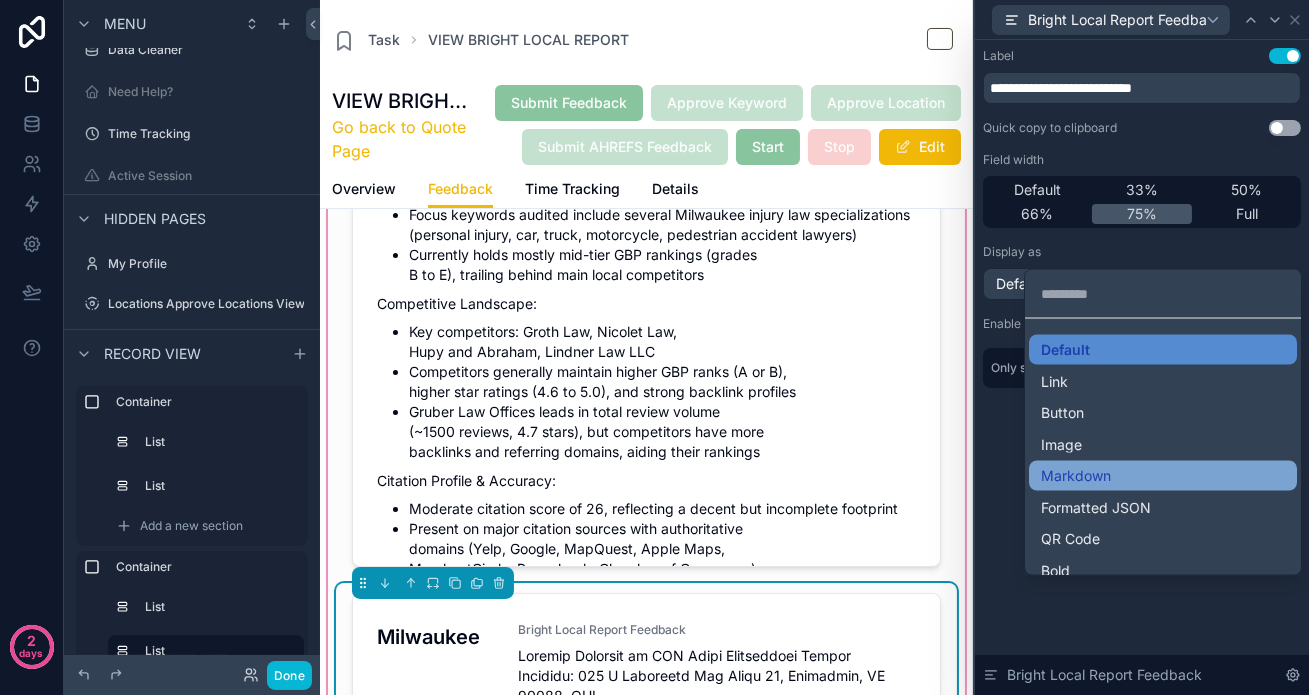 click on "Markdown" at bounding box center [1163, 476] 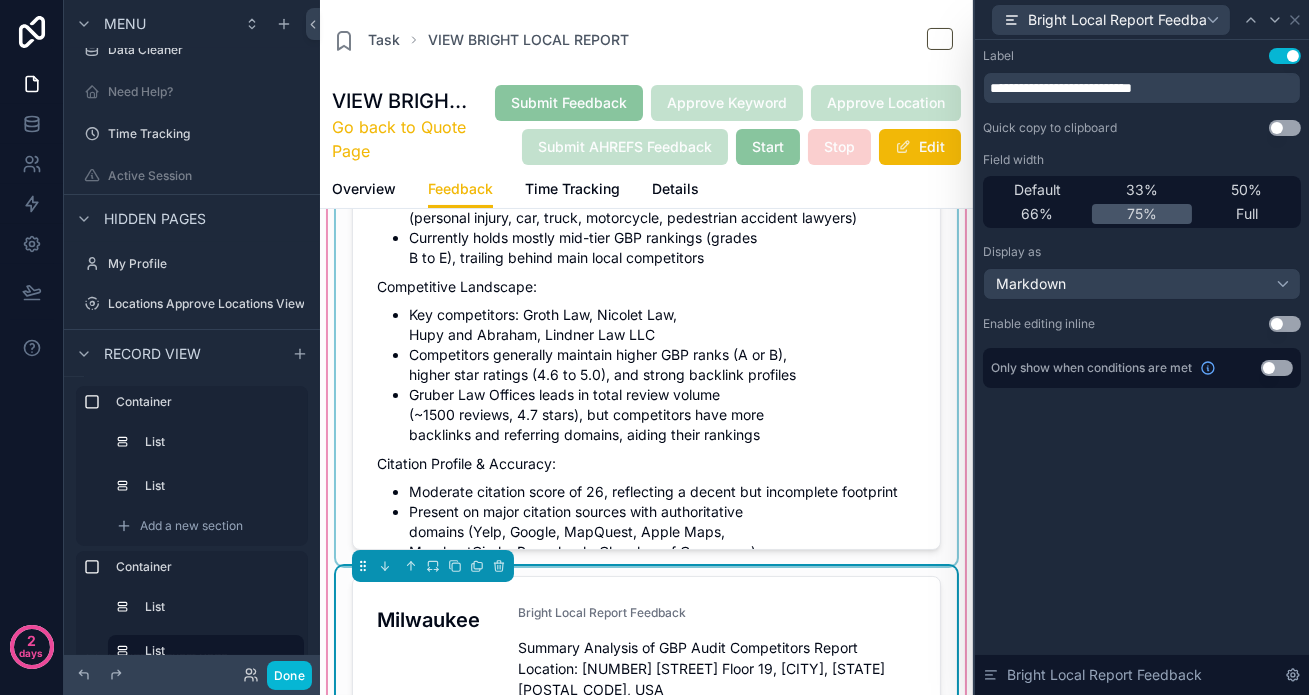 scroll, scrollTop: 545, scrollLeft: 0, axis: vertical 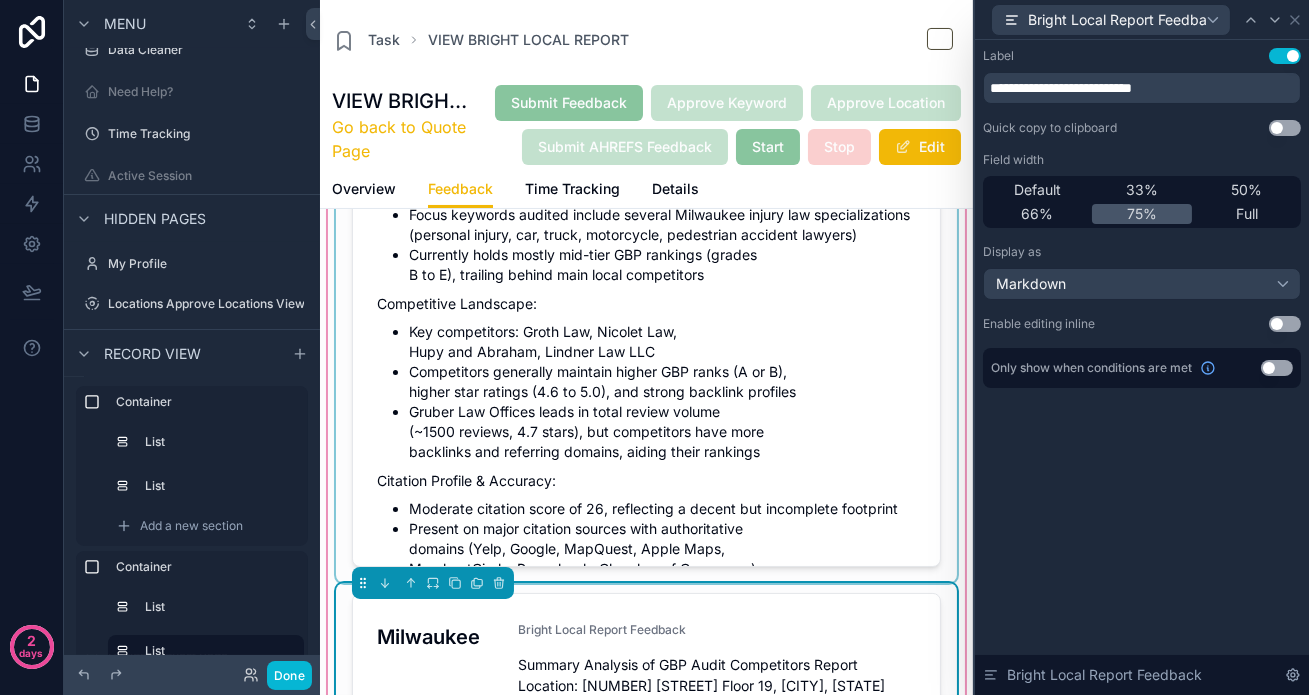 click at bounding box center (646, 309) 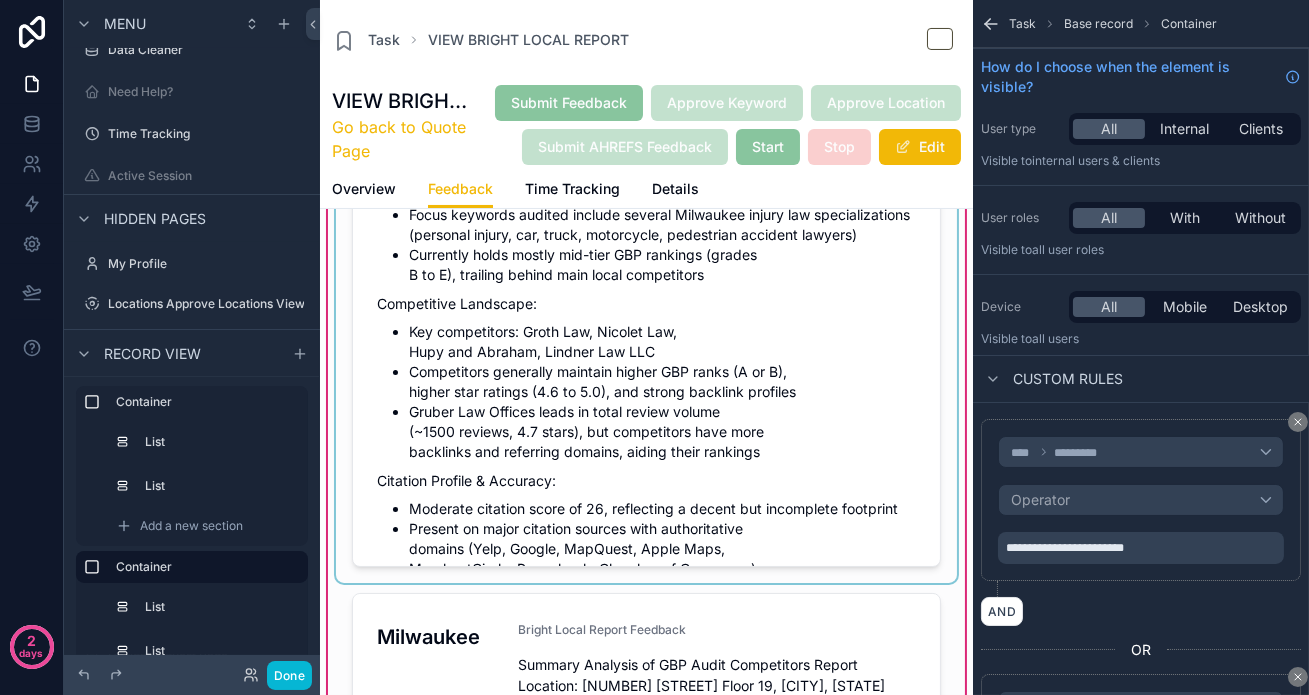 click at bounding box center (646, 309) 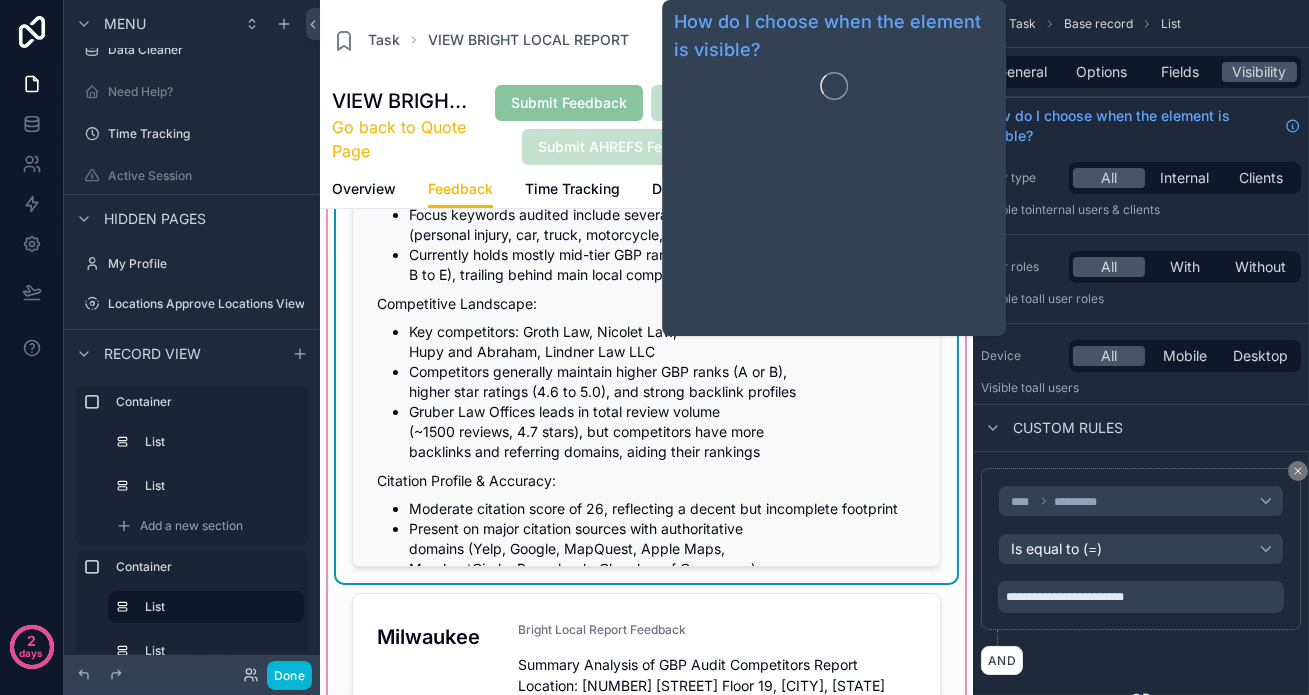 click on "Missing from key high-authority citation sources including Yellowpages.com, Facebook, Bing, Manta, and Foursquare" at bounding box center (662, 639) 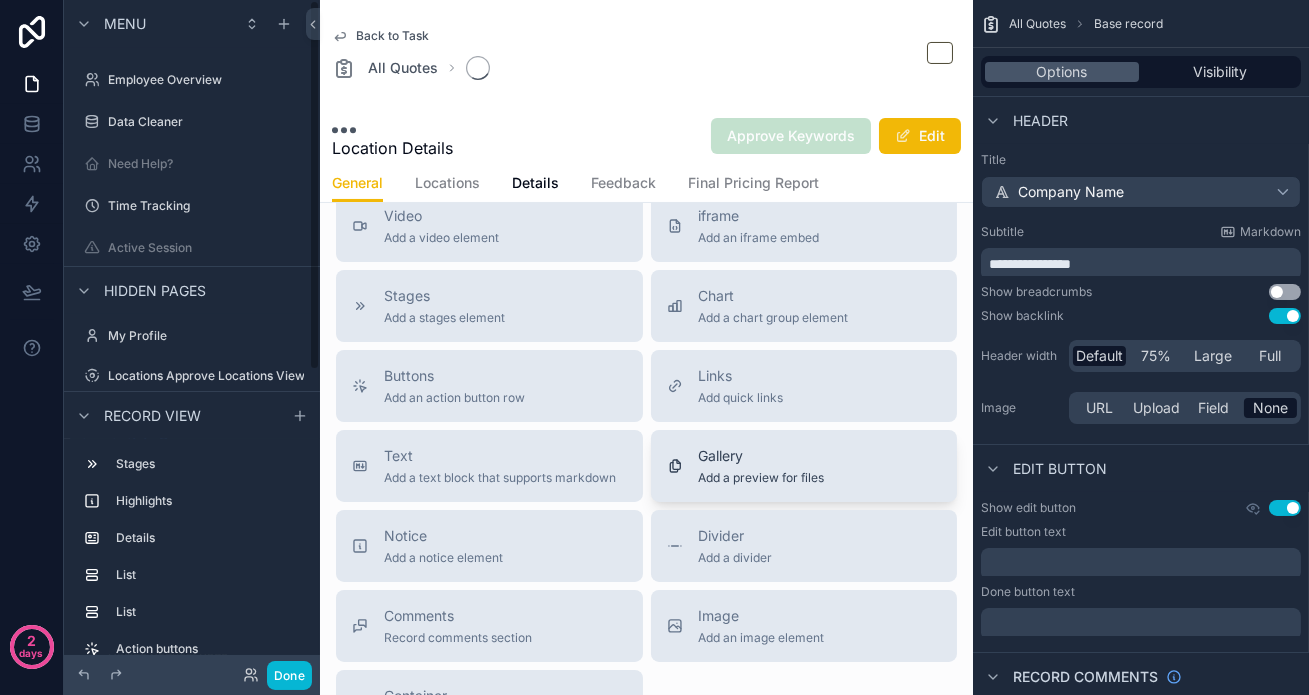 scroll, scrollTop: 0, scrollLeft: 0, axis: both 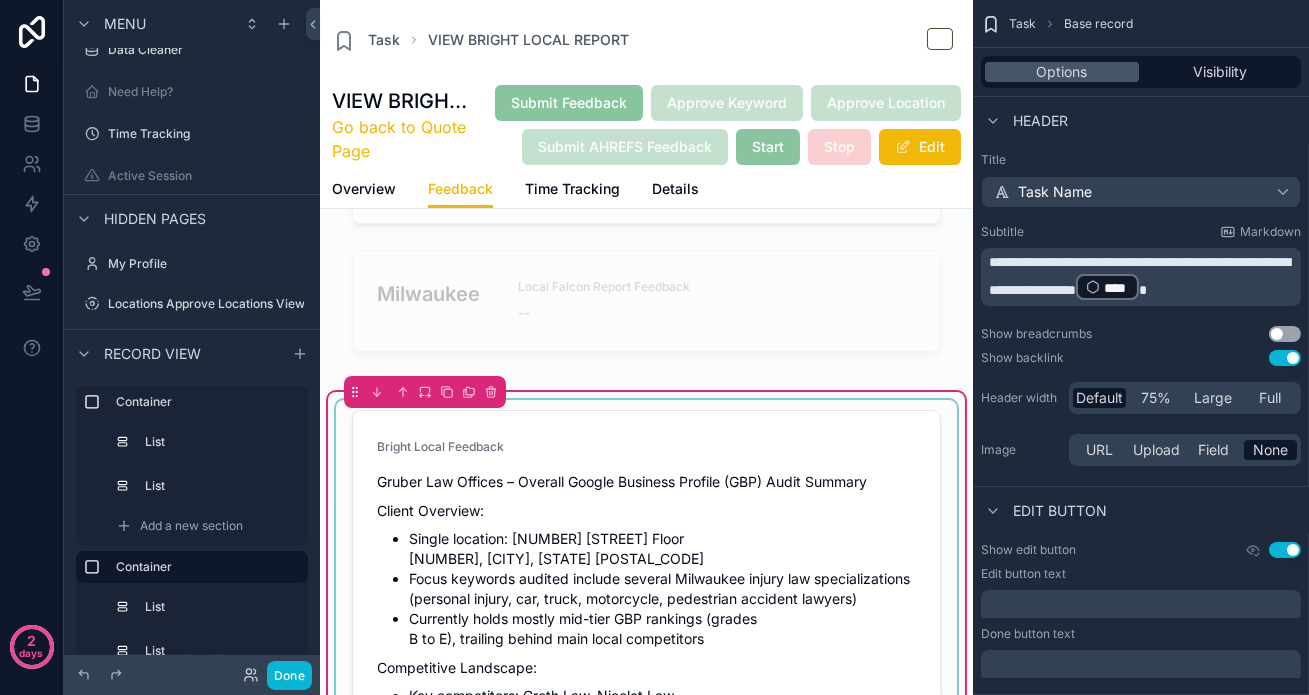 click at bounding box center (646, 673) 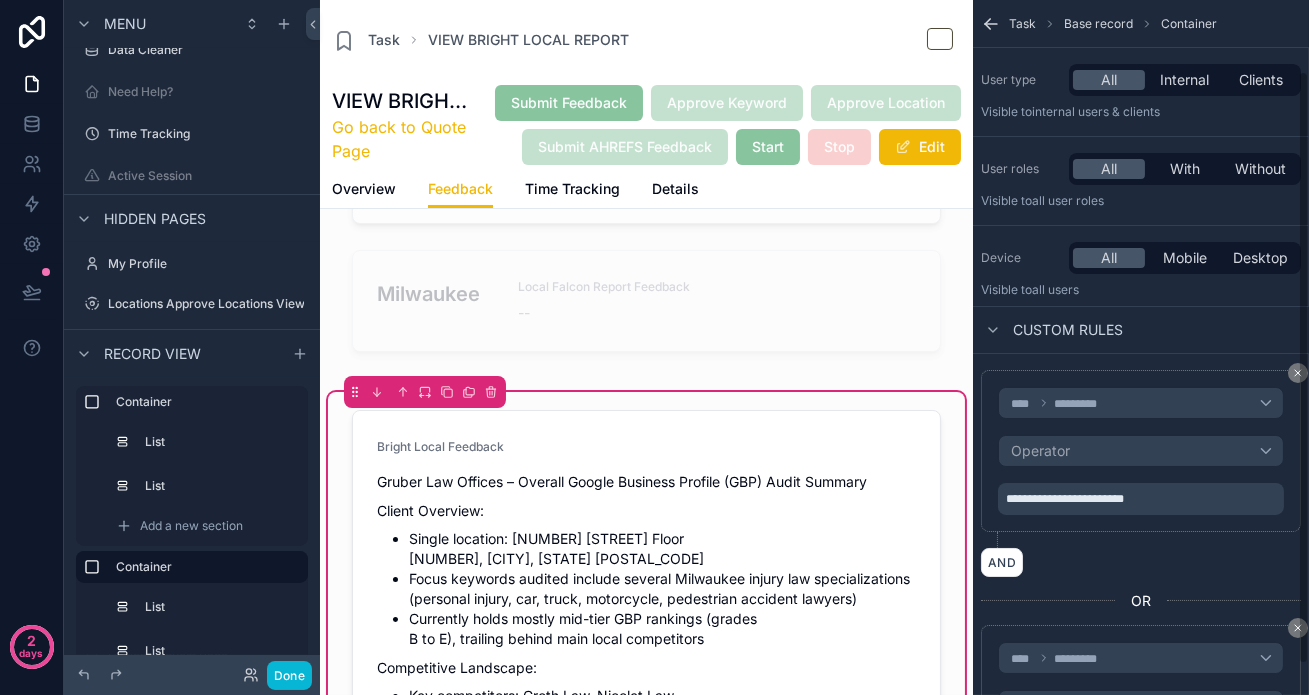 scroll, scrollTop: 118, scrollLeft: 0, axis: vertical 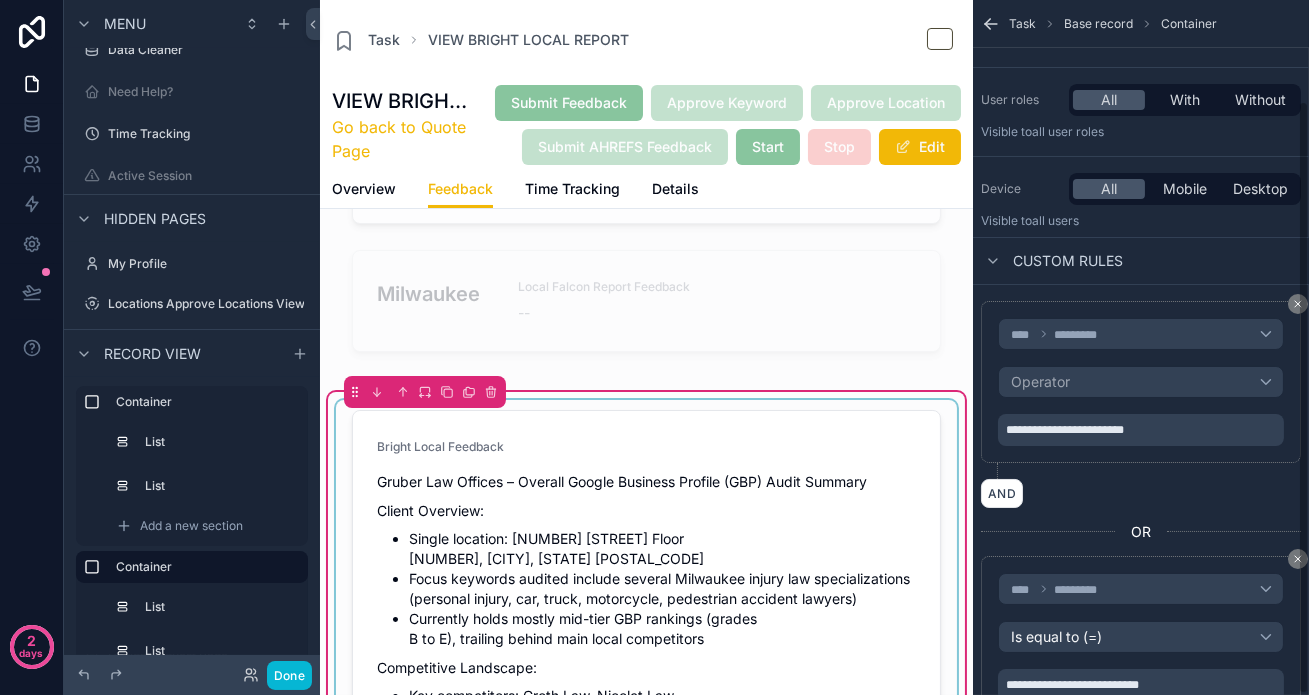 click at bounding box center [646, 673] 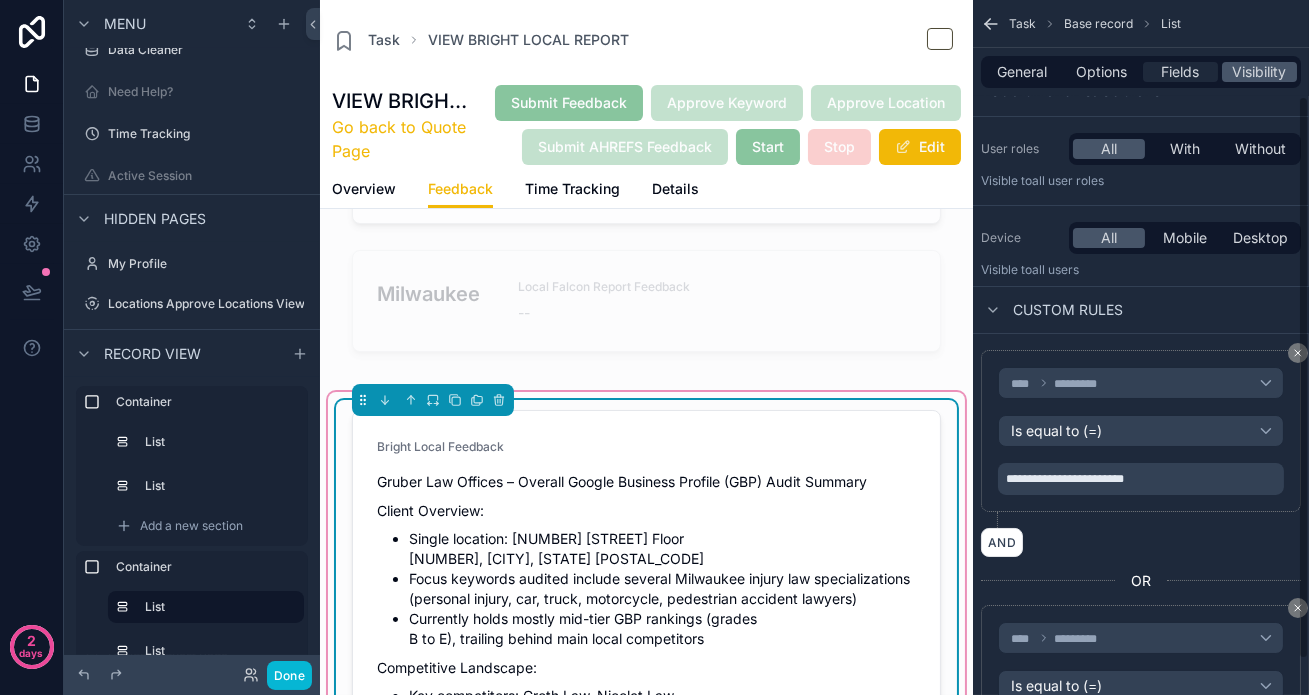 click on "Fields" at bounding box center (1181, 72) 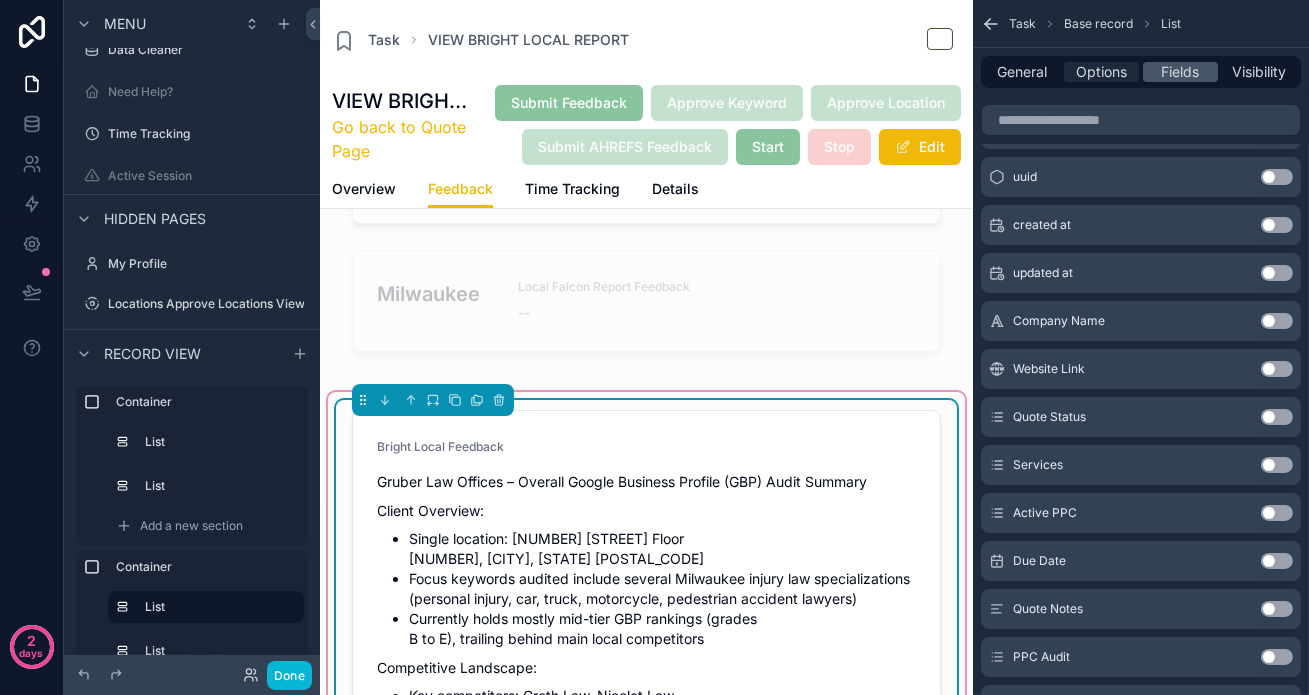 click on "Options" at bounding box center [1101, 72] 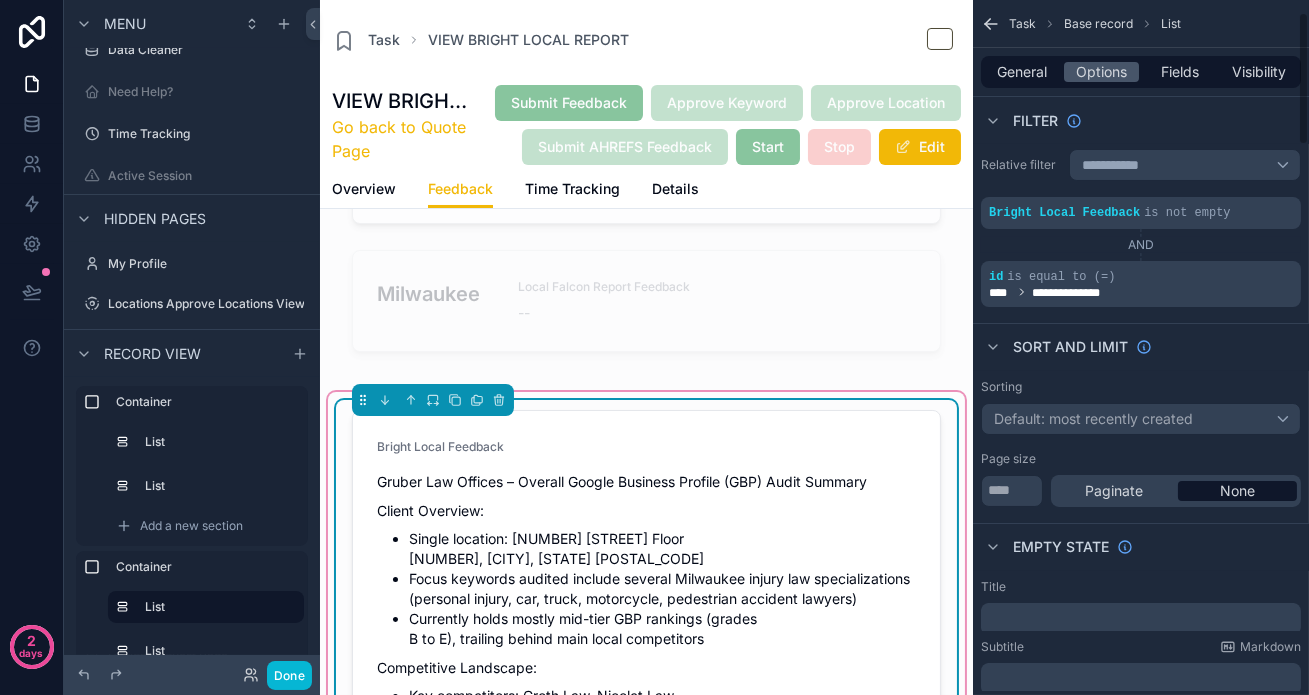 scroll, scrollTop: 0, scrollLeft: 0, axis: both 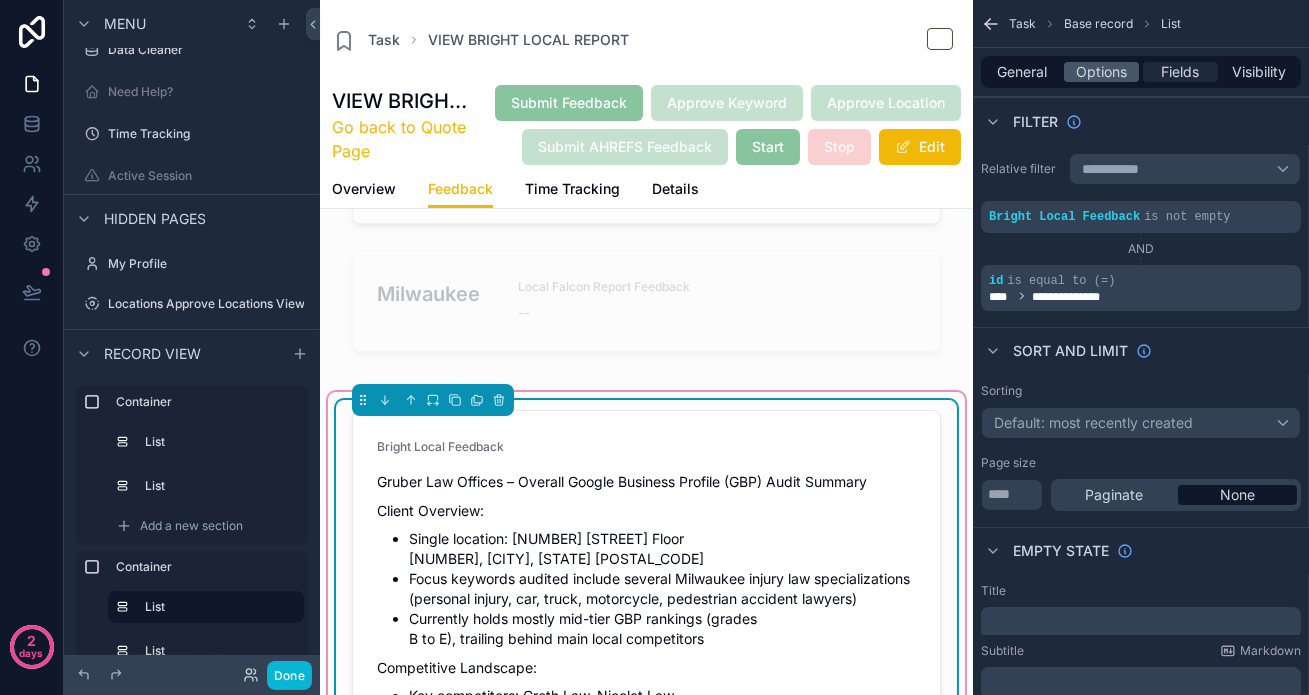 click on "Fields" at bounding box center (1181, 72) 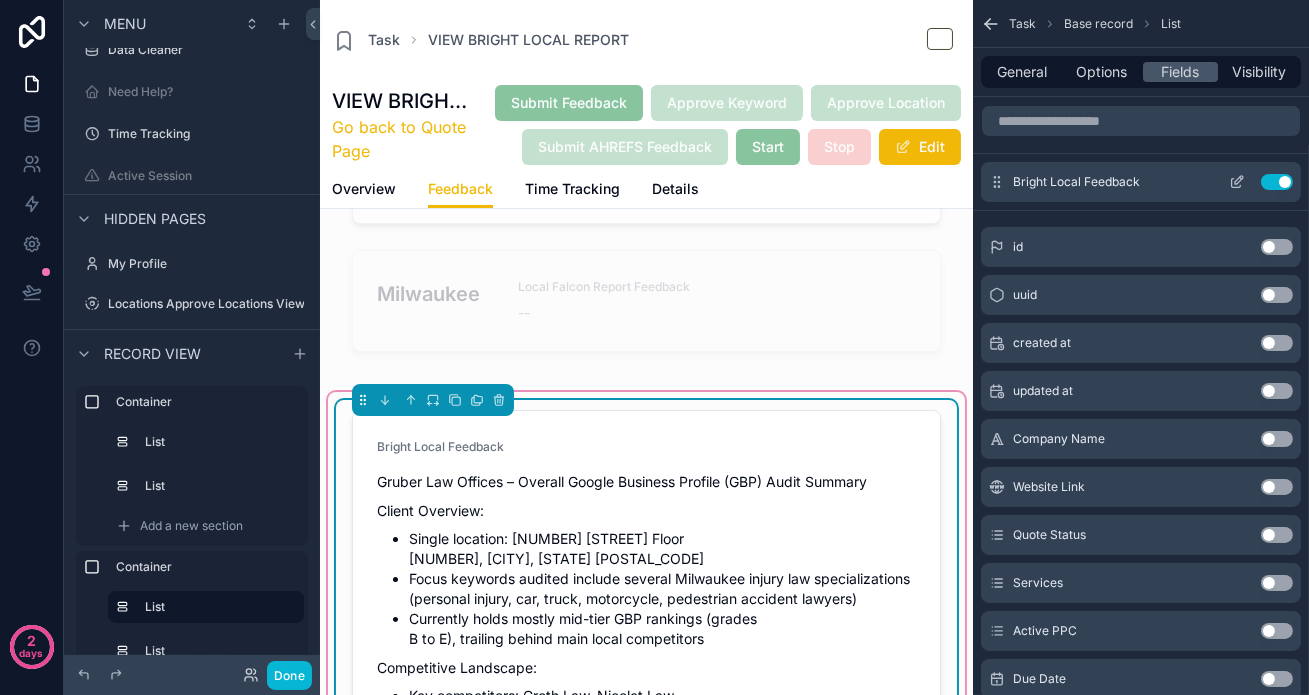 click 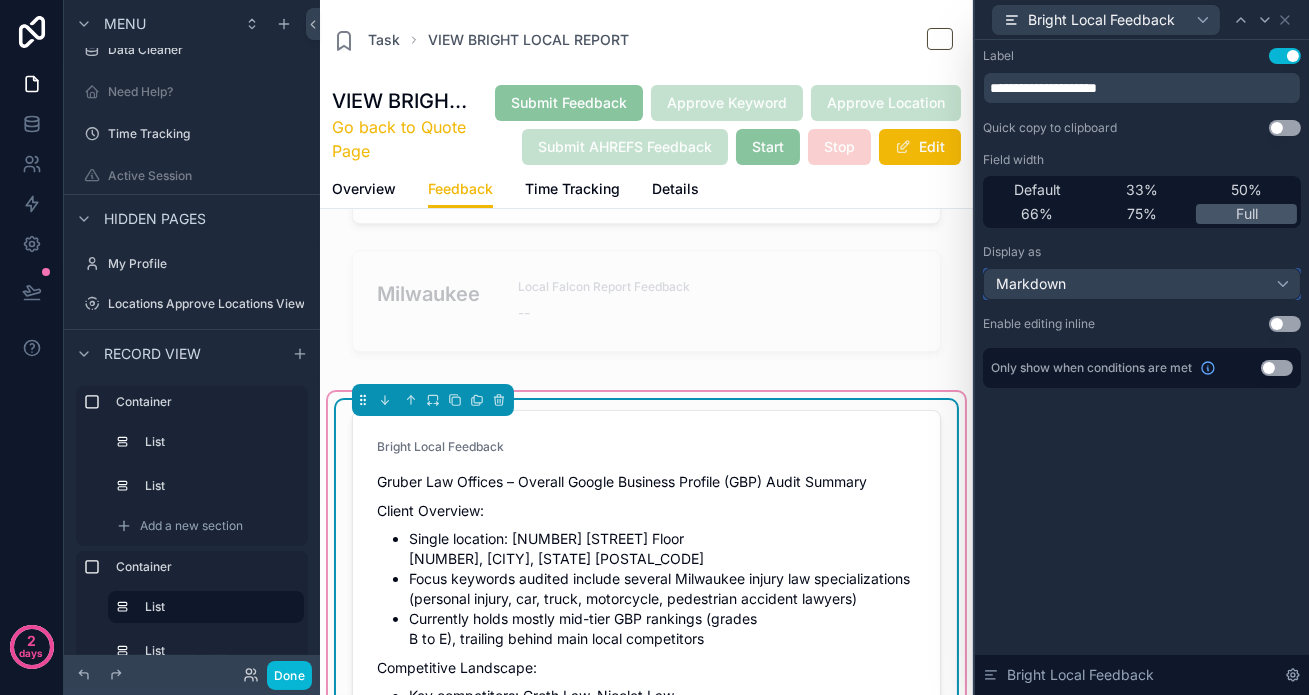 click on "Markdown" at bounding box center (1142, 284) 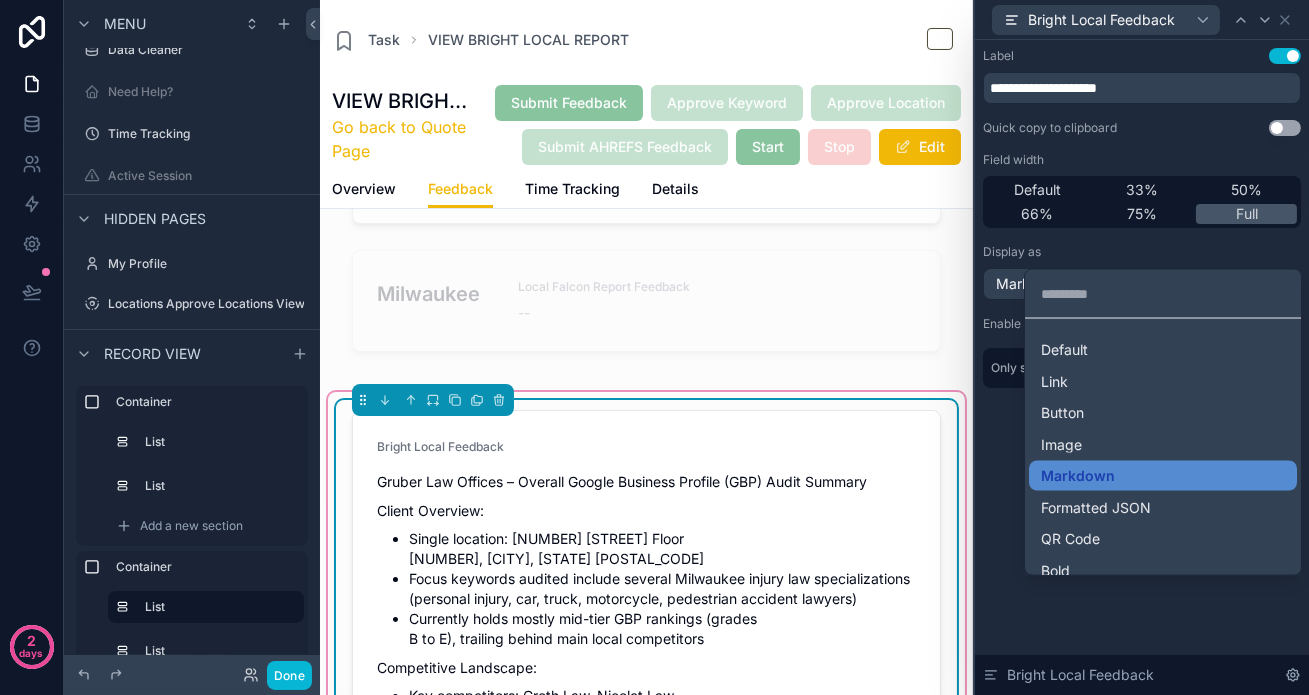 click at bounding box center [1142, 347] 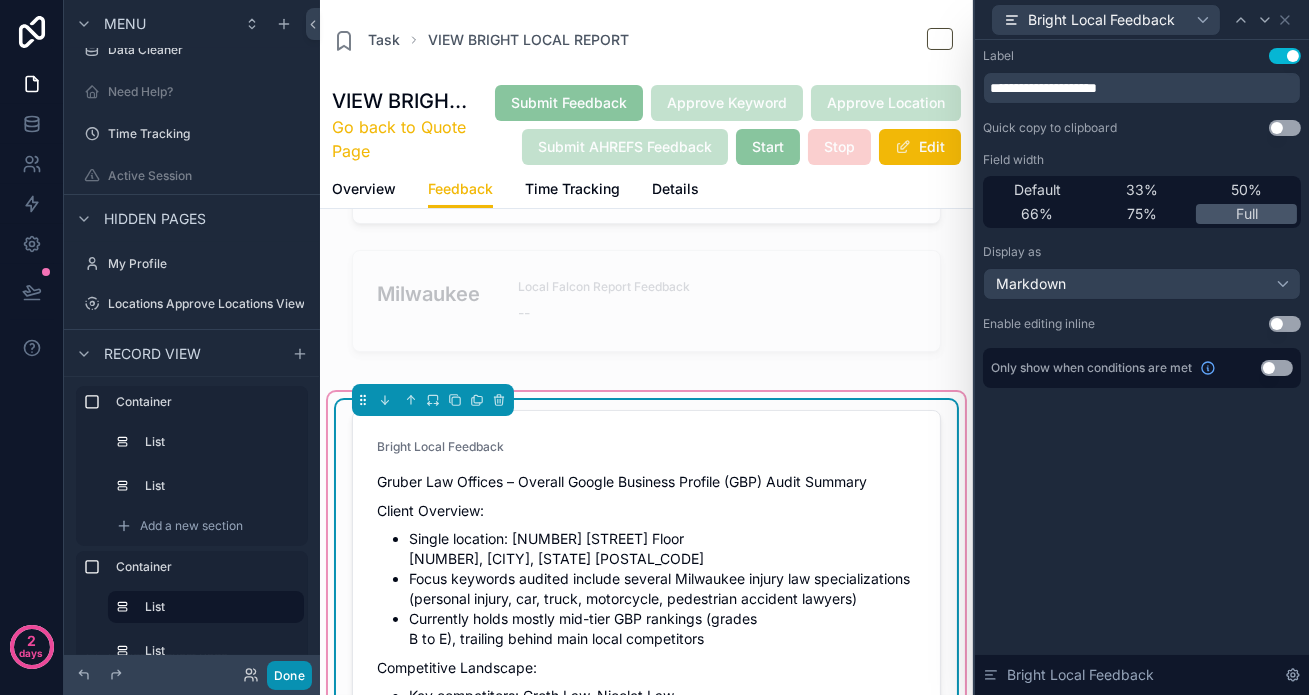 click on "Done" at bounding box center [289, 675] 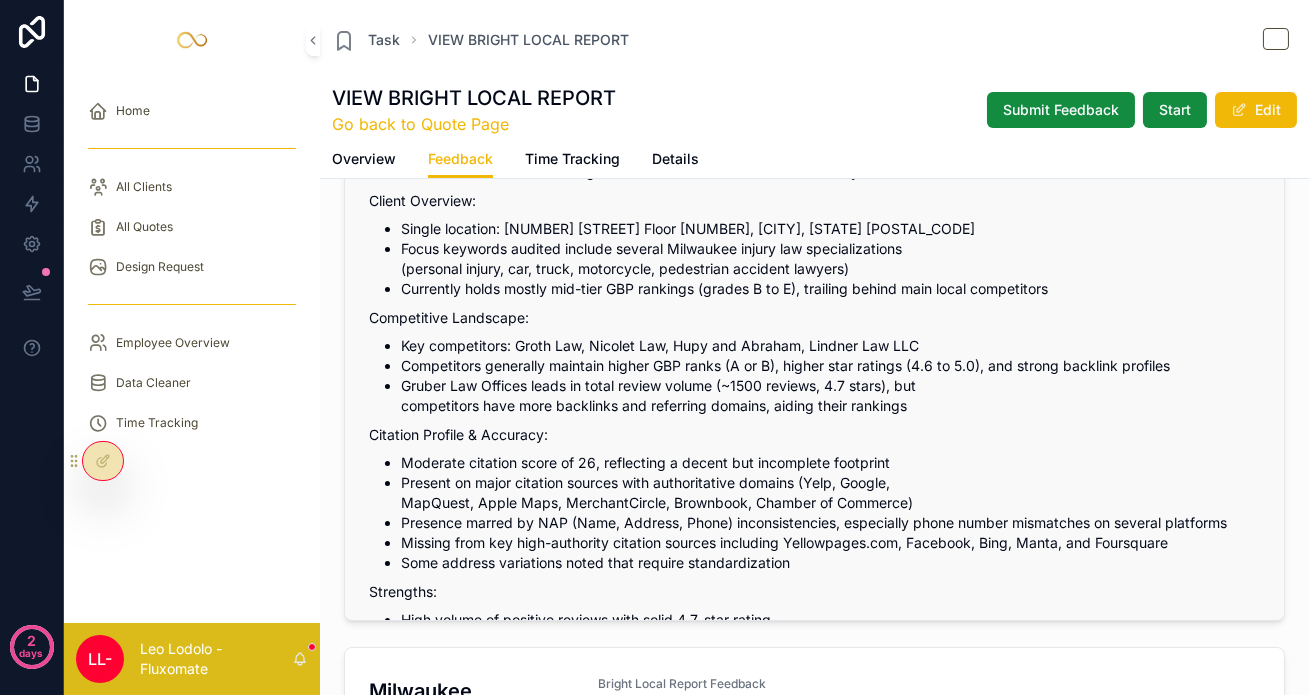 scroll, scrollTop: 0, scrollLeft: 0, axis: both 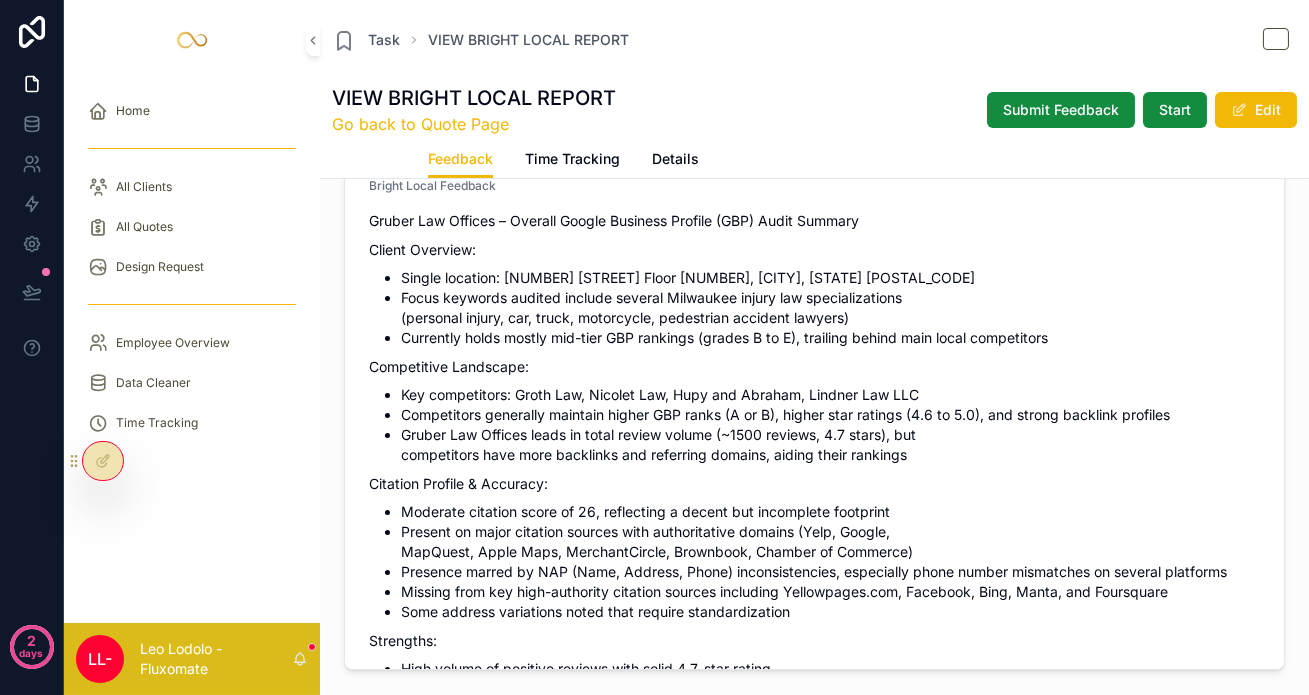 click on "Overview" at bounding box center (364, 159) 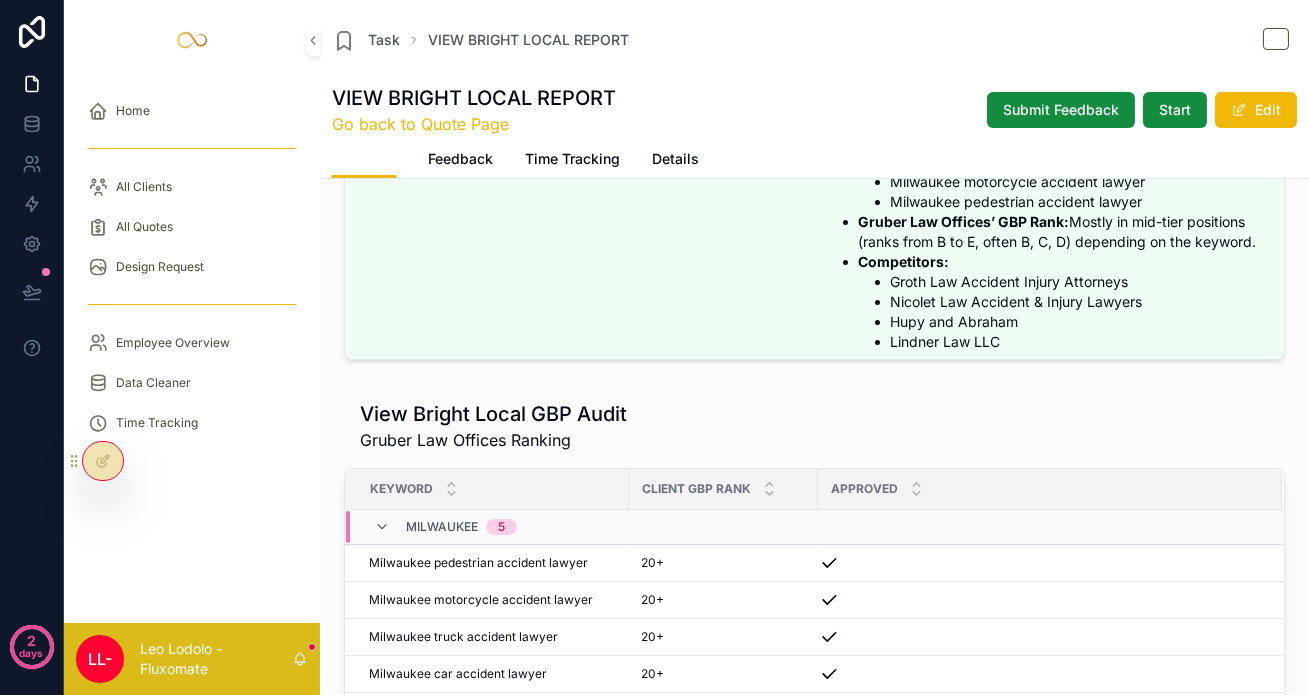 scroll, scrollTop: 636, scrollLeft: 0, axis: vertical 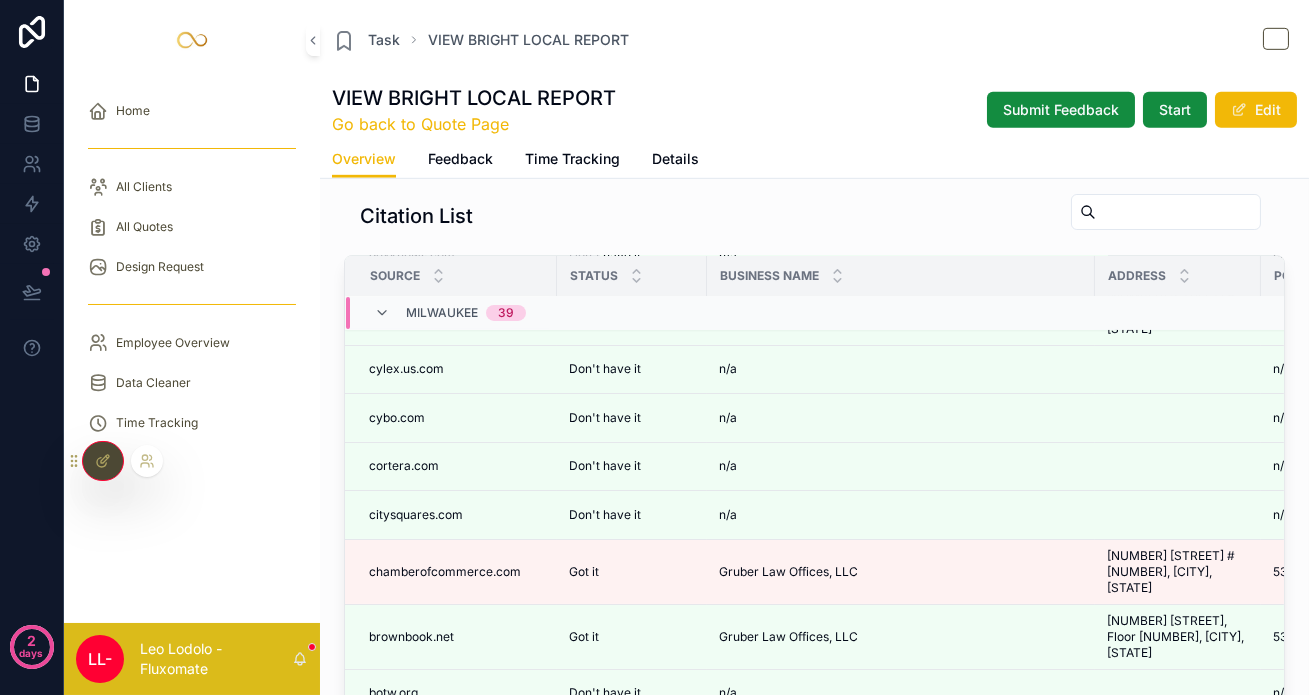 click at bounding box center [103, 461] 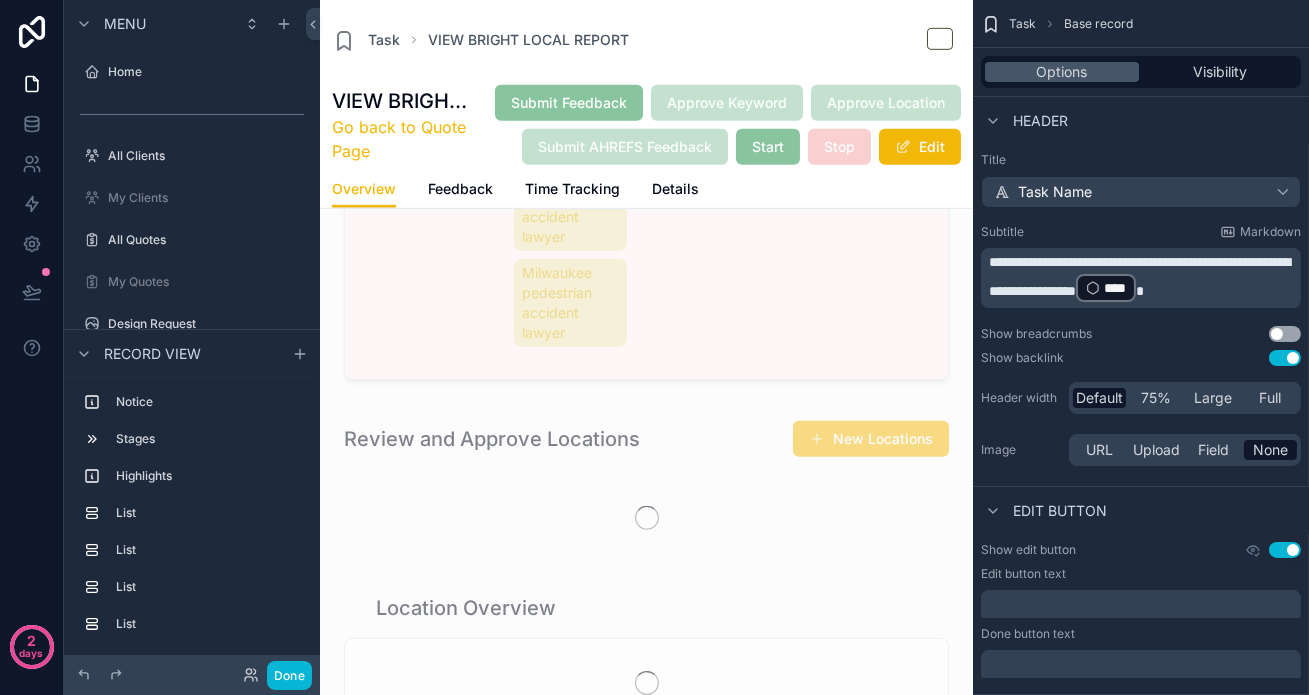 scroll, scrollTop: 5488, scrollLeft: 0, axis: vertical 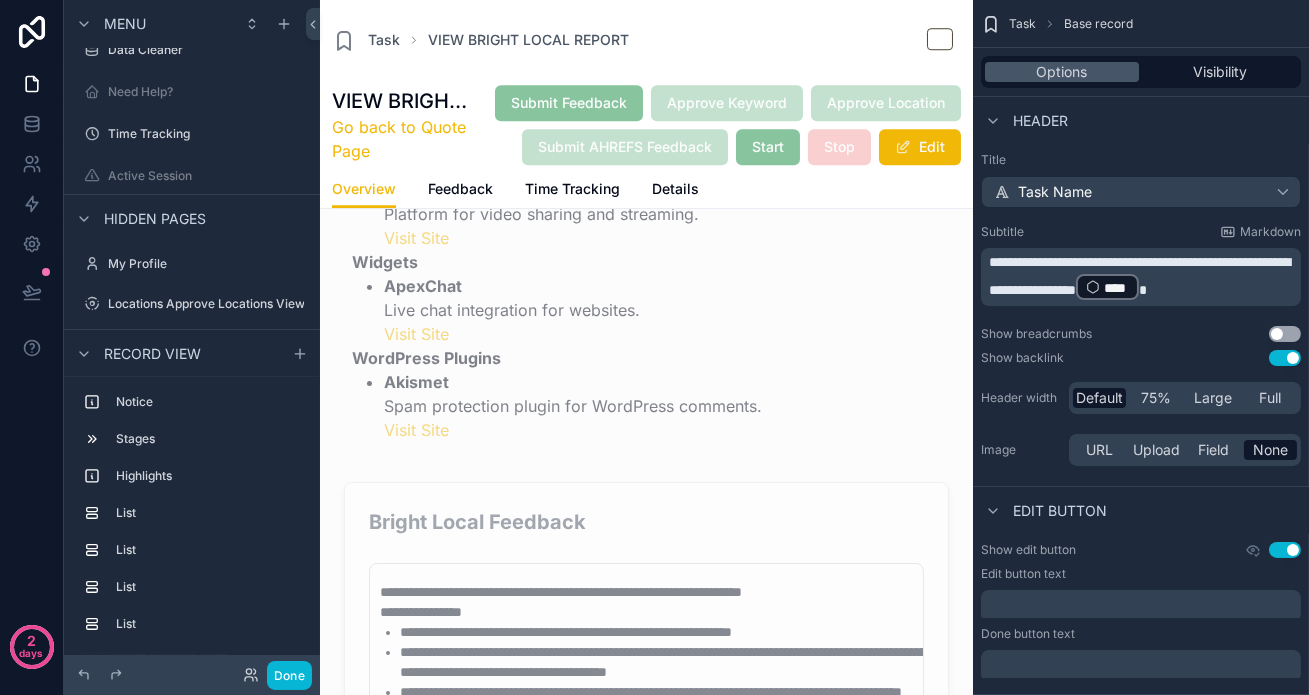 click at bounding box center [646, 2333] 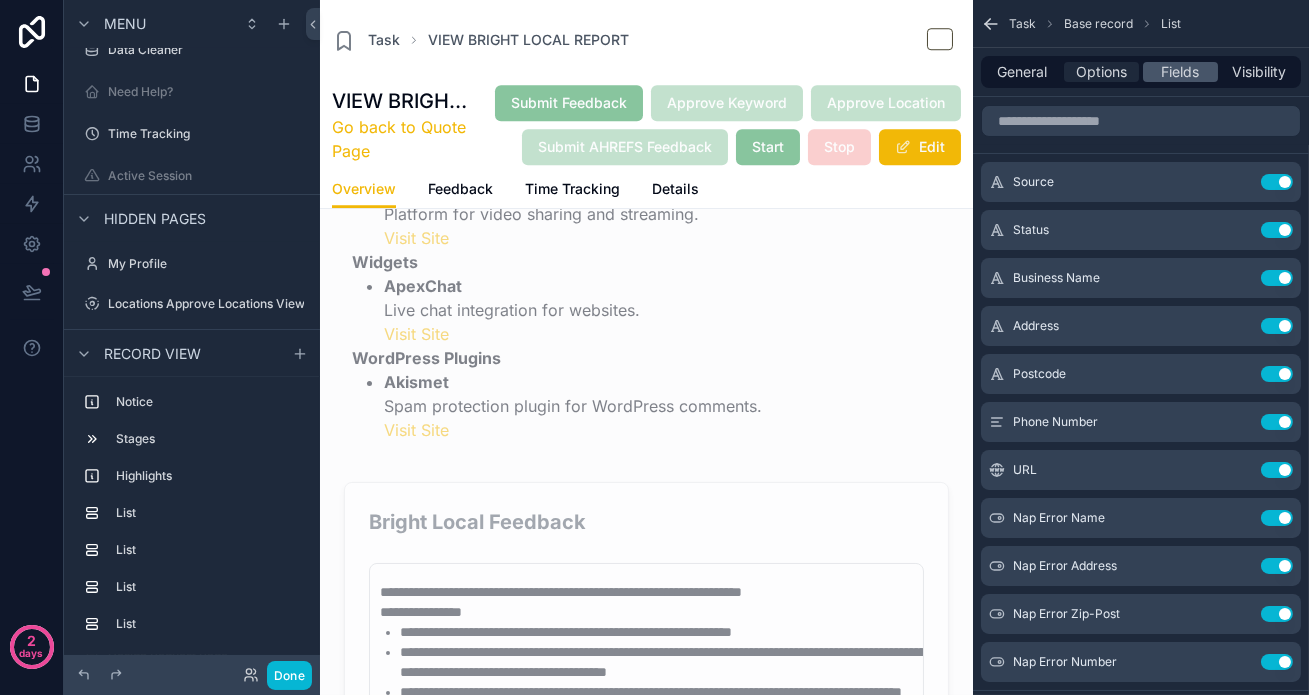 click on "Options" at bounding box center [1101, 72] 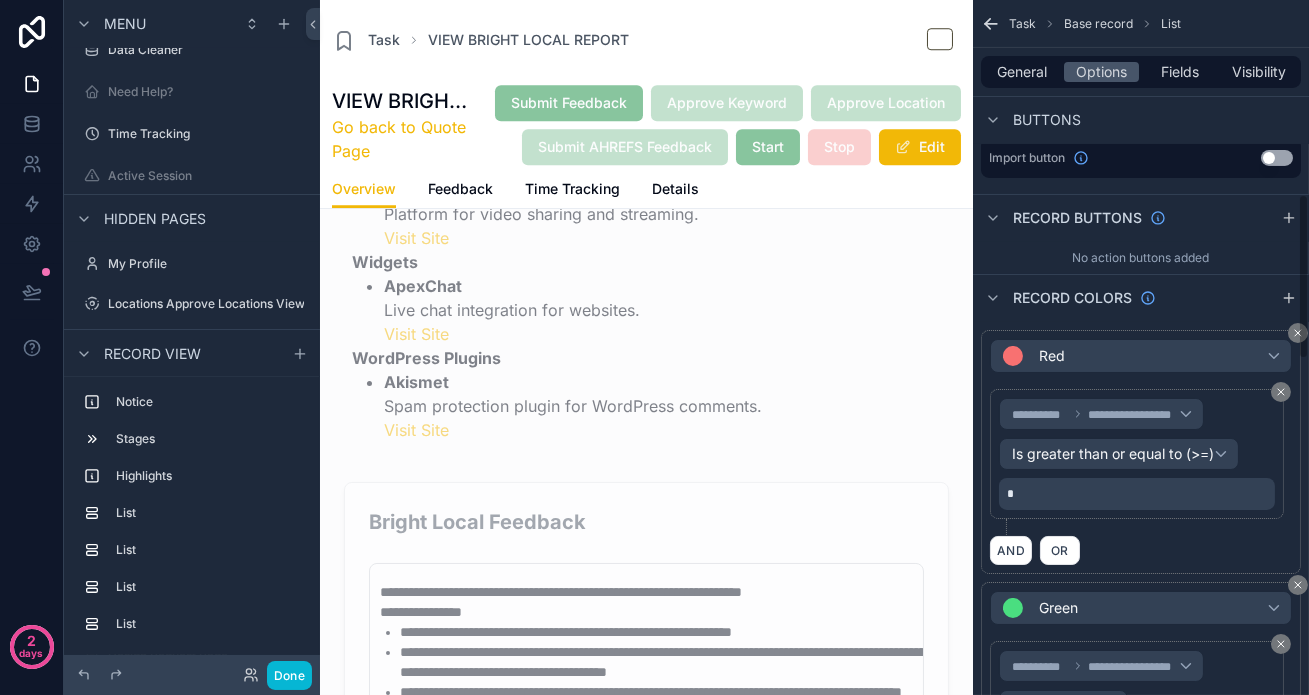scroll, scrollTop: 818, scrollLeft: 0, axis: vertical 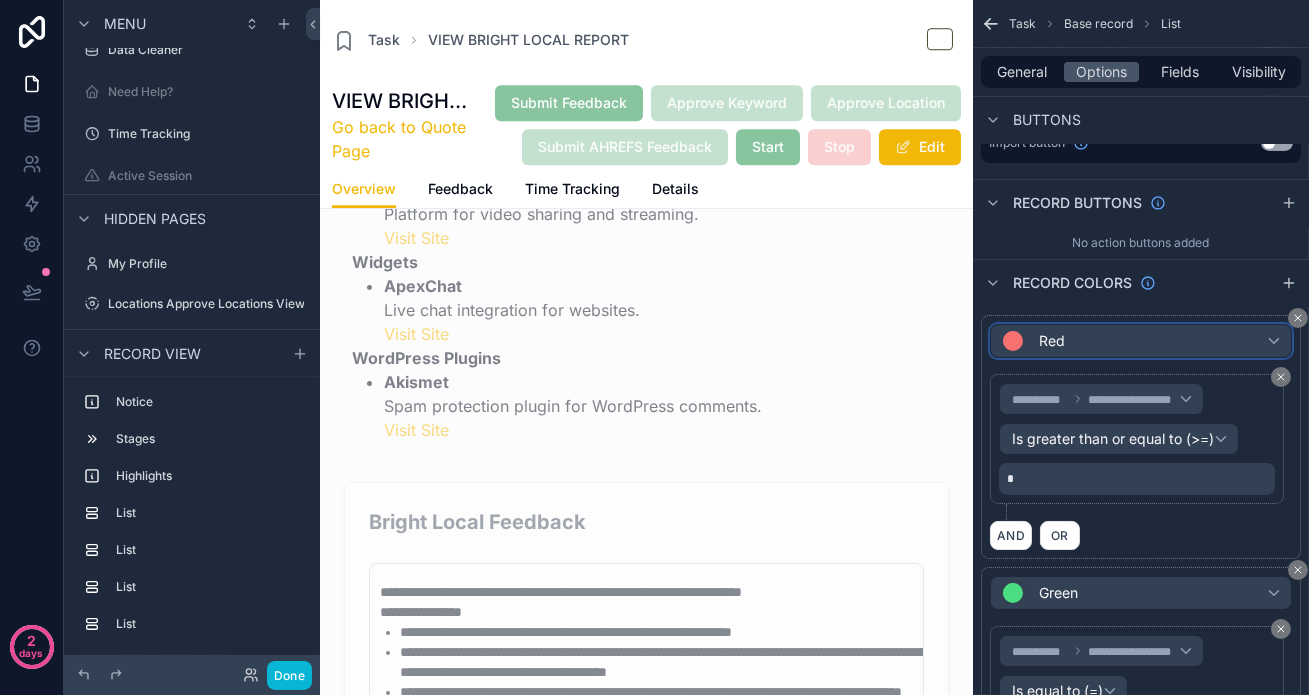 click on "Red" at bounding box center [1141, 341] 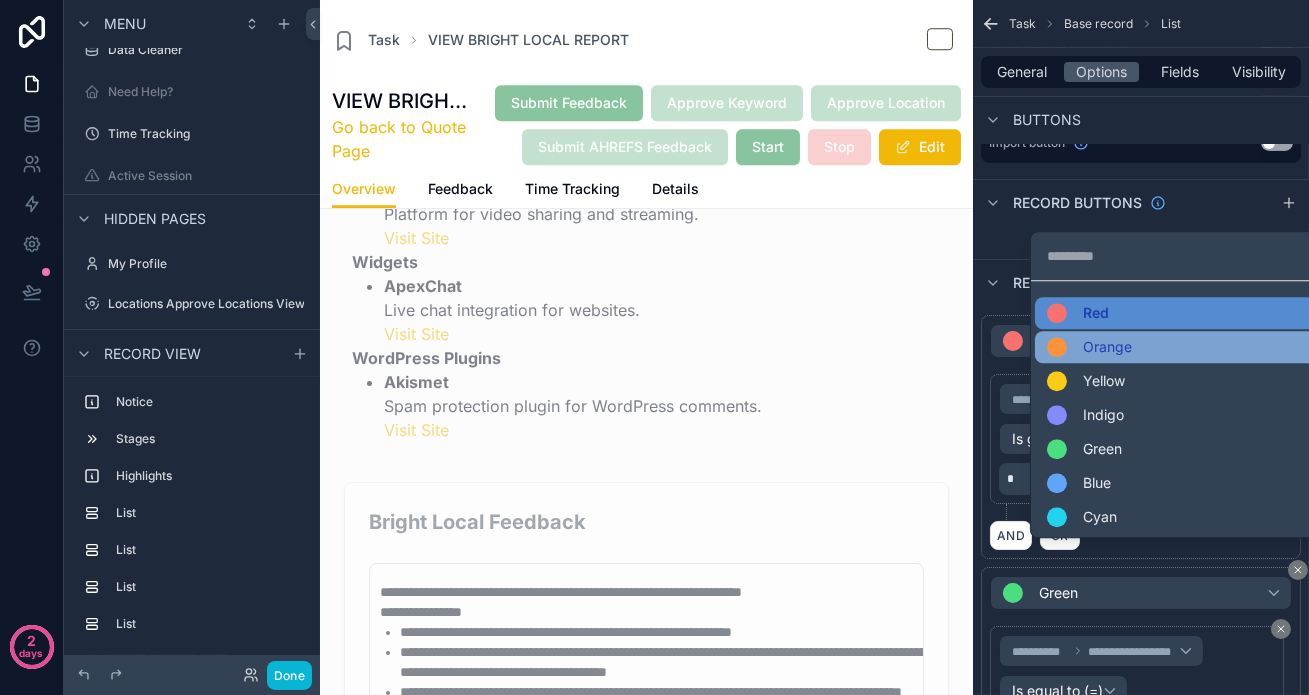 click on "Orange" at bounding box center [1186, 347] 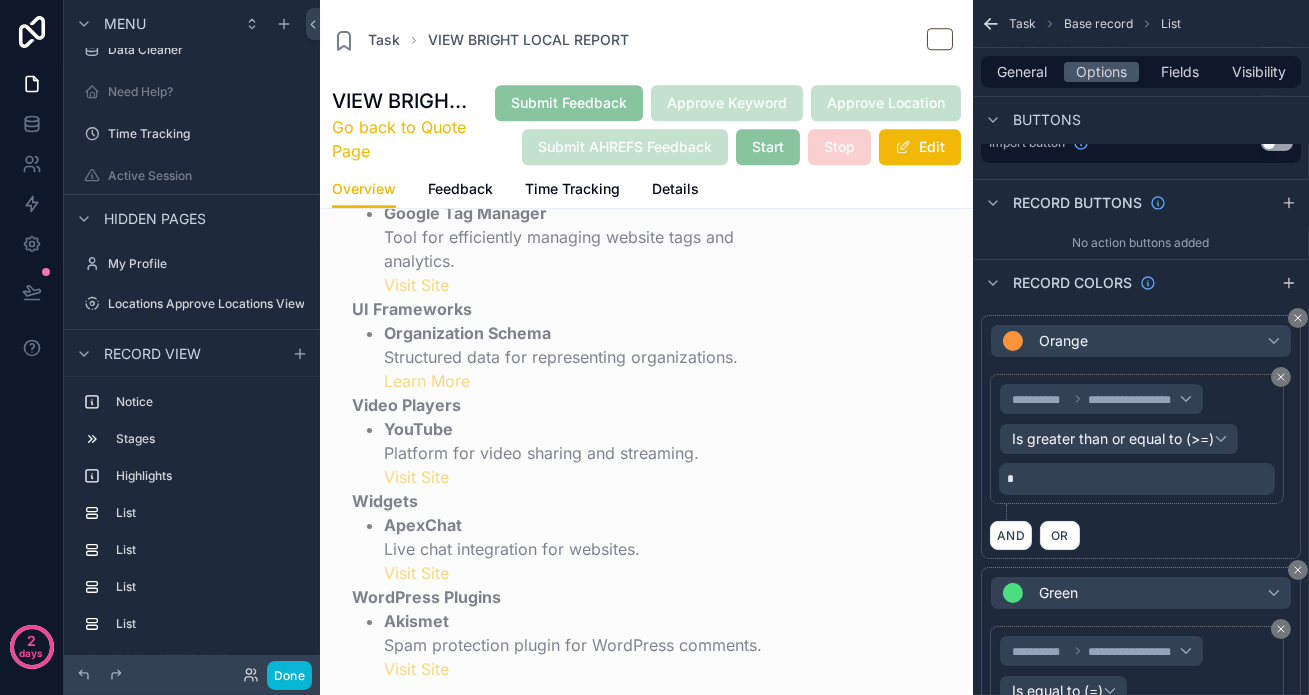 scroll, scrollTop: 10615, scrollLeft: 0, axis: vertical 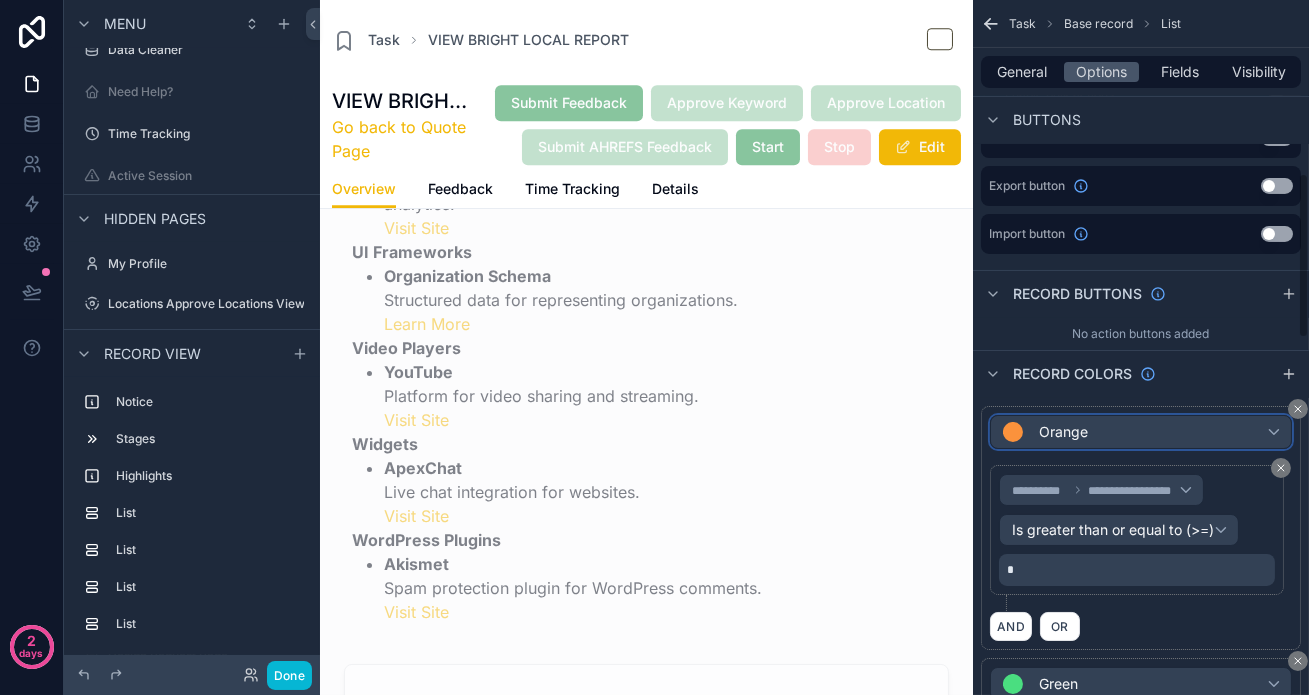 click on "Orange" at bounding box center (1141, 432) 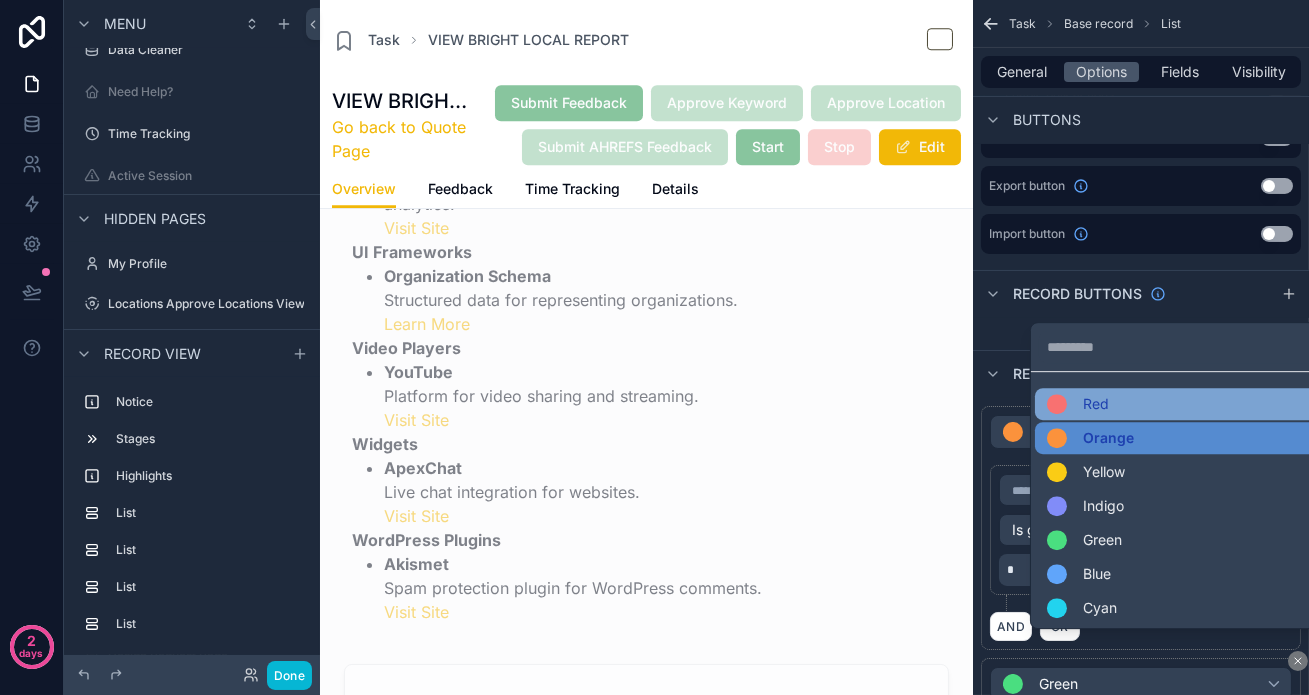 click on "Red" at bounding box center (1096, 404) 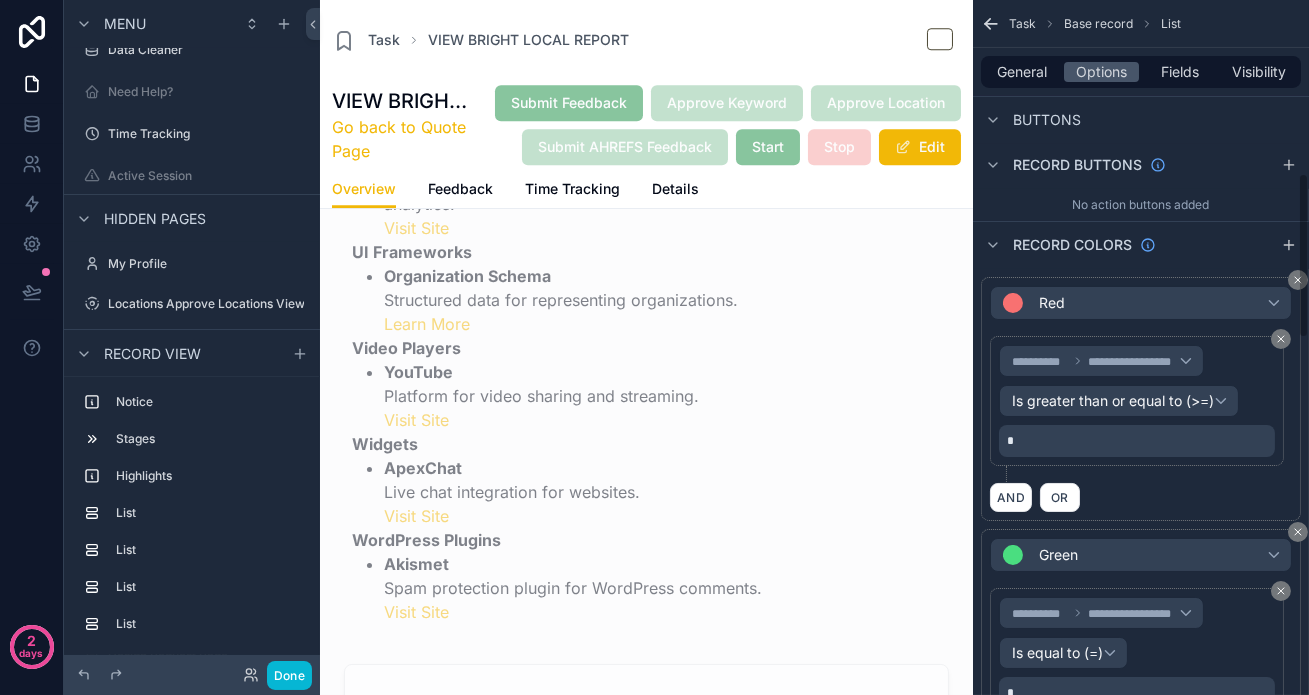 scroll, scrollTop: 909, scrollLeft: 0, axis: vertical 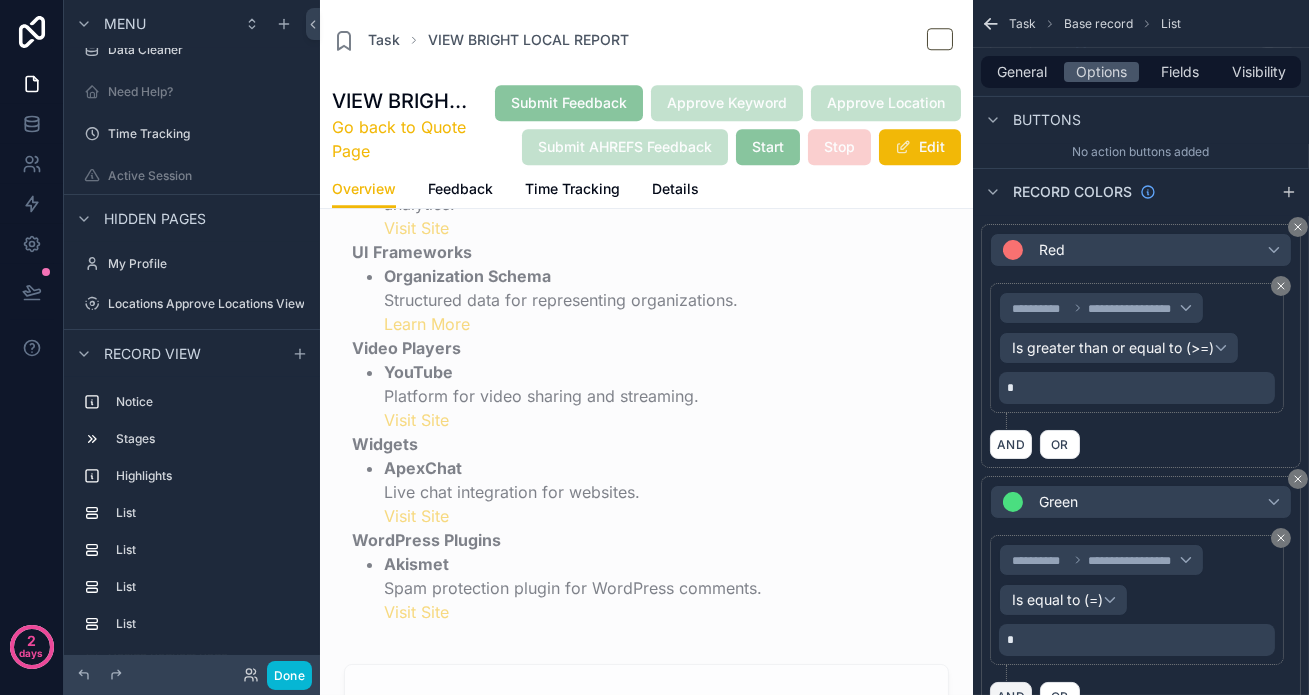 click on "AND" at bounding box center [1011, 696] 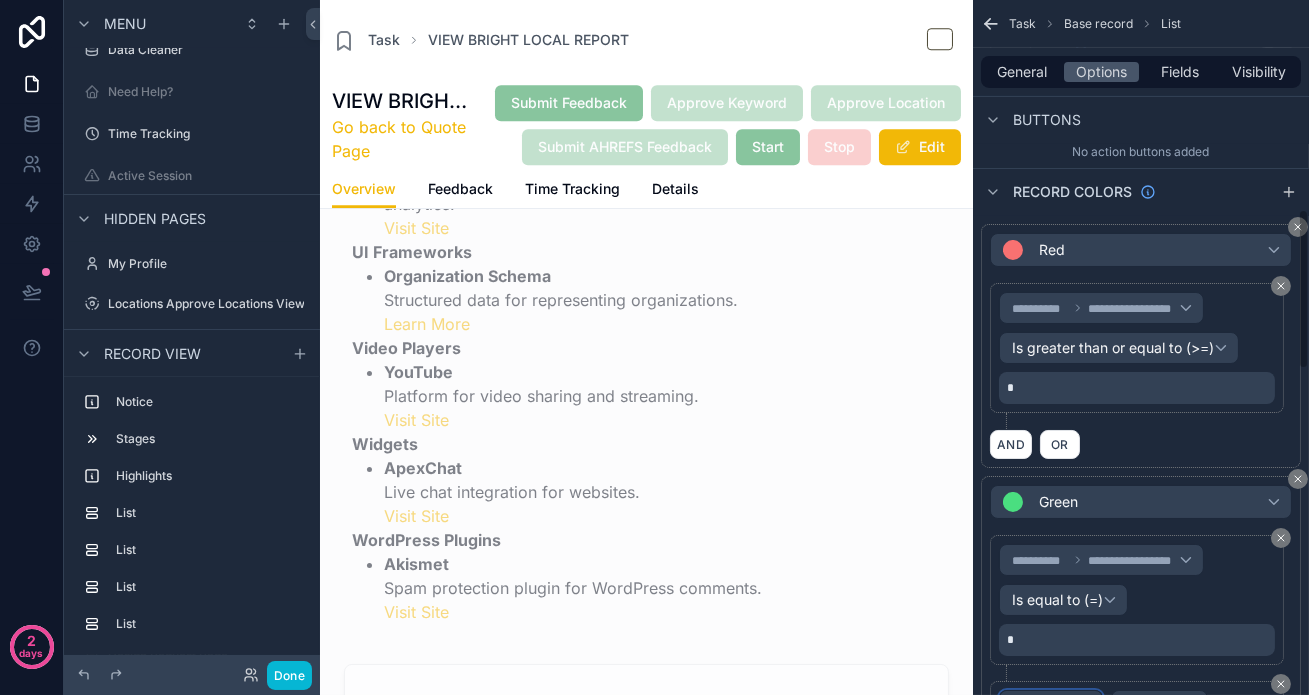 click on "**********" at bounding box center [1045, 705] 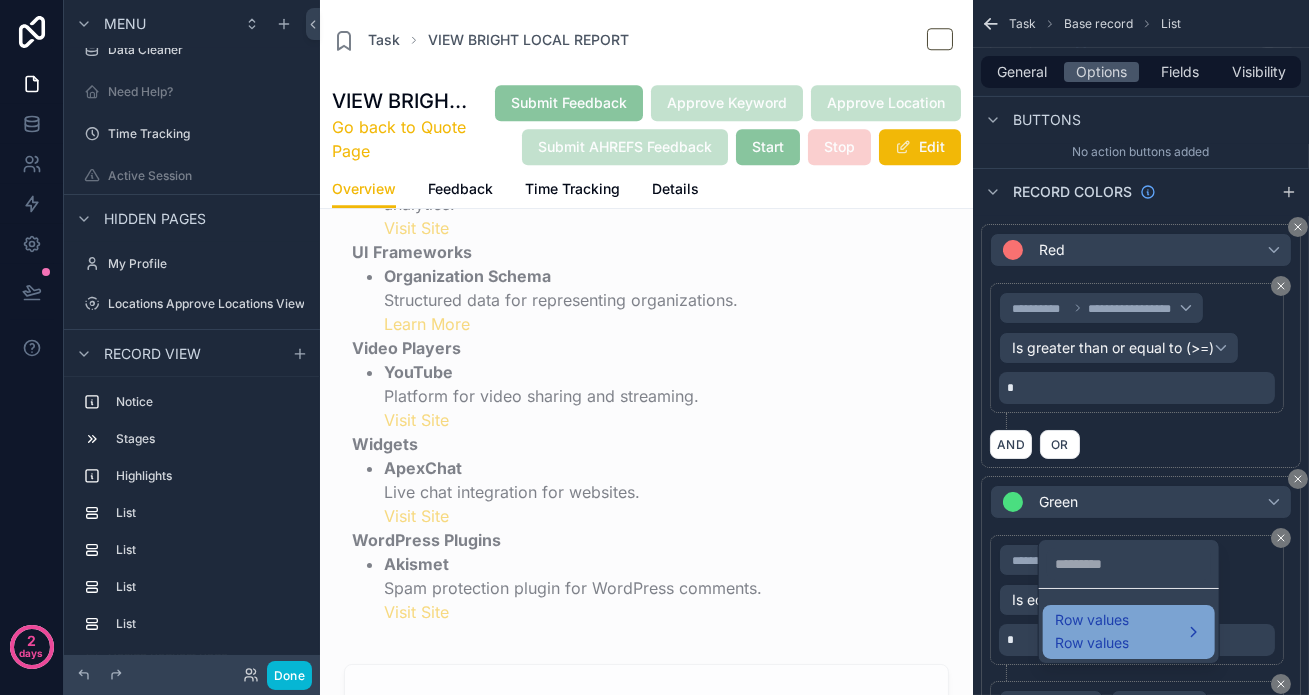 click on "Row values" at bounding box center [1092, 620] 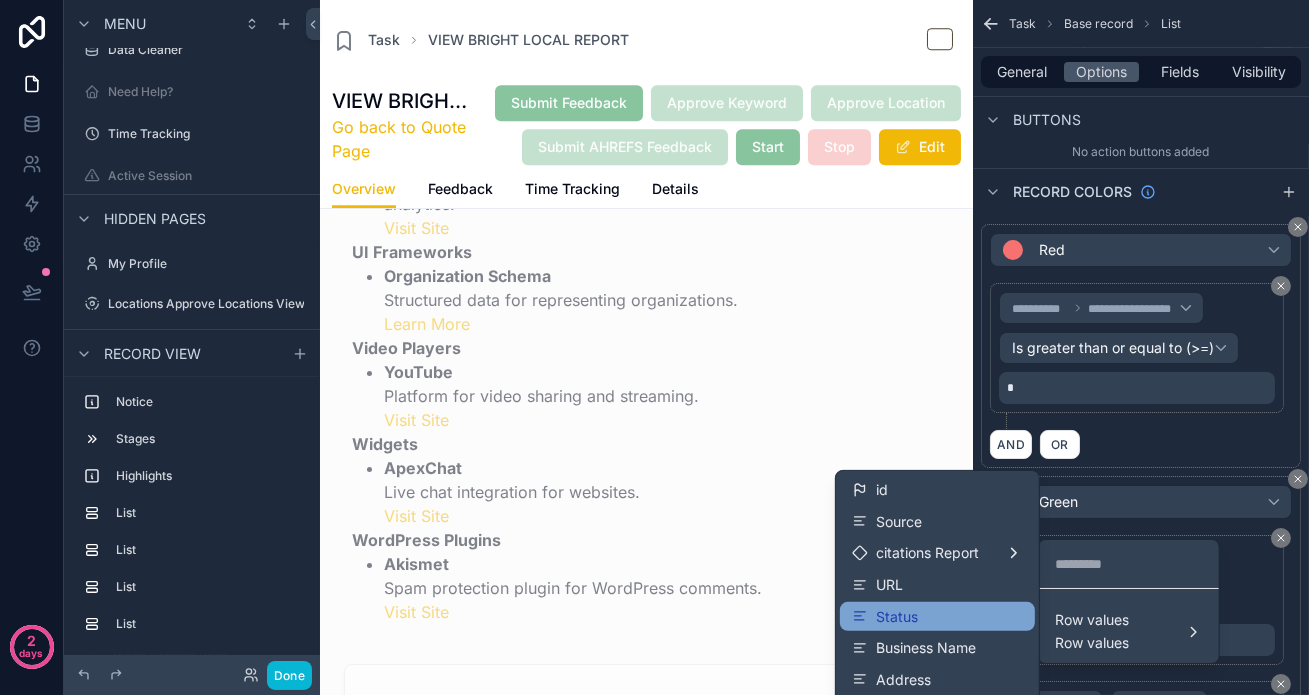 click on "Status" at bounding box center [937, 616] 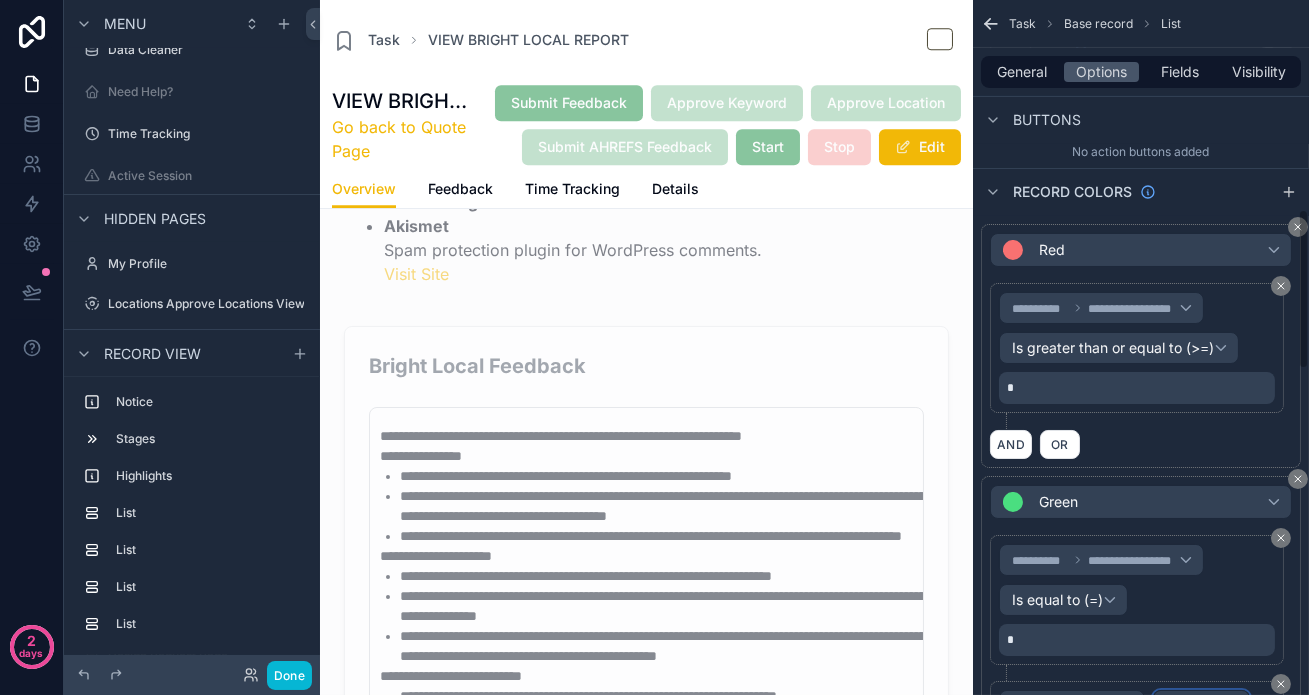 click on "Operator" at bounding box center (1195, 705) 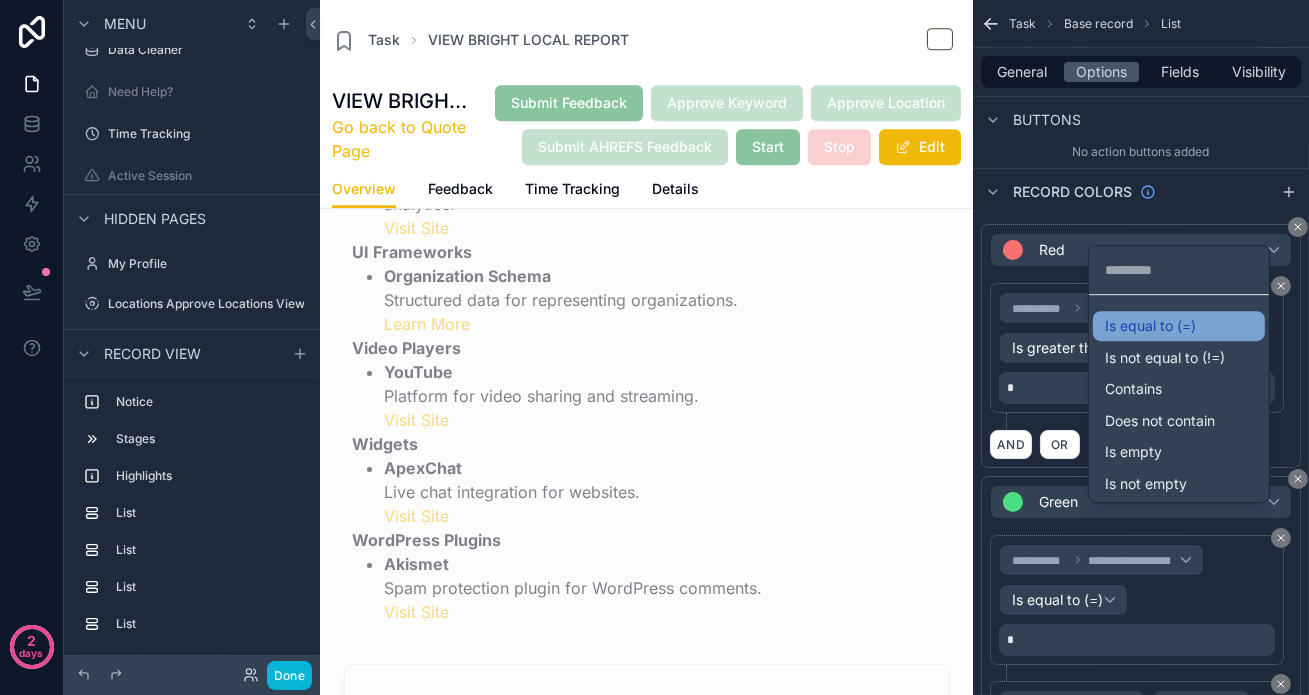 click on "Is equal to (=)" at bounding box center (1179, 326) 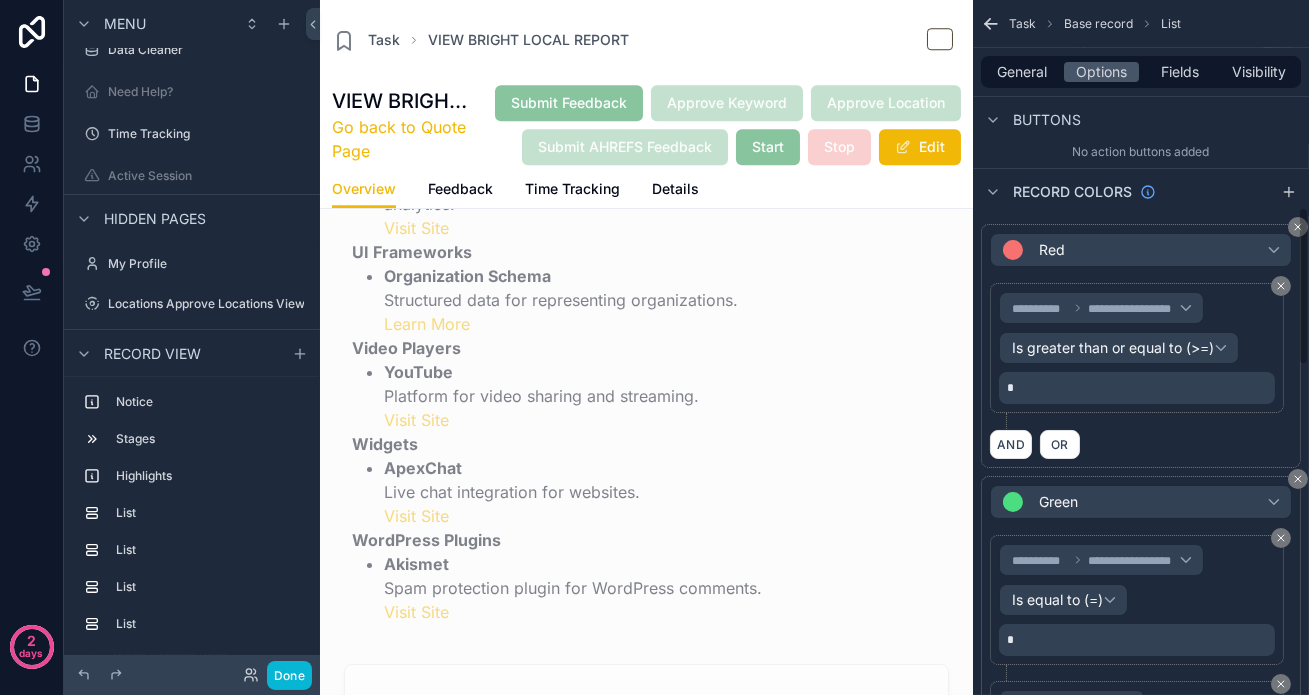 click on "***** ﻿" at bounding box center [1139, 786] 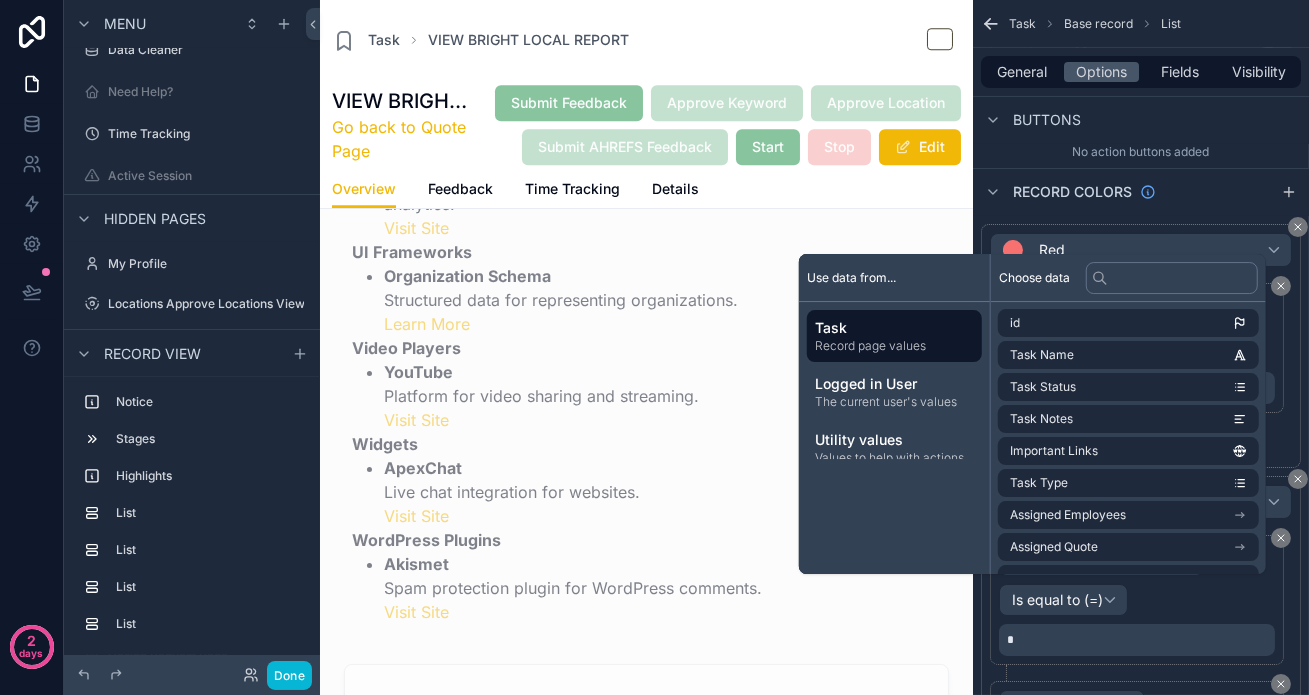type 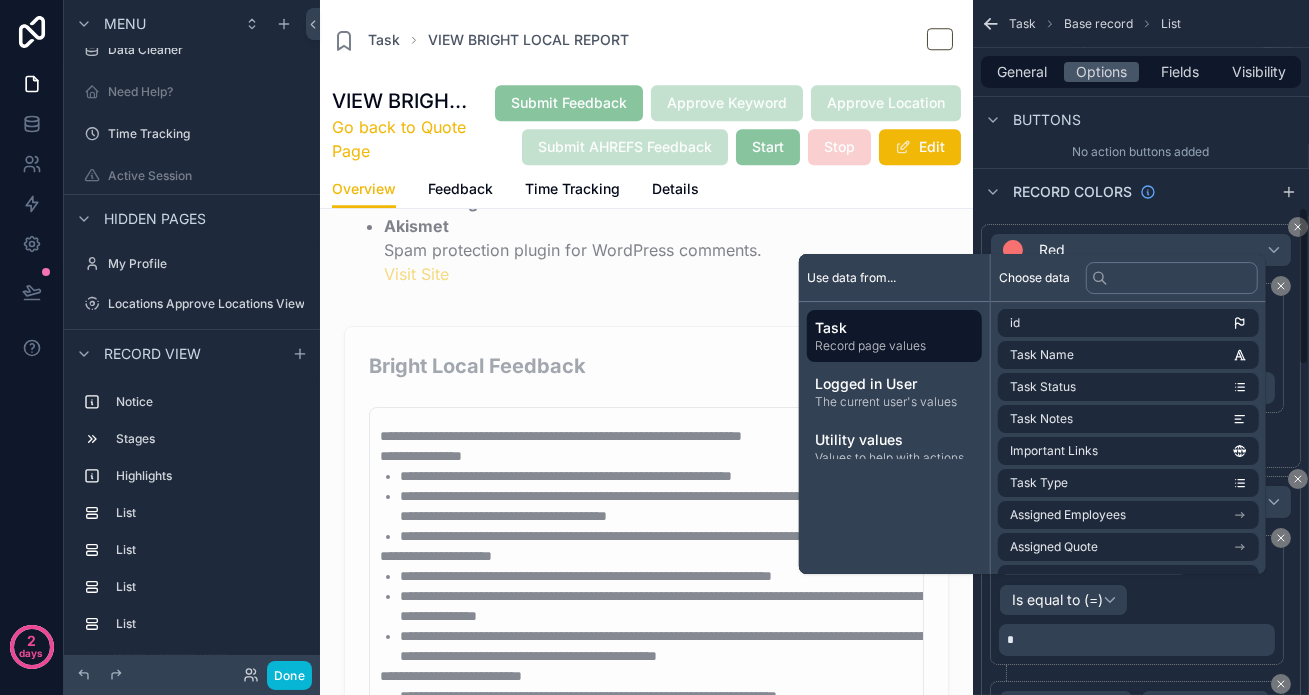click on "AND OR" at bounding box center (1141, 802) 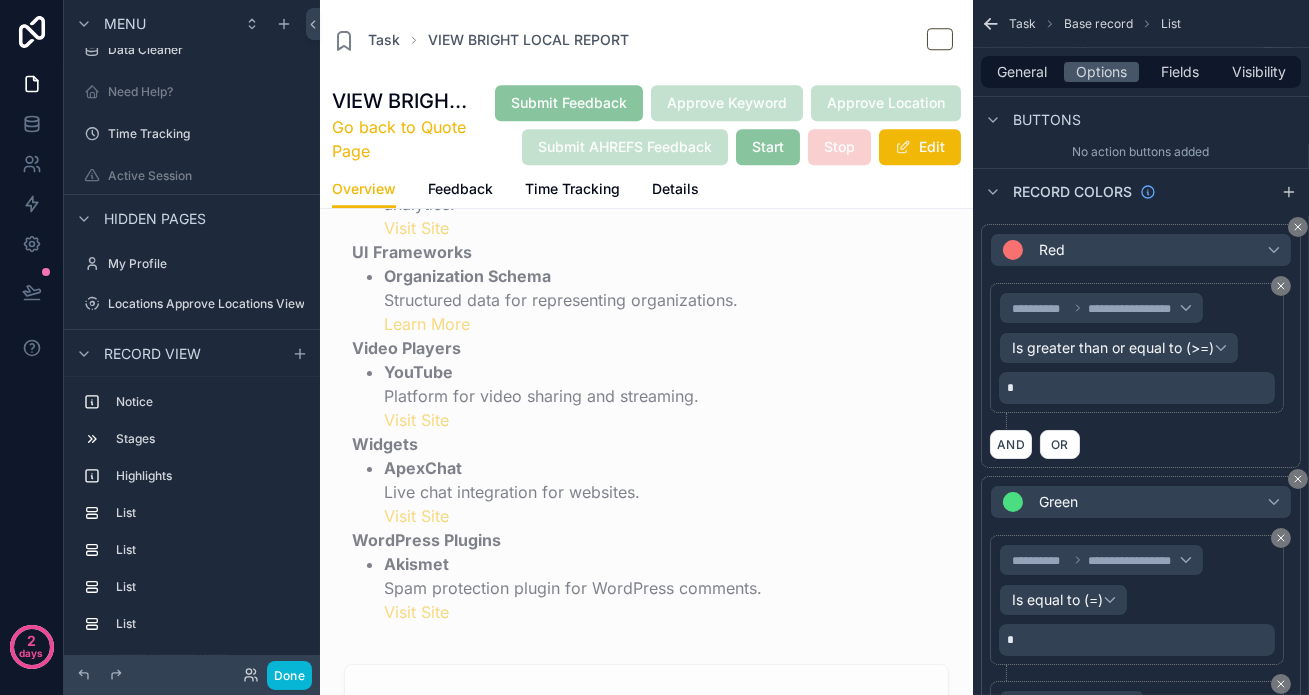 scroll, scrollTop: 0, scrollLeft: 0, axis: both 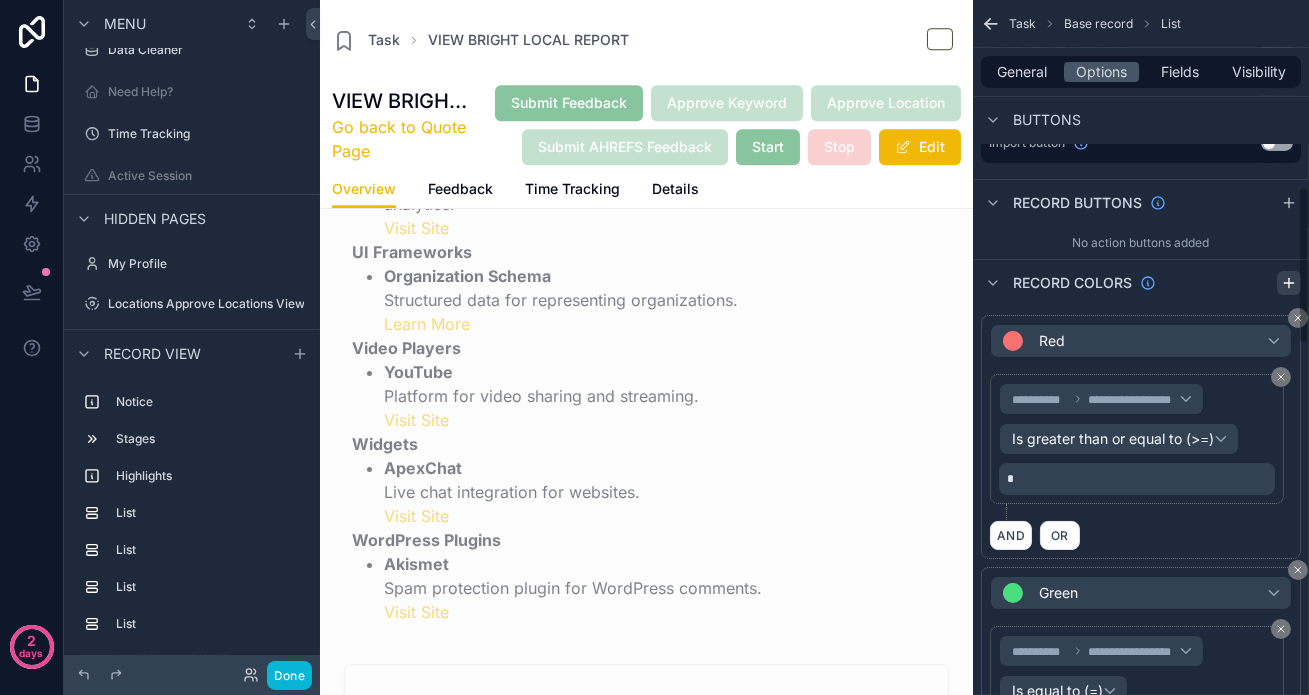 click 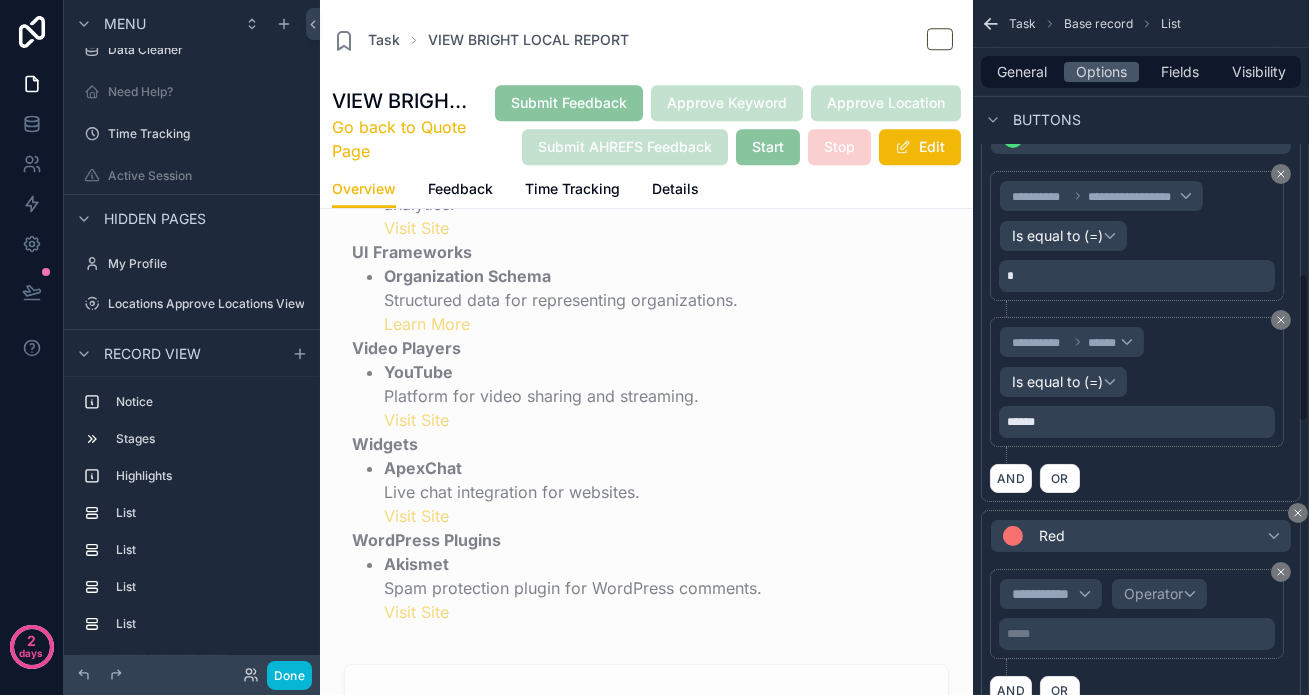 scroll, scrollTop: 1272, scrollLeft: 0, axis: vertical 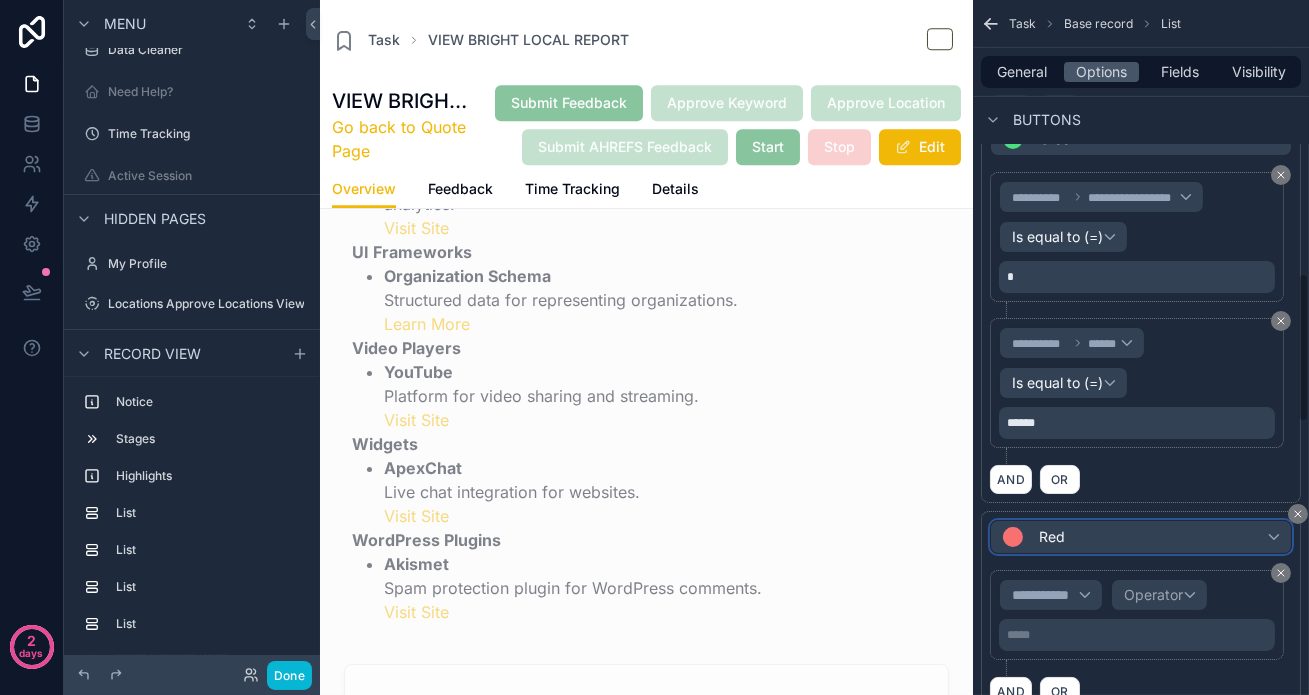 click on "Red" at bounding box center (1141, 537) 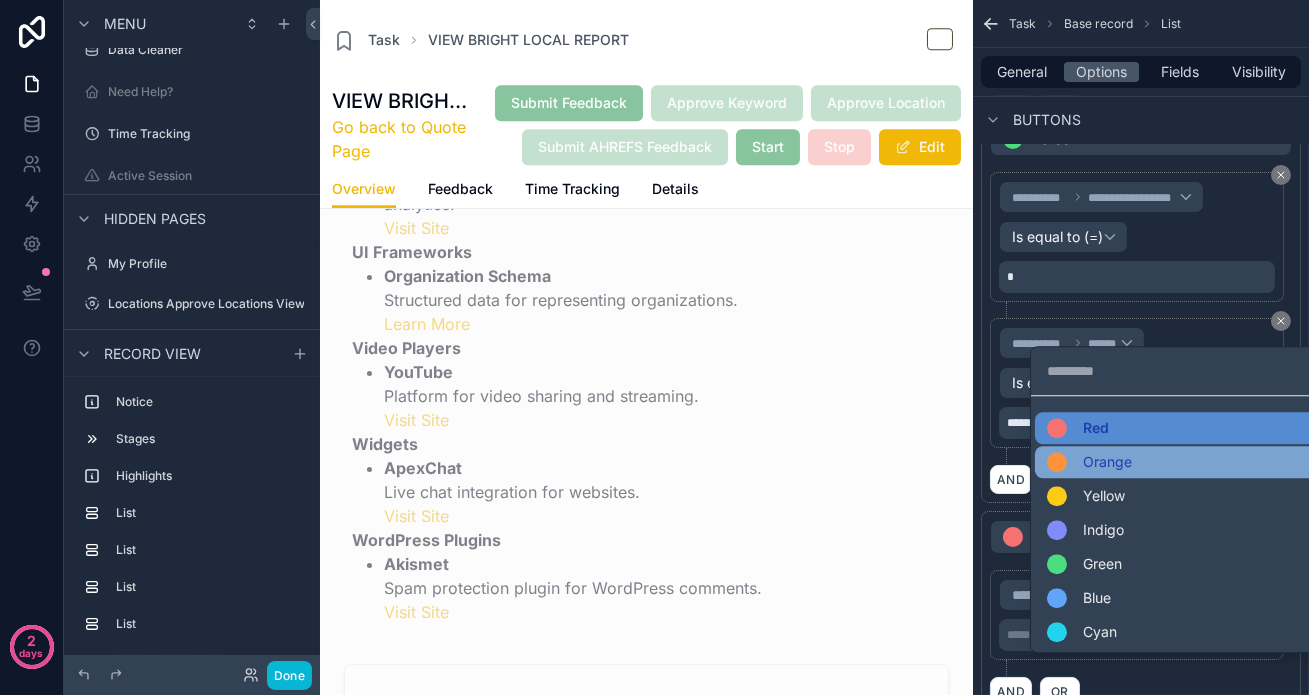 click on "Orange" at bounding box center (1107, 463) 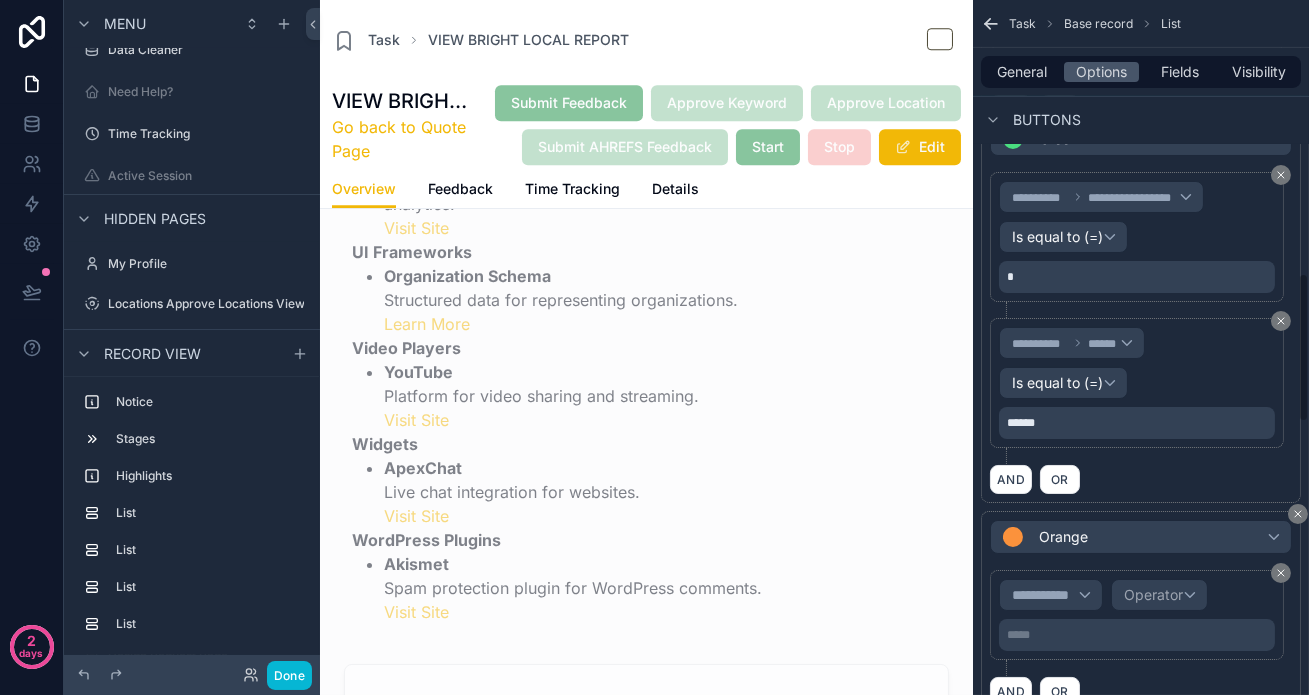 click on "**********" at bounding box center (1141, 613) 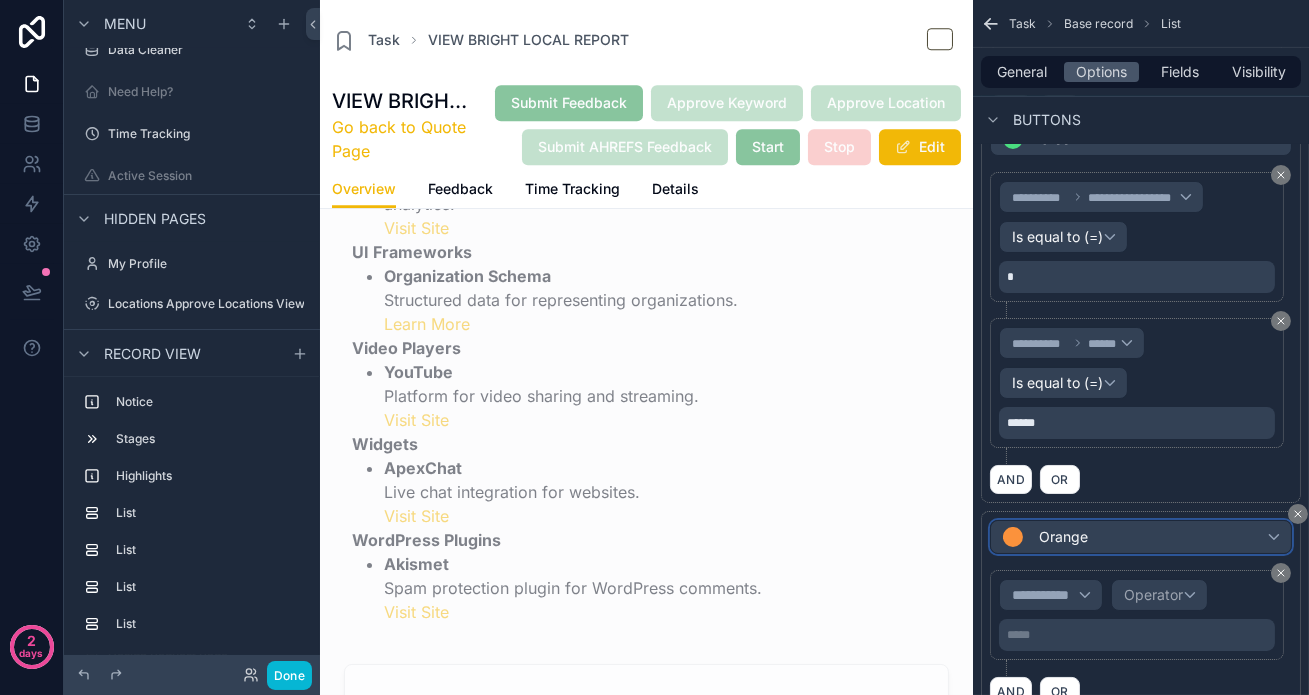 click on "Orange" at bounding box center [1141, 537] 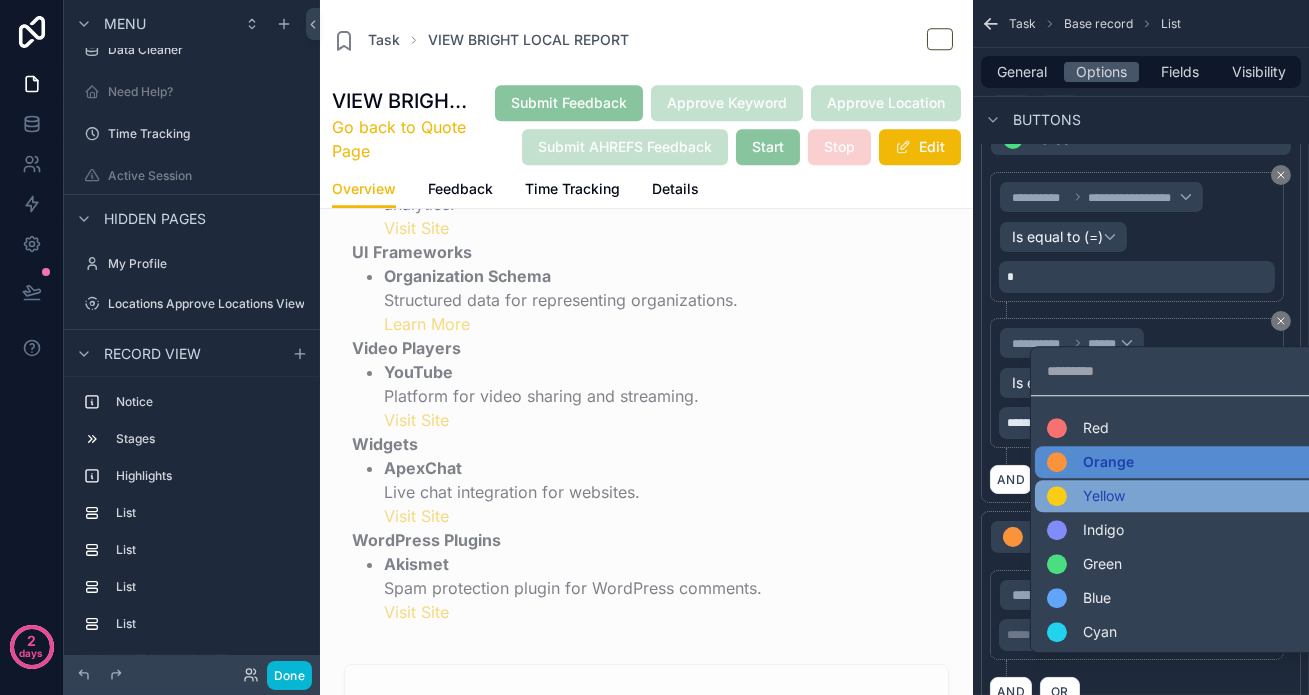 click on "Yellow" at bounding box center (1104, 497) 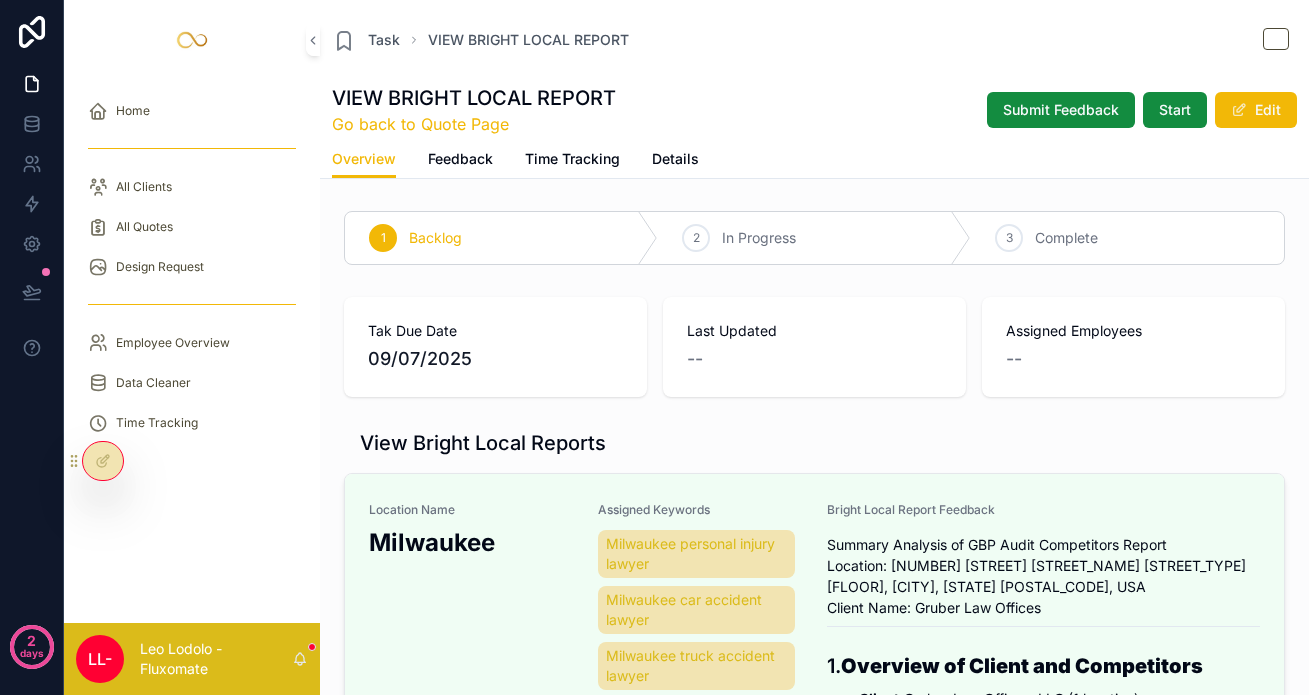 scroll, scrollTop: 0, scrollLeft: 0, axis: both 